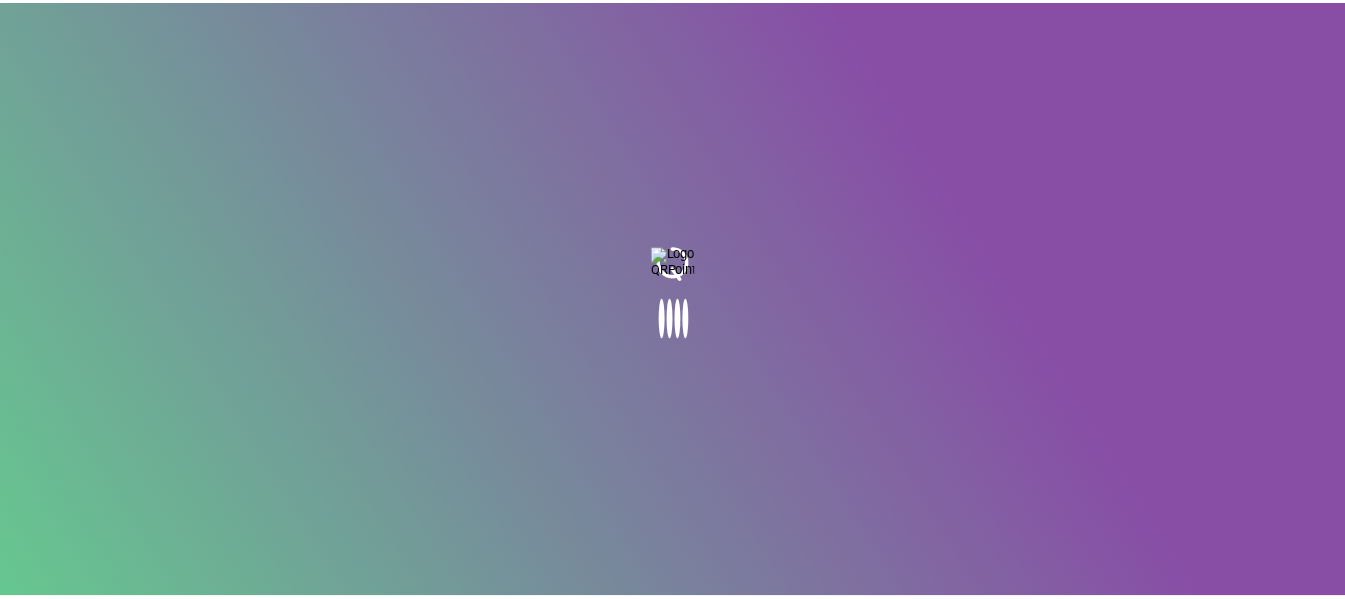 scroll, scrollTop: 0, scrollLeft: 0, axis: both 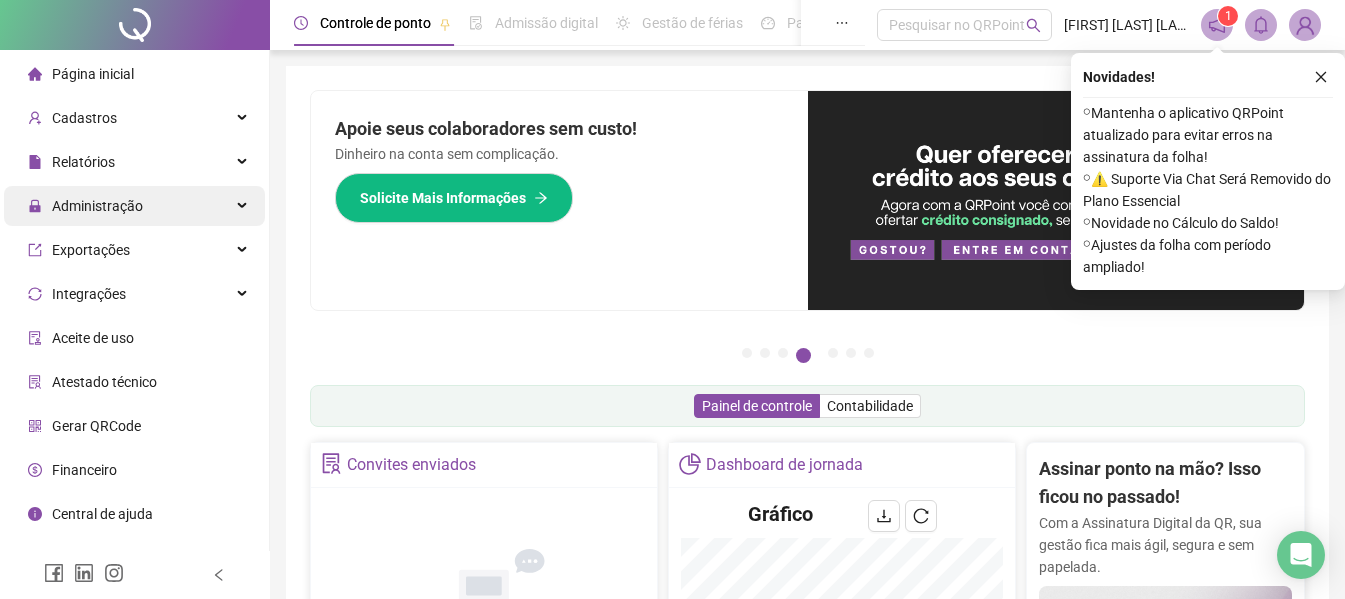 click on "Administração" at bounding box center [134, 206] 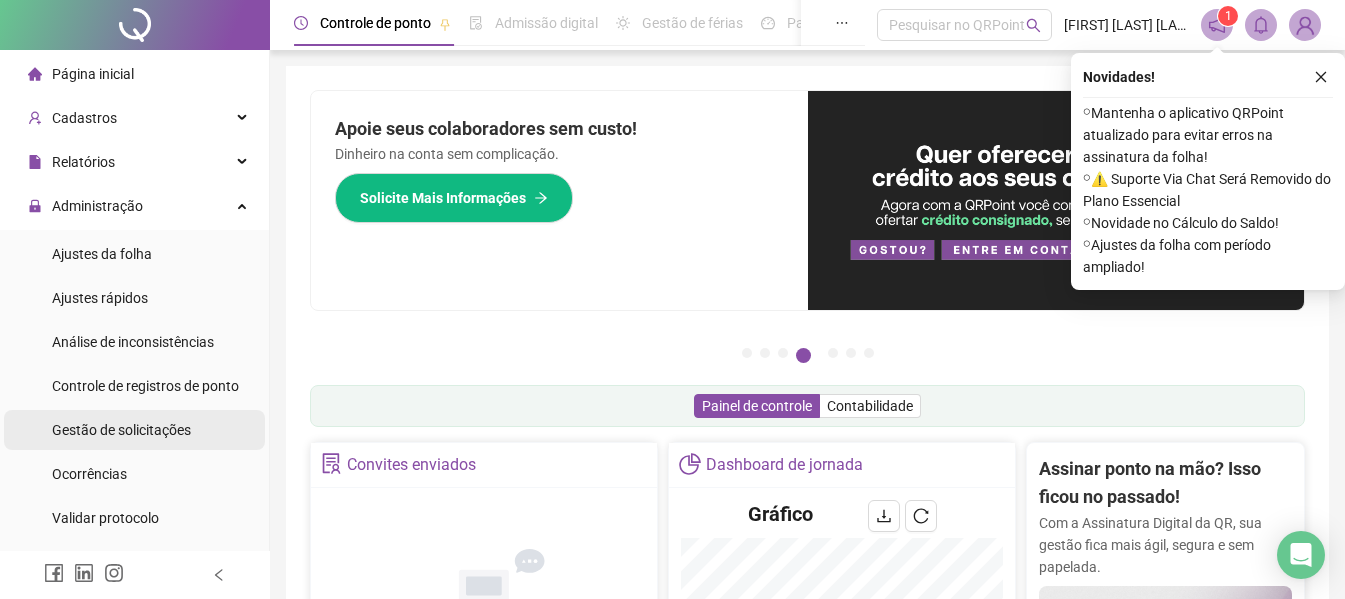 click on "Gestão de solicitações" at bounding box center (121, 430) 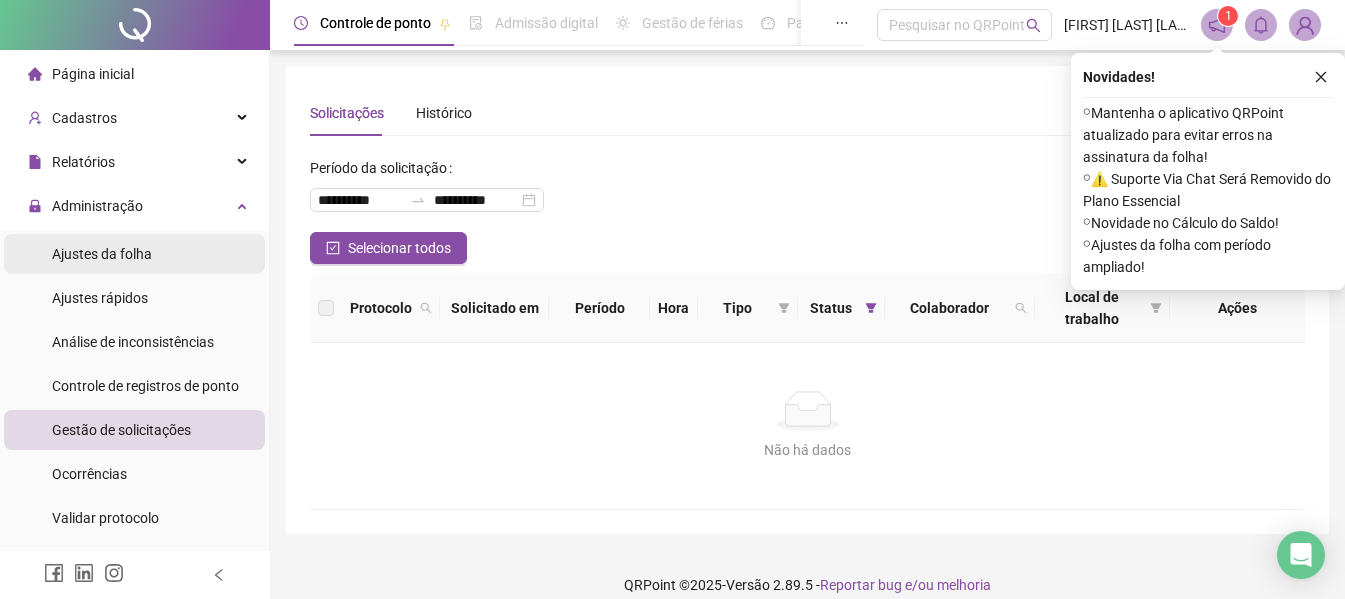 click on "Ajustes da folha" at bounding box center (134, 254) 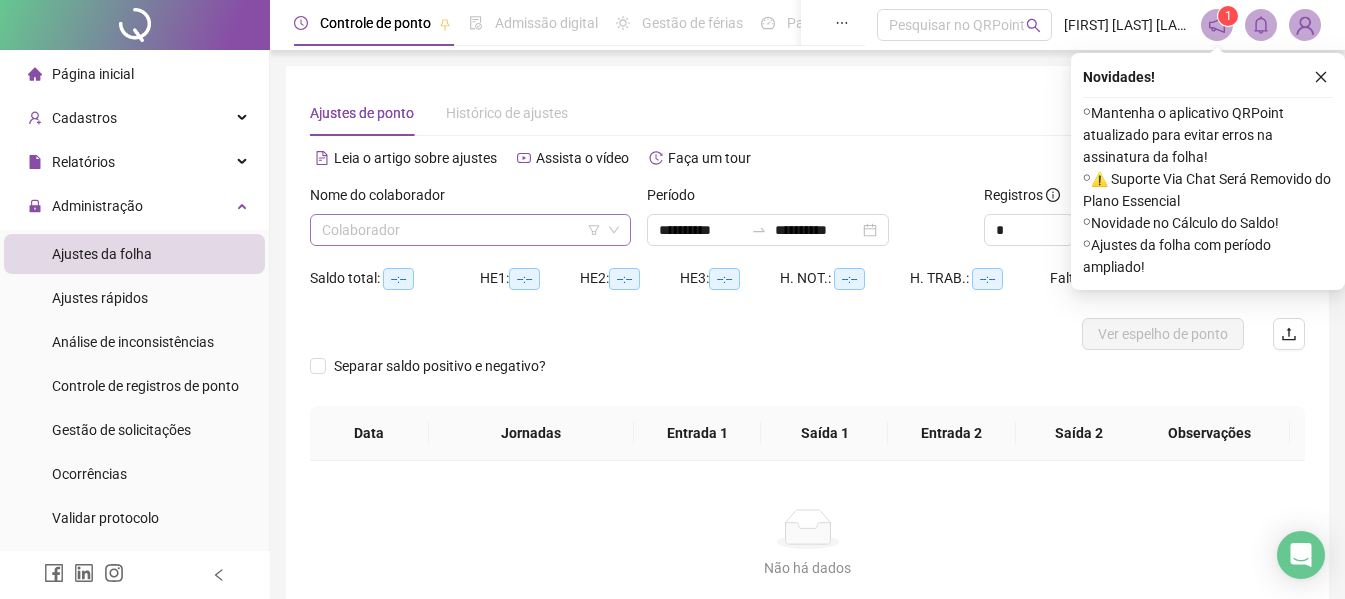 click on "Colaborador" at bounding box center (470, 230) 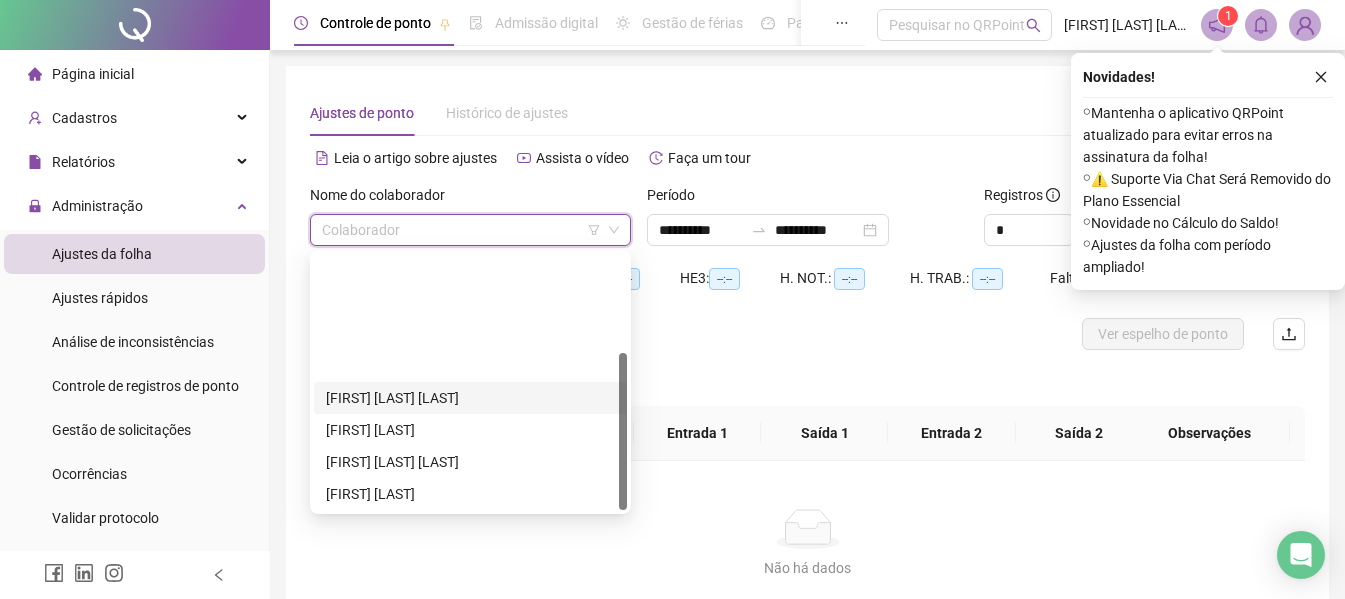 scroll, scrollTop: 69, scrollLeft: 0, axis: vertical 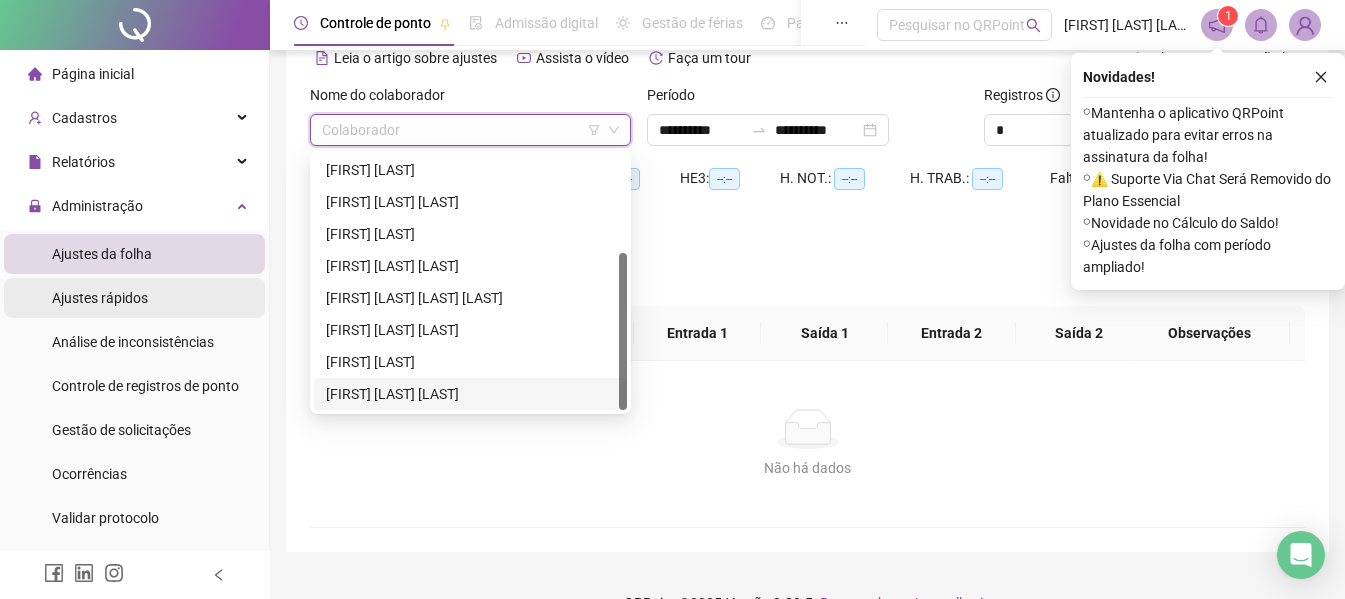 click on "Ajustes rápidos" at bounding box center (100, 298) 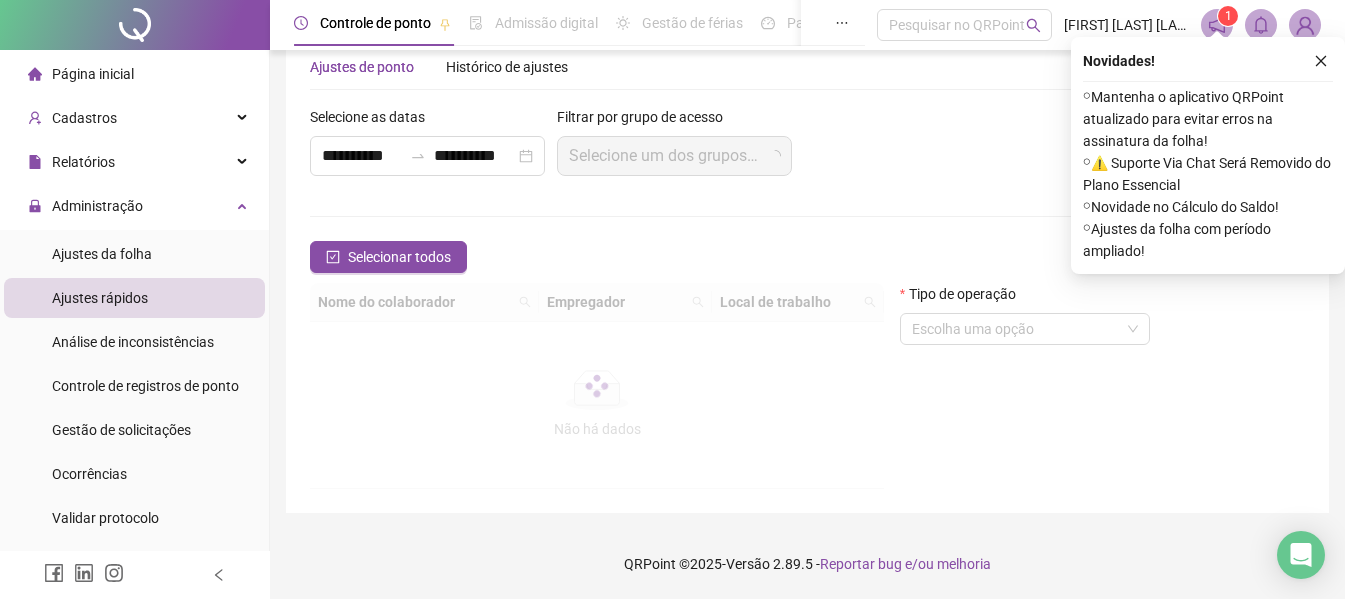 scroll, scrollTop: 30, scrollLeft: 0, axis: vertical 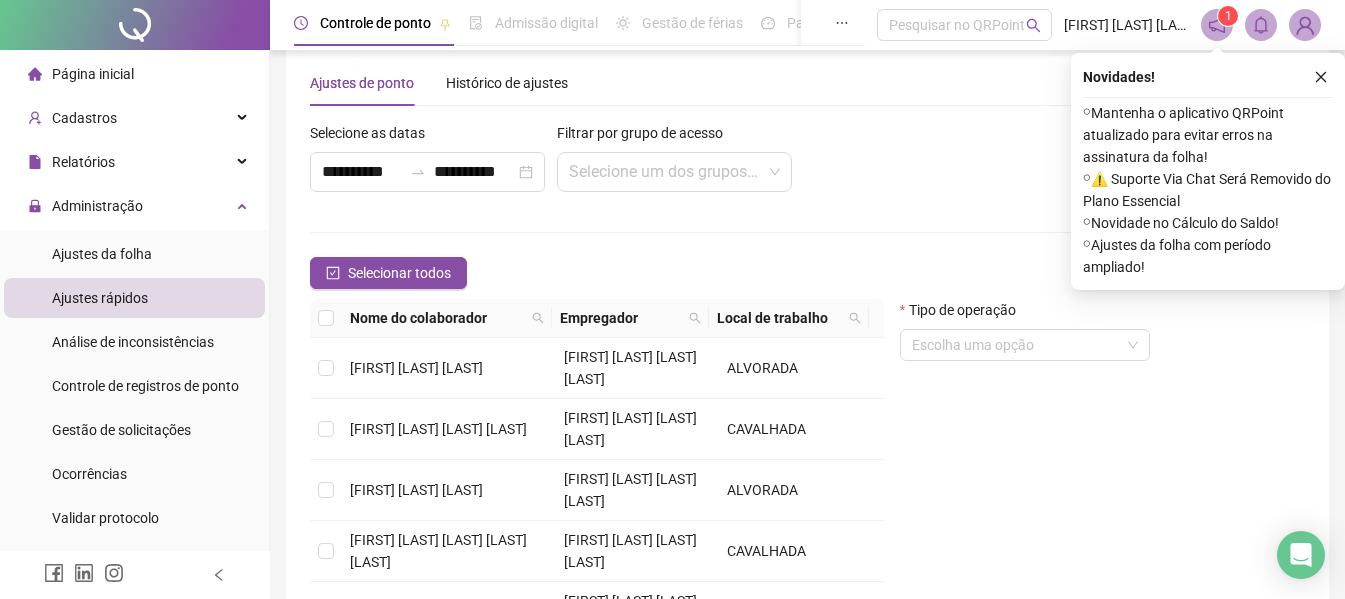 click on "Ajustes rápidos" at bounding box center (100, 298) 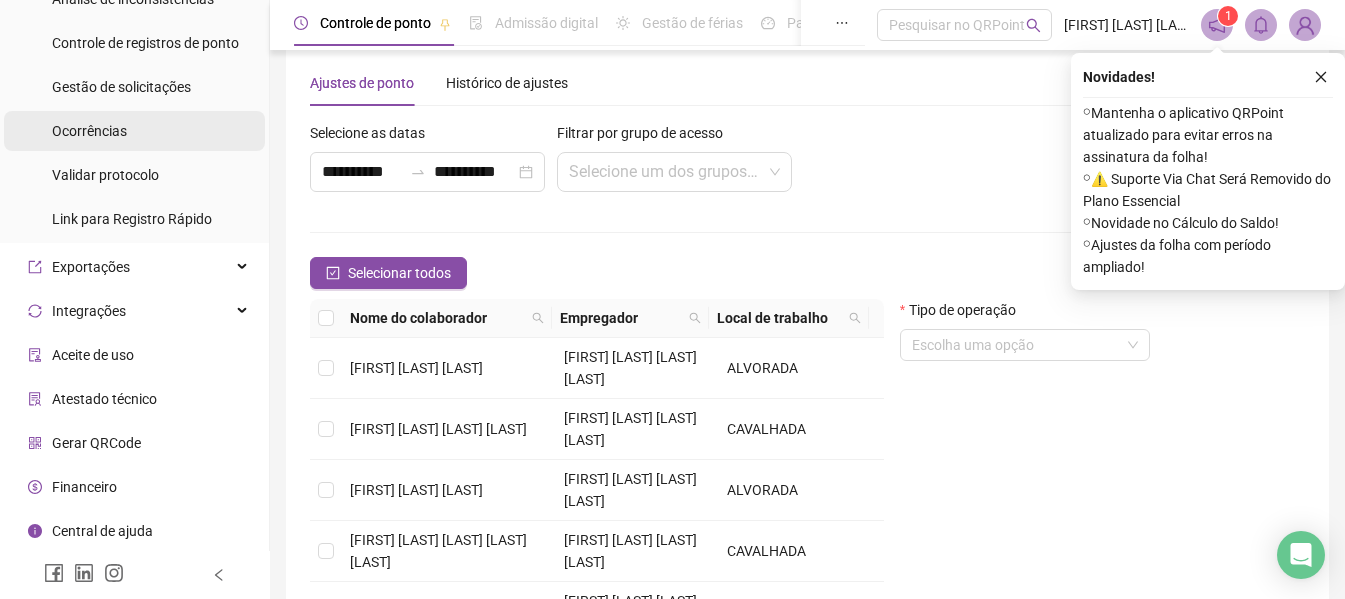 scroll, scrollTop: 0, scrollLeft: 0, axis: both 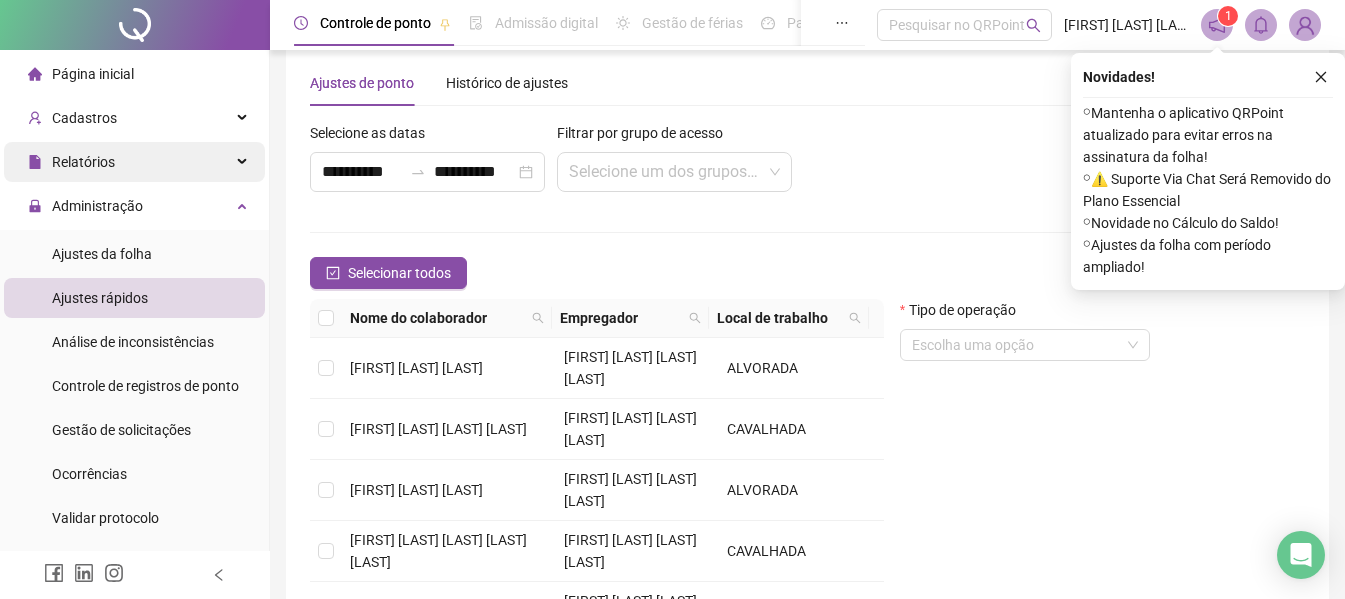 click on "Relatórios" at bounding box center (134, 162) 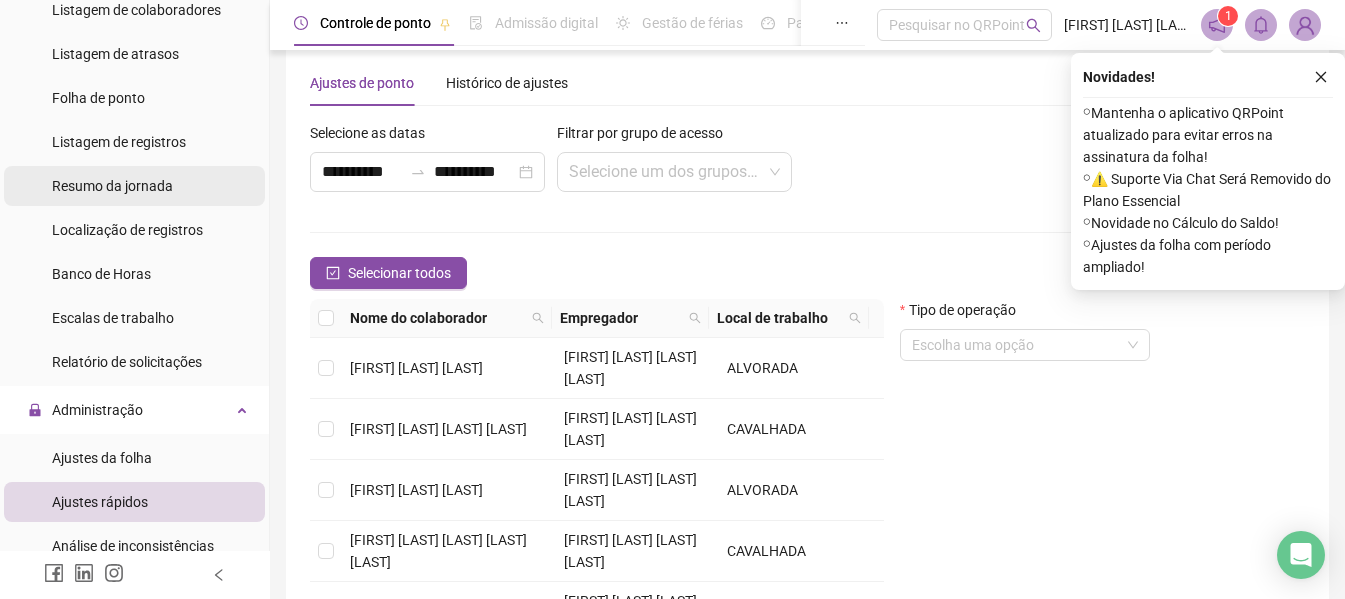 scroll, scrollTop: 0, scrollLeft: 0, axis: both 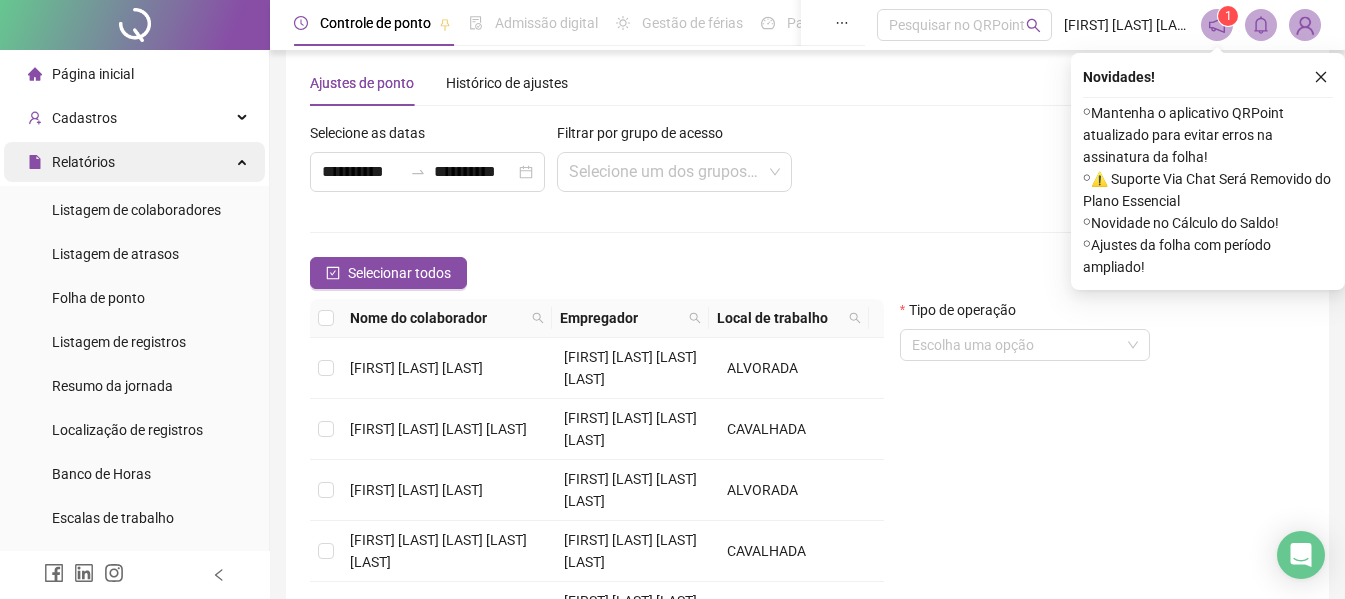 click on "Relatórios" at bounding box center (134, 162) 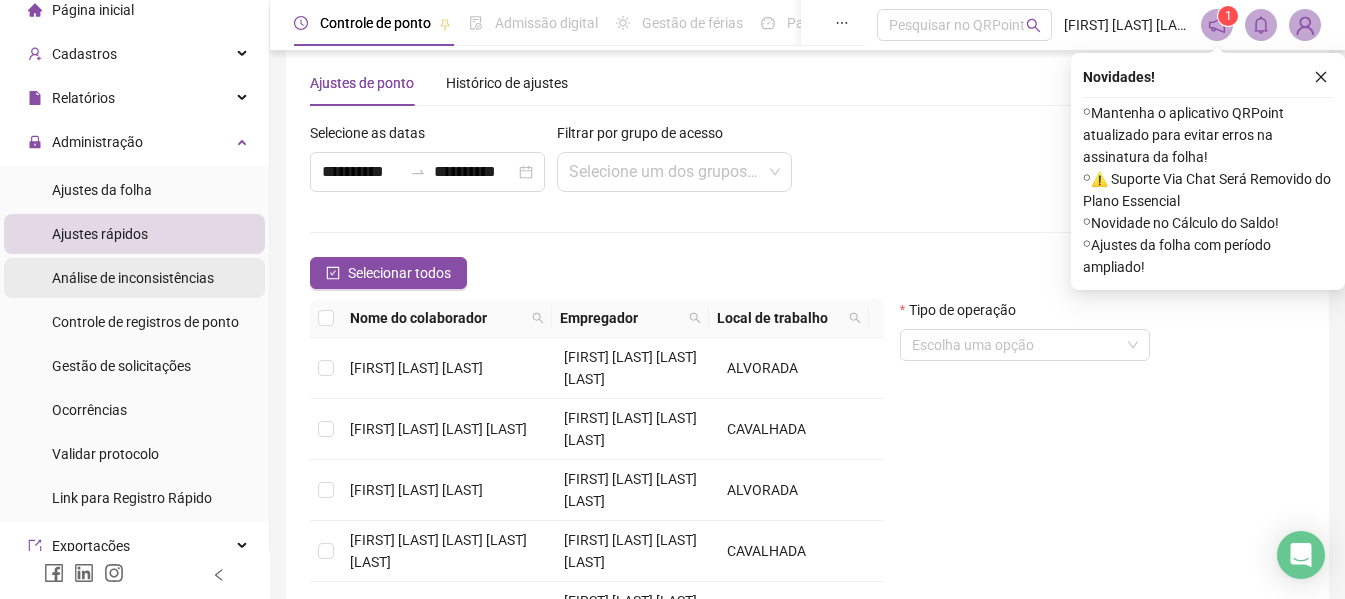 scroll, scrollTop: 100, scrollLeft: 0, axis: vertical 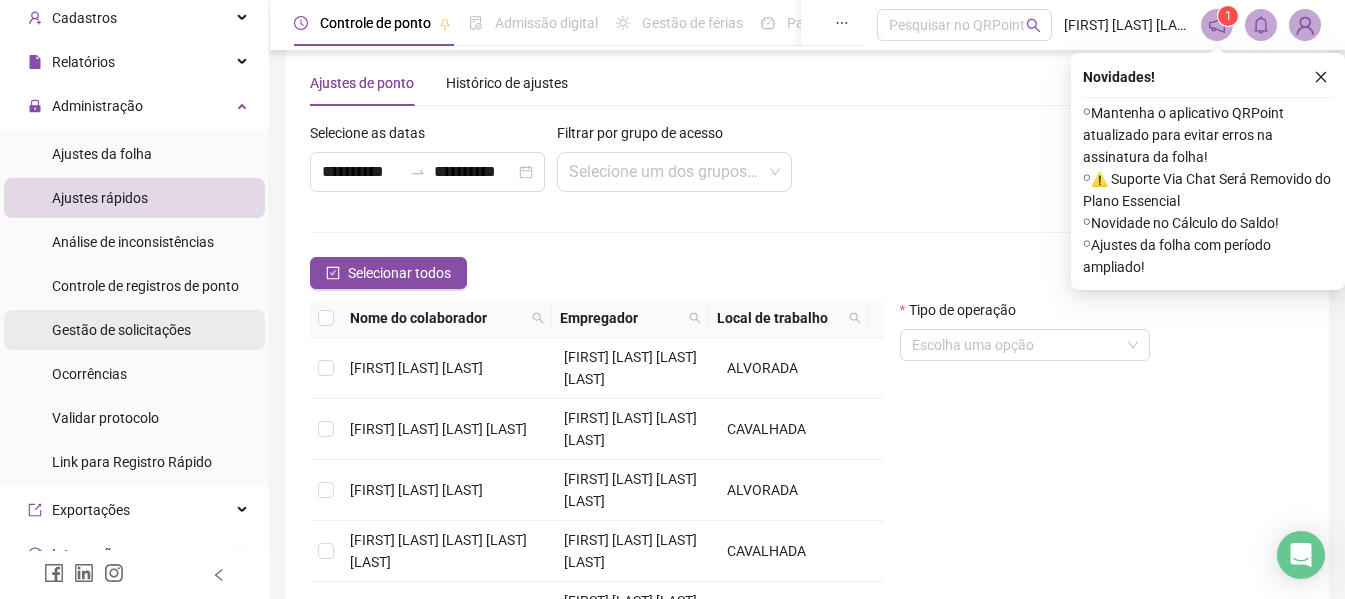 click on "Gestão de solicitações" at bounding box center [121, 330] 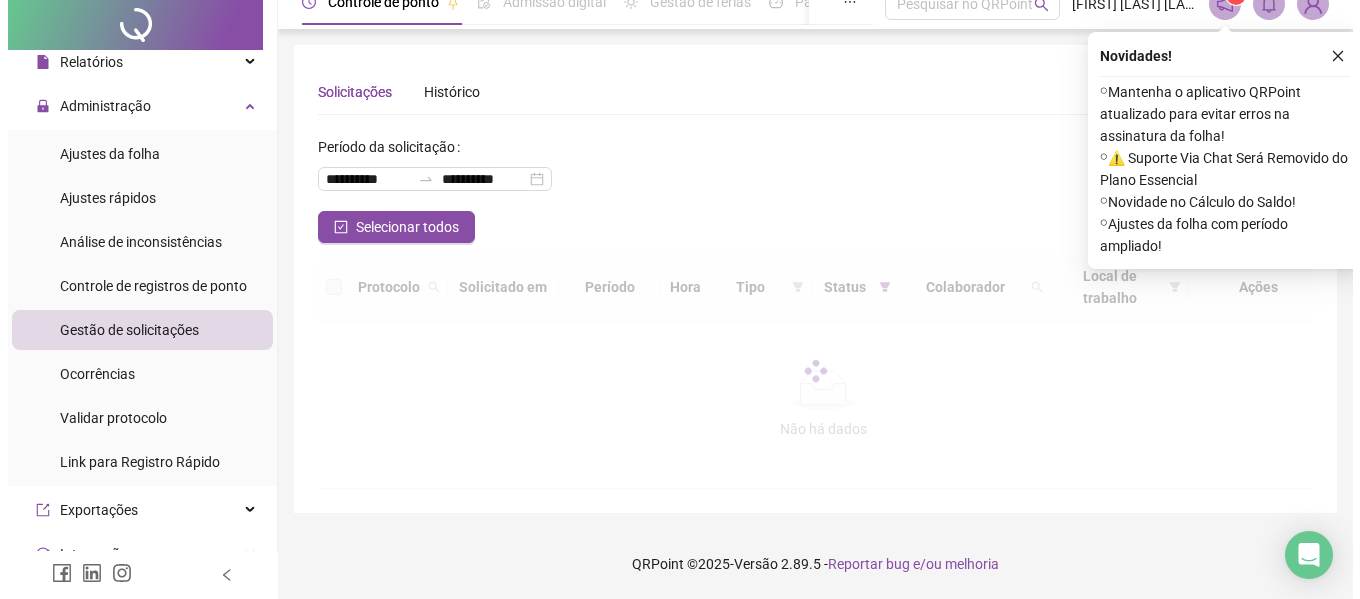 scroll, scrollTop: 0, scrollLeft: 0, axis: both 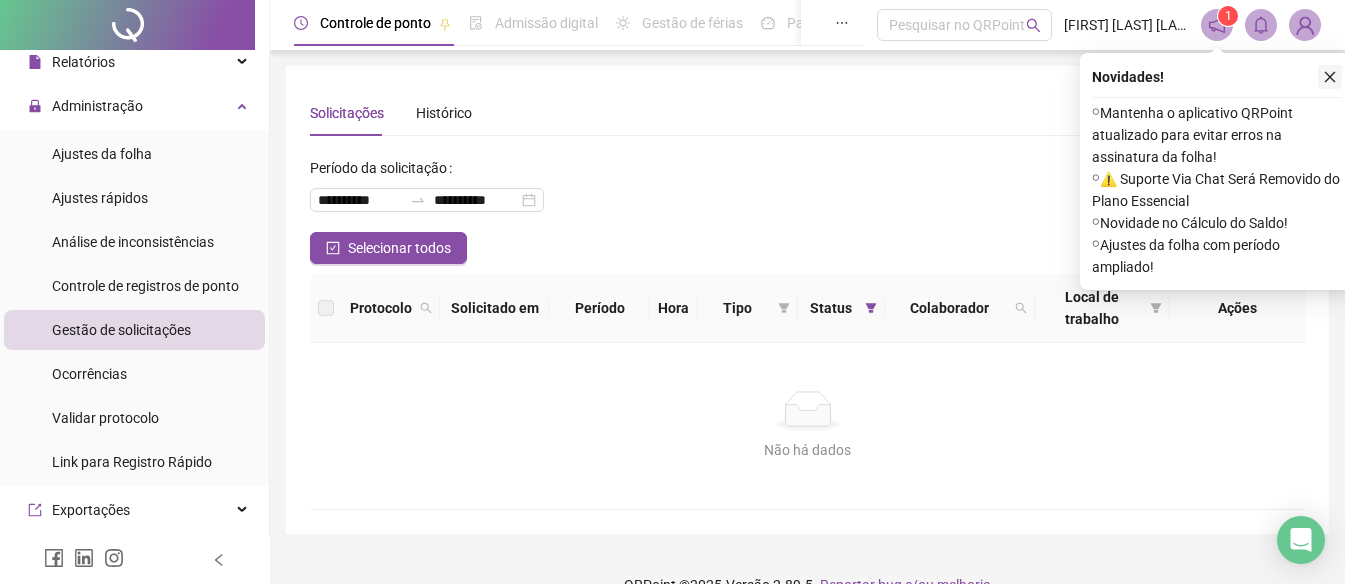 click 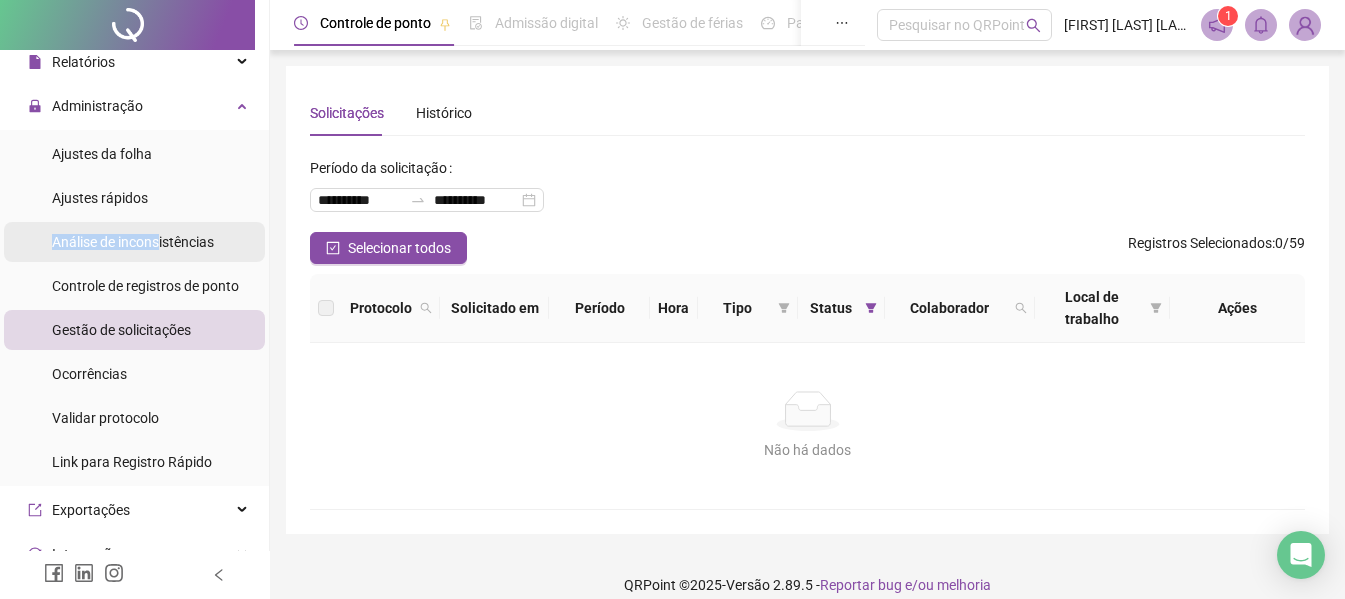 click on "Análise de inconsistências" at bounding box center (133, 242) 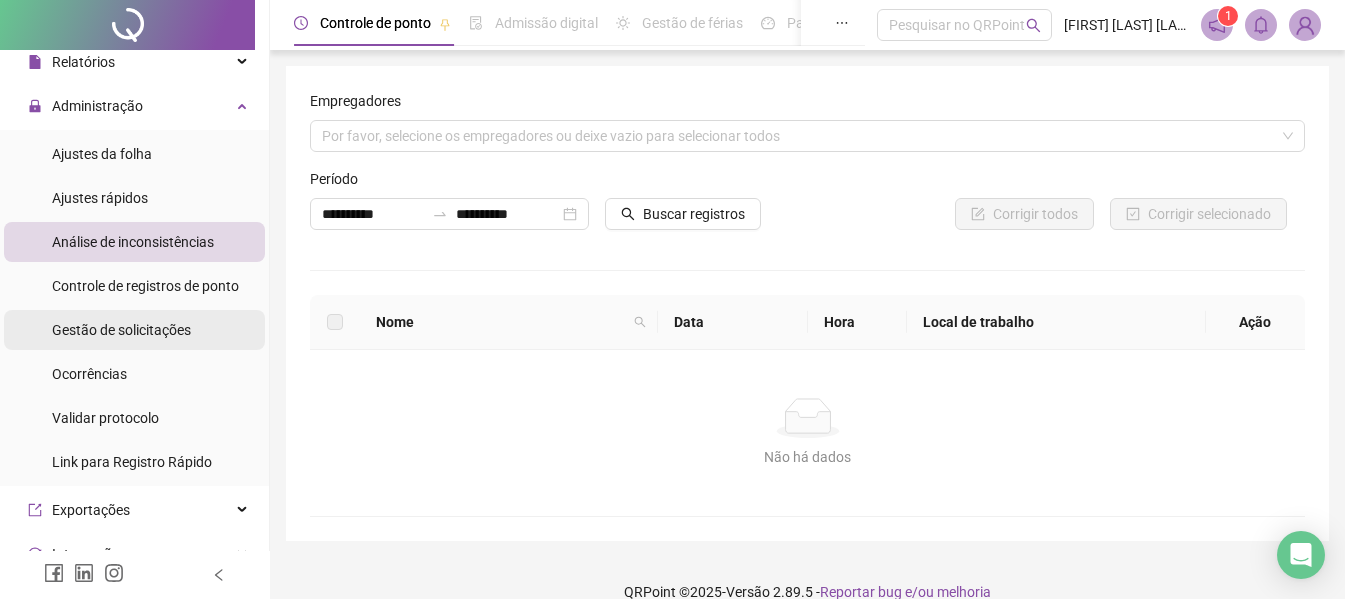 click on "Gestão de solicitações" at bounding box center (121, 330) 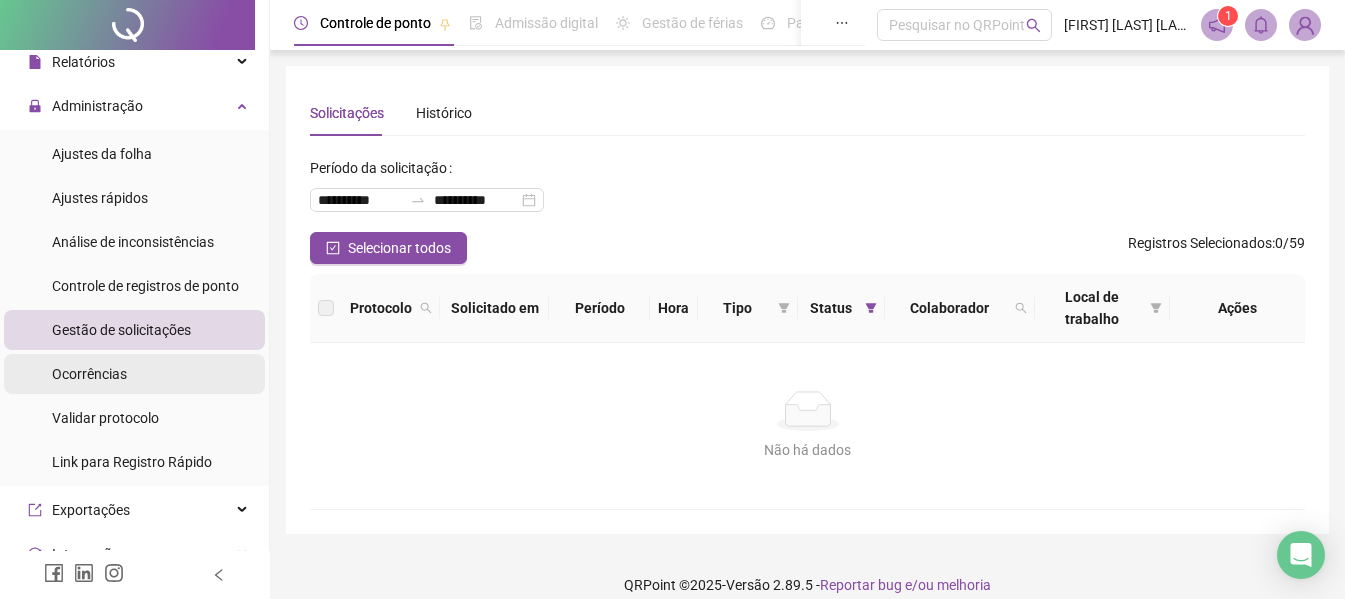 click on "Ocorrências" at bounding box center (134, 374) 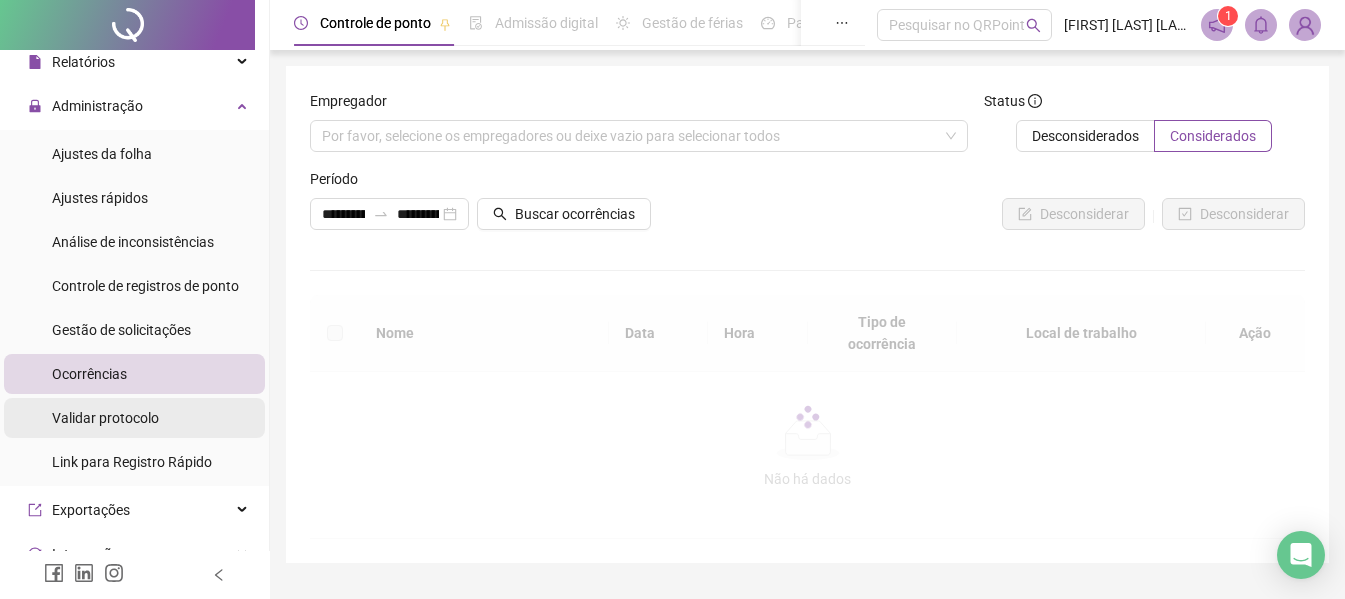 click on "Validar protocolo" at bounding box center [134, 418] 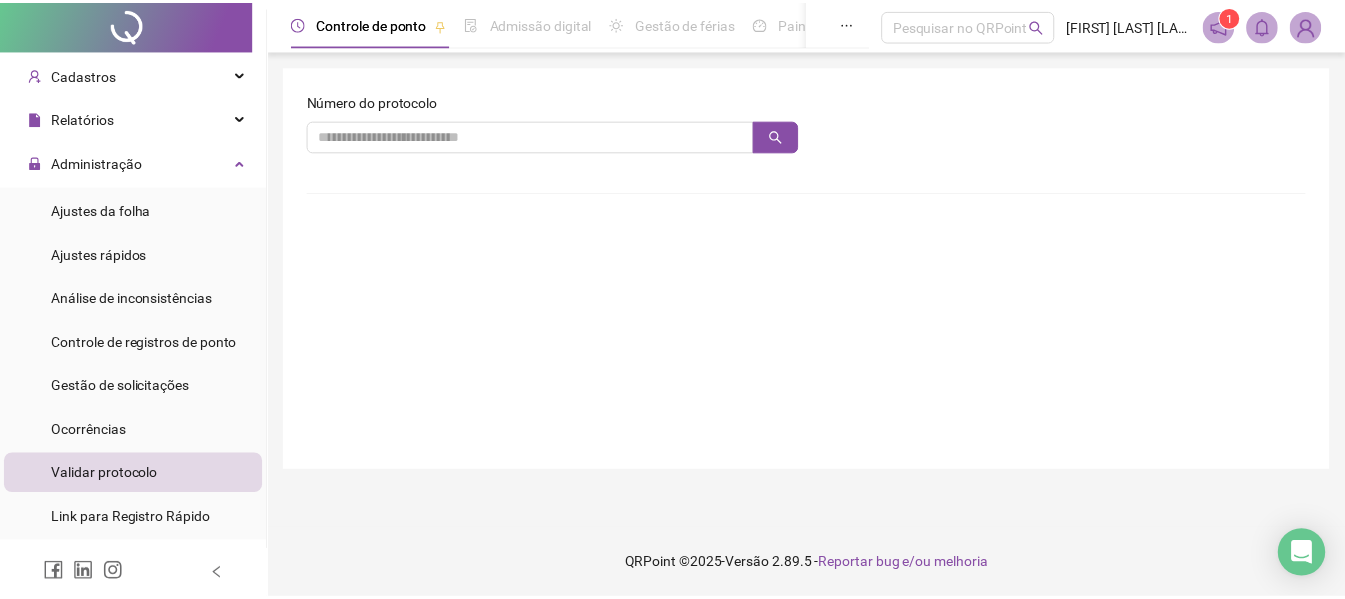 scroll, scrollTop: 0, scrollLeft: 0, axis: both 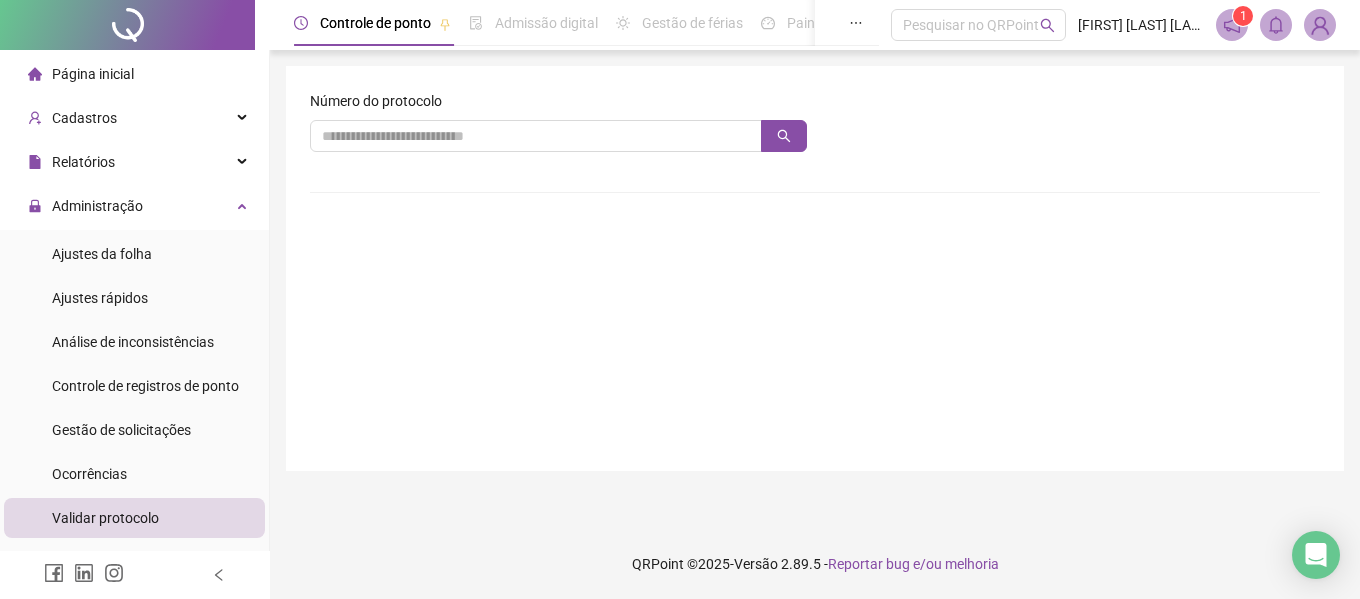 click on "Página inicial" at bounding box center [93, 74] 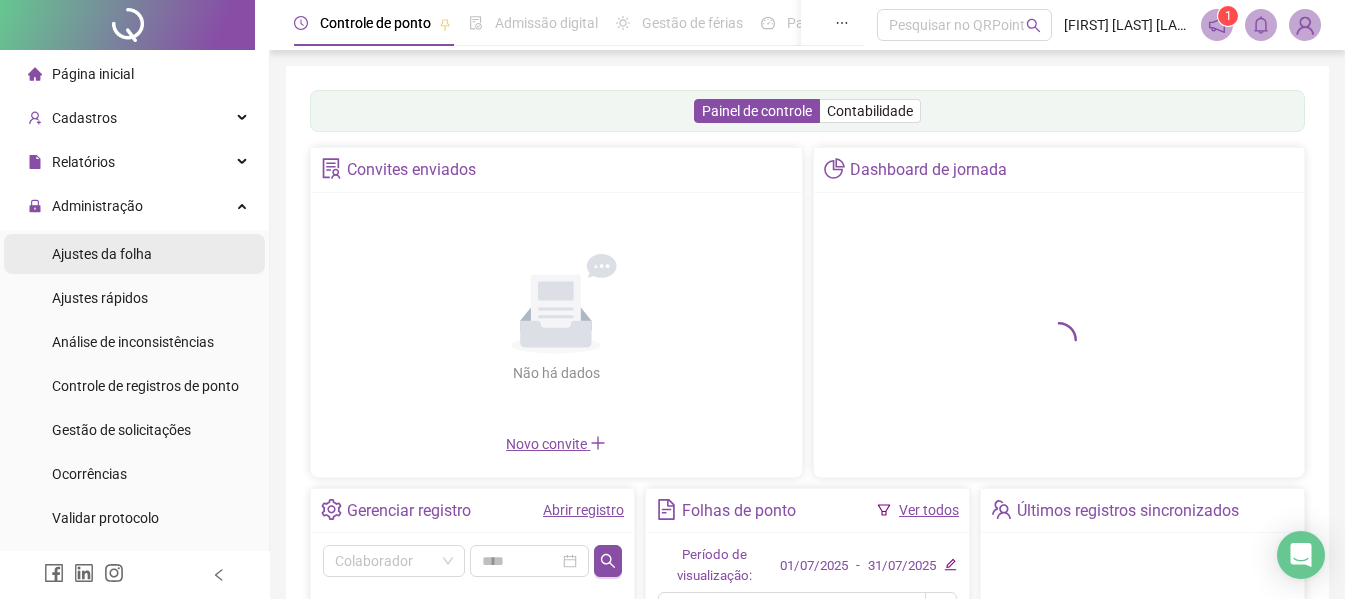 click on "Ajustes da folha" at bounding box center [102, 254] 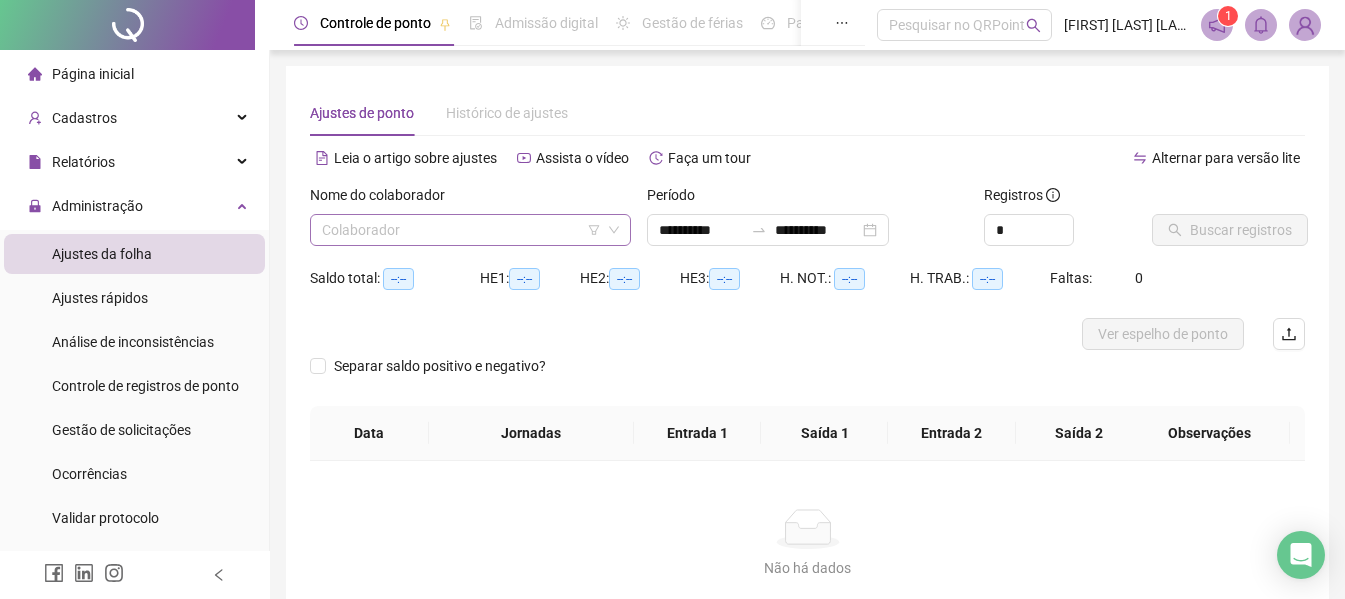 click at bounding box center (461, 230) 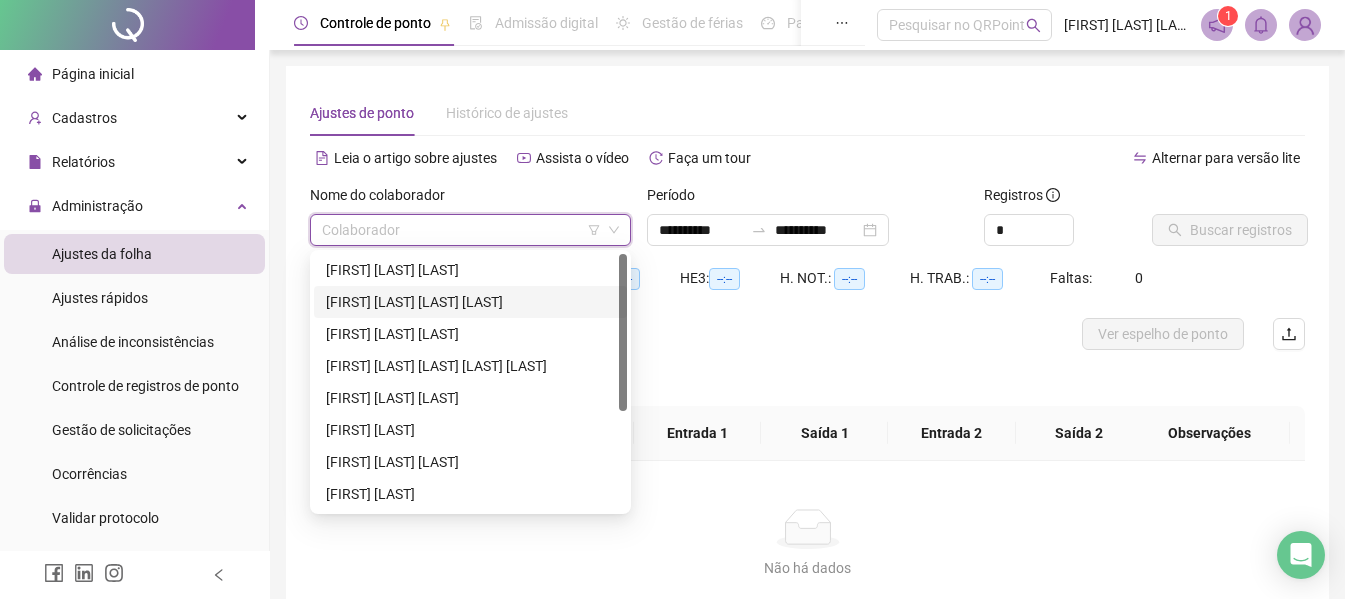 scroll, scrollTop: 160, scrollLeft: 0, axis: vertical 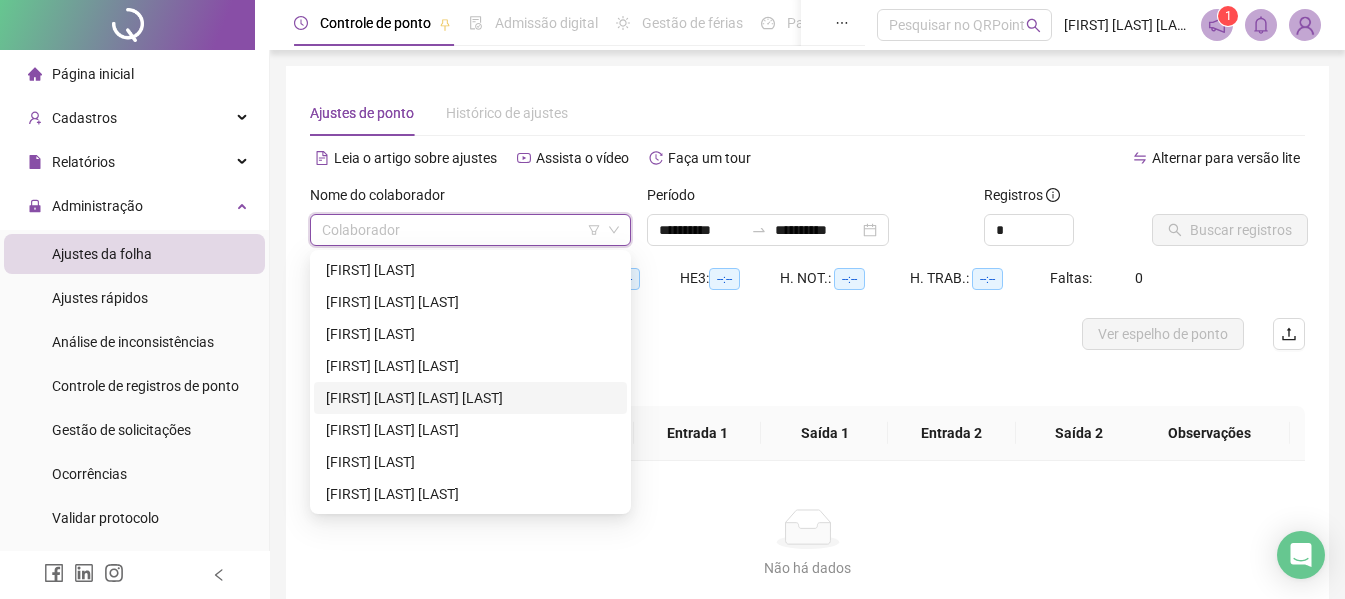 click on "[FIRST] [LAST] [LAST] [LAST]" at bounding box center [470, 398] 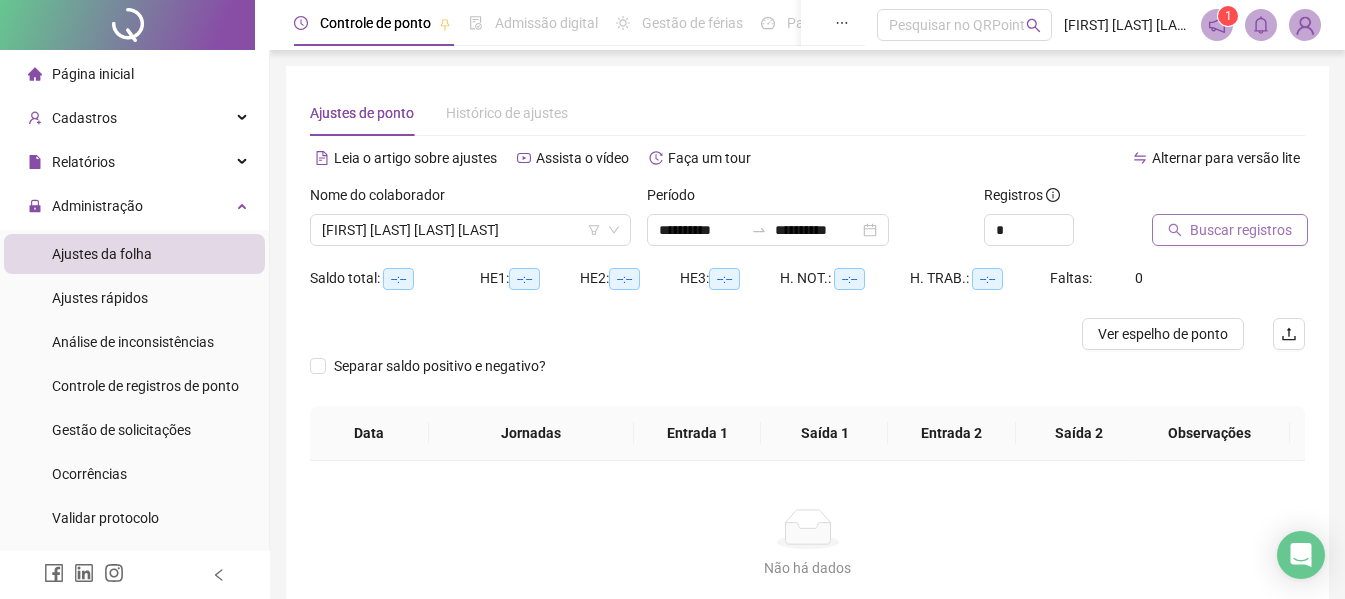 click 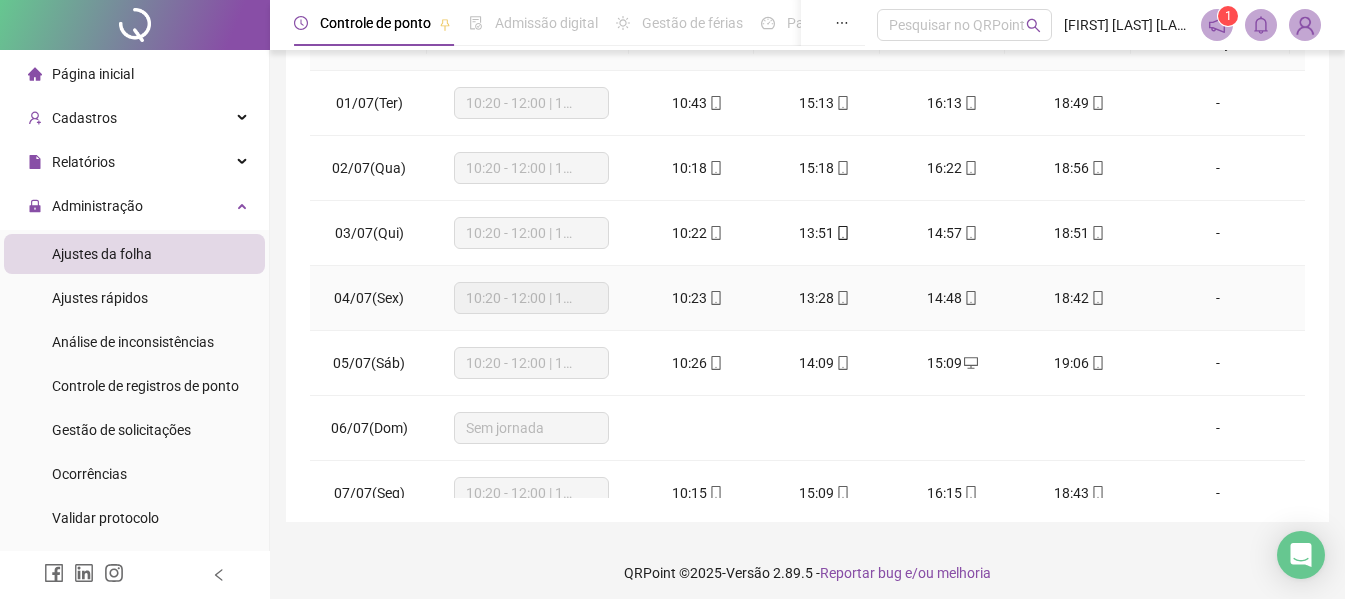scroll, scrollTop: 399, scrollLeft: 0, axis: vertical 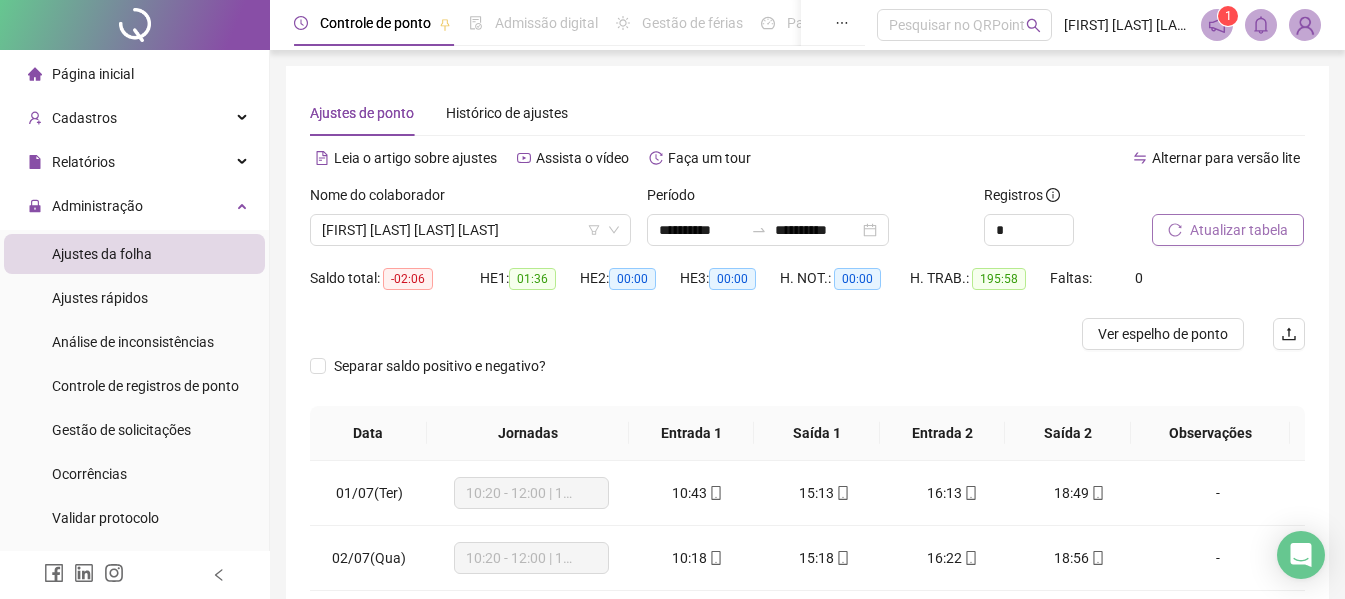 click on "Período" at bounding box center (807, 199) 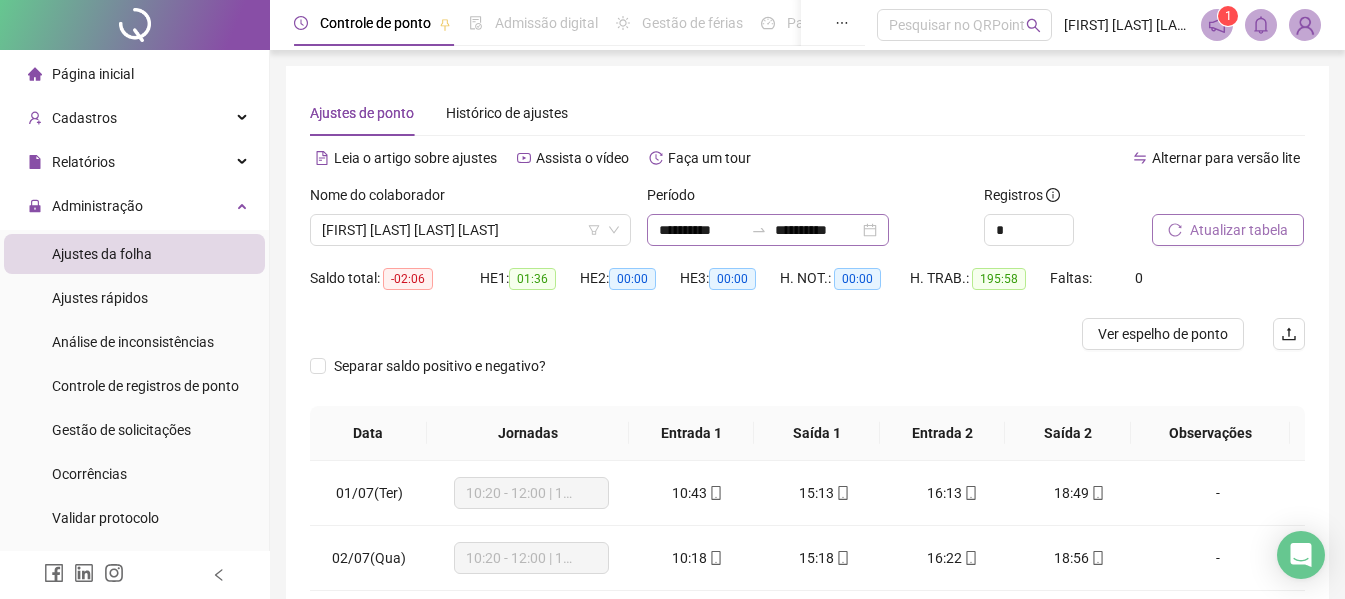 click on "**********" at bounding box center [768, 230] 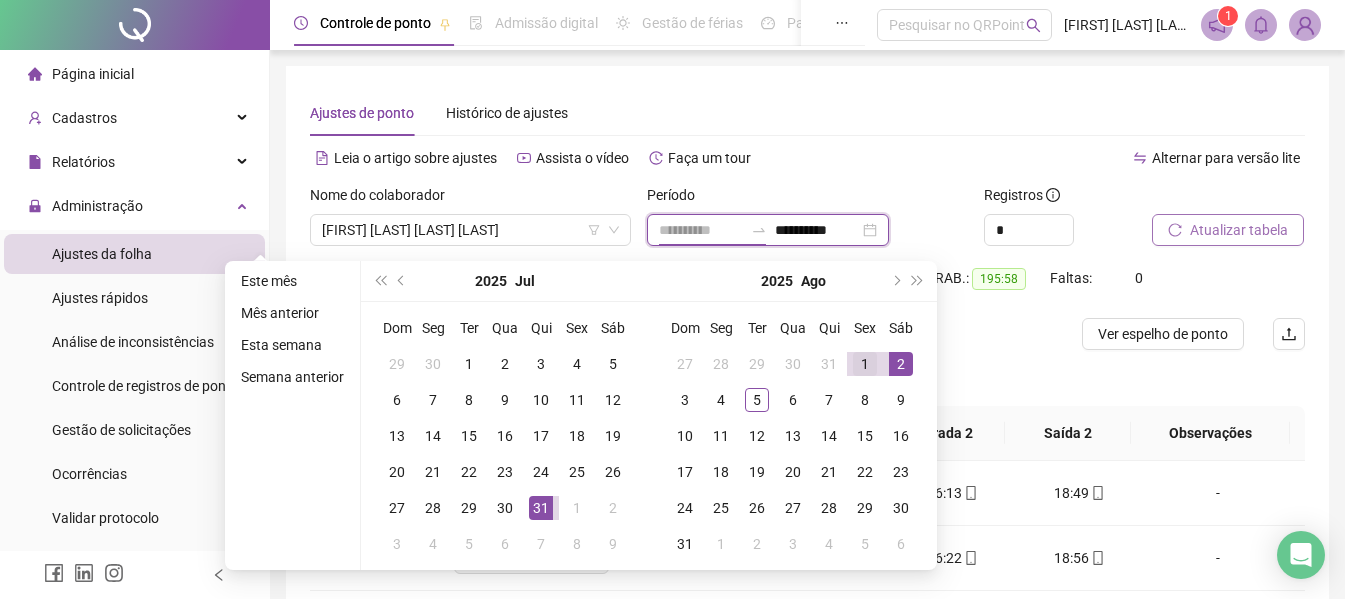 type on "**********" 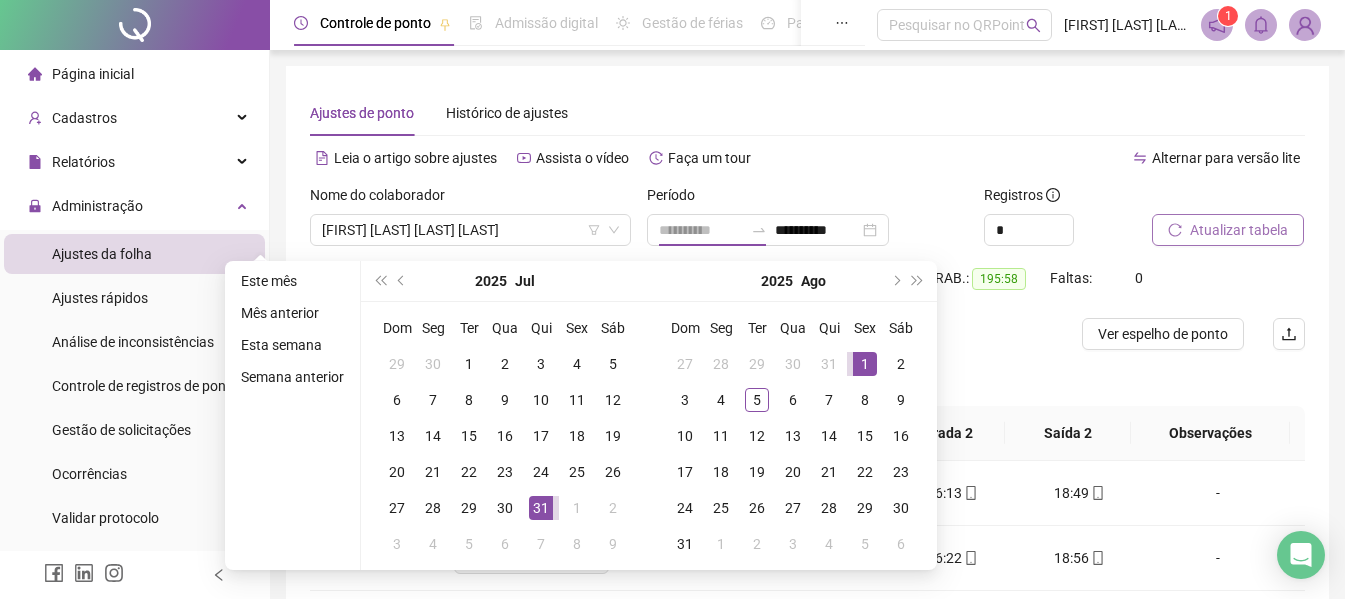 drag, startPoint x: 870, startPoint y: 371, endPoint x: 845, endPoint y: 375, distance: 25.317978 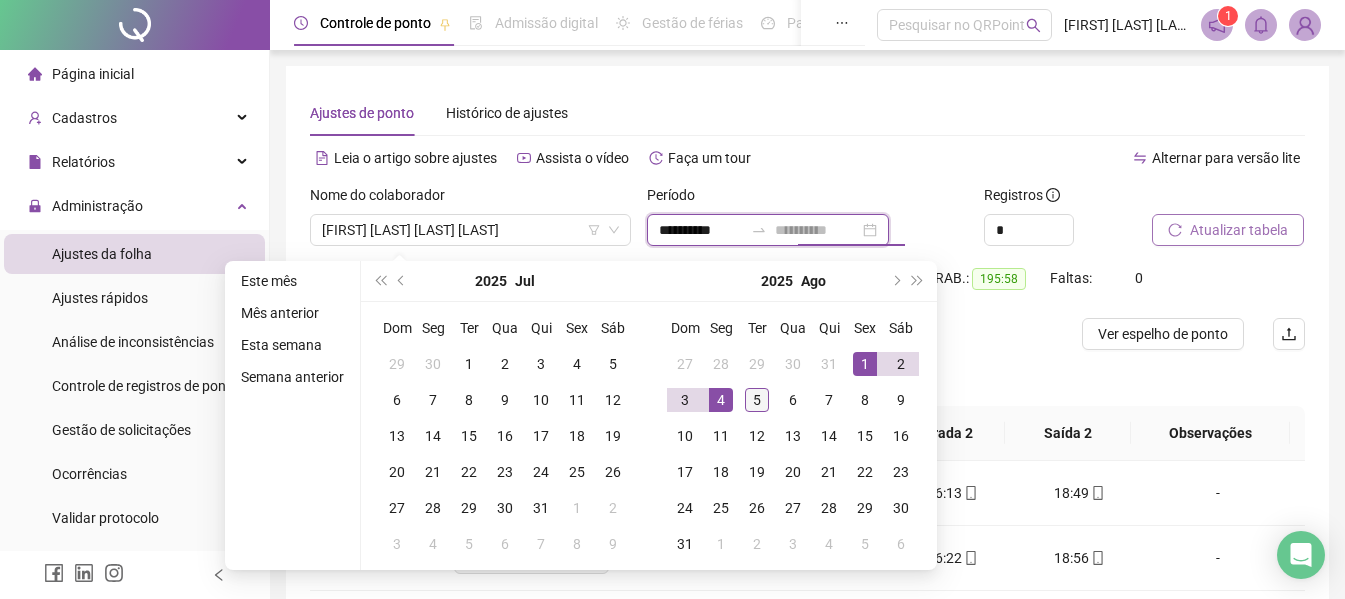type on "**********" 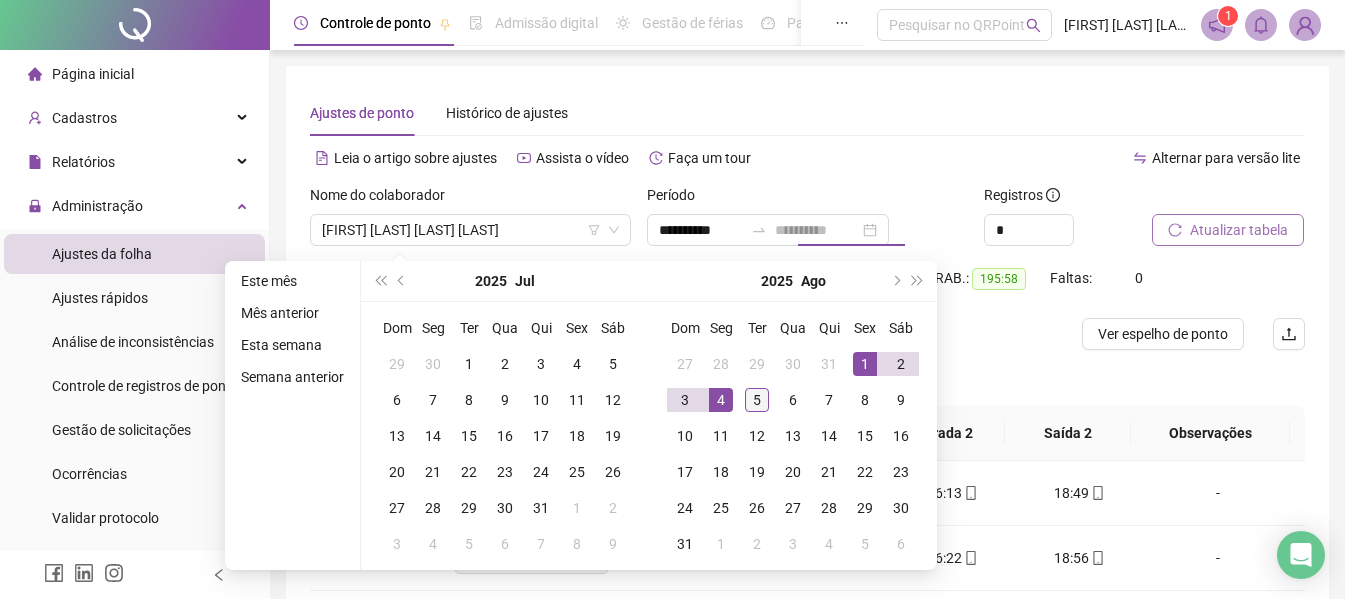 click on "5" at bounding box center [757, 400] 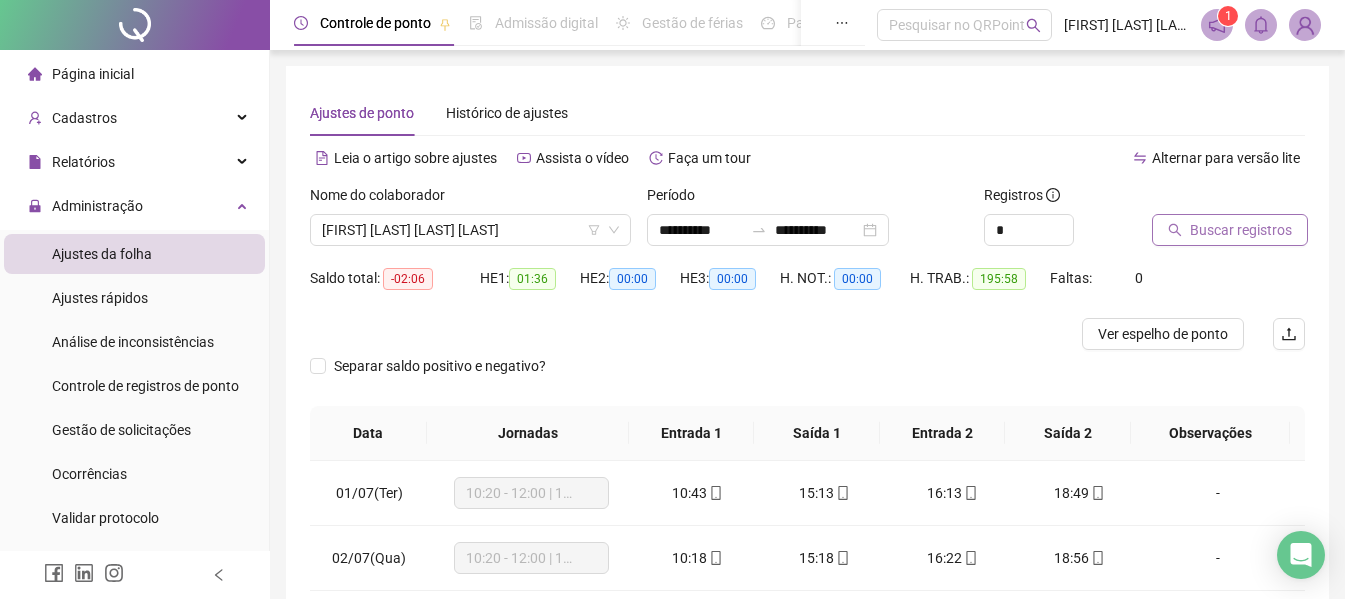click on "Buscar registros" at bounding box center [1241, 230] 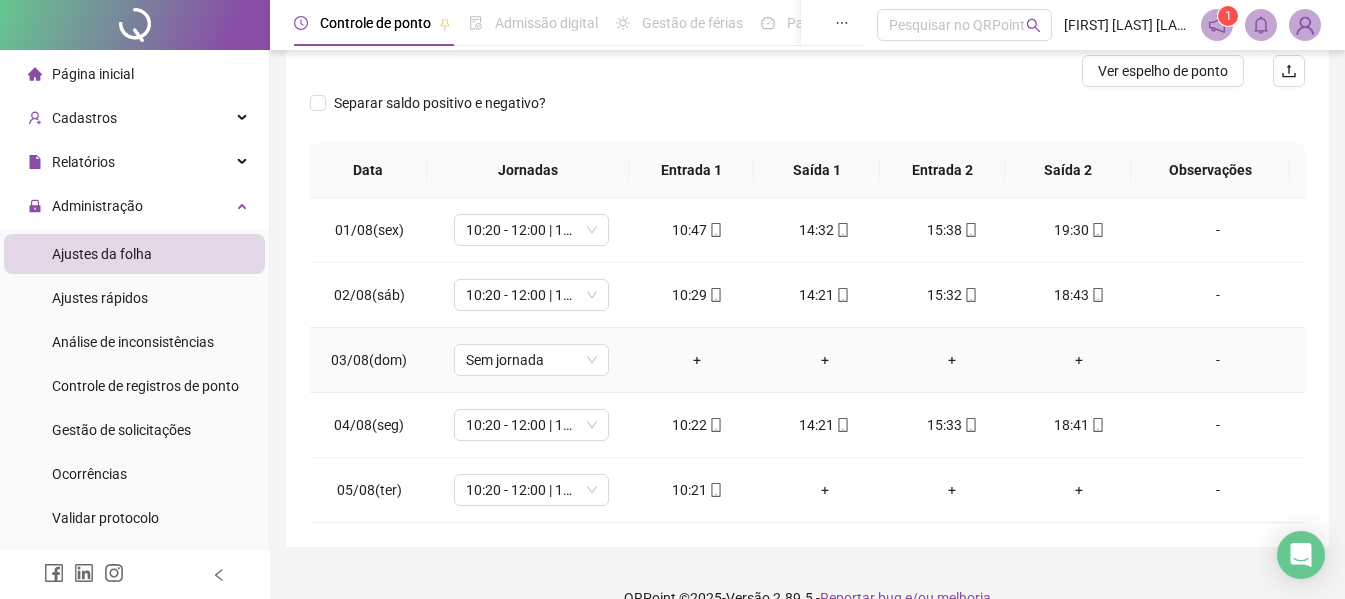 scroll, scrollTop: 297, scrollLeft: 0, axis: vertical 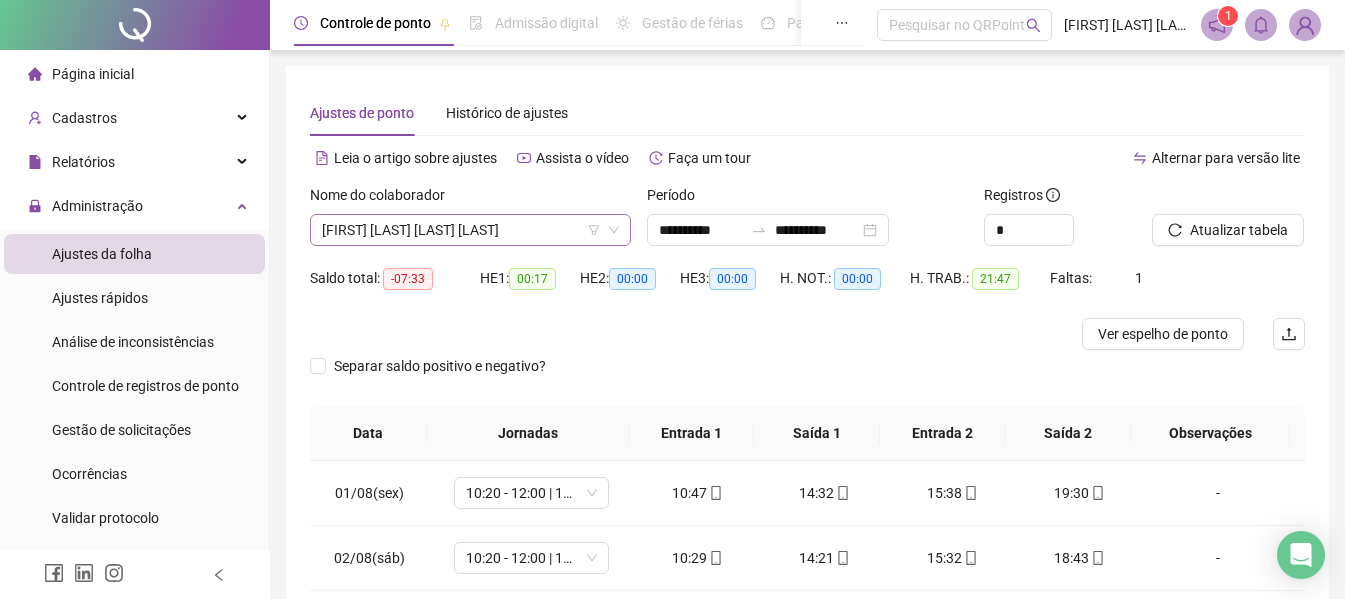 click 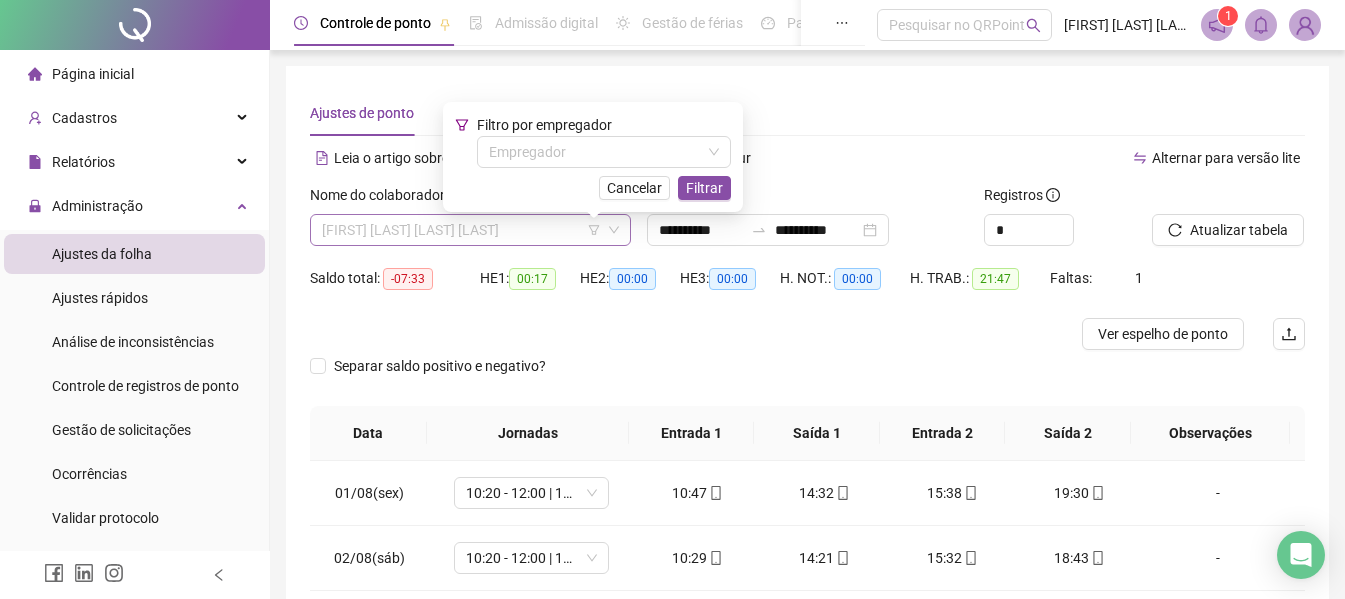 drag, startPoint x: 627, startPoint y: 233, endPoint x: 616, endPoint y: 234, distance: 11.045361 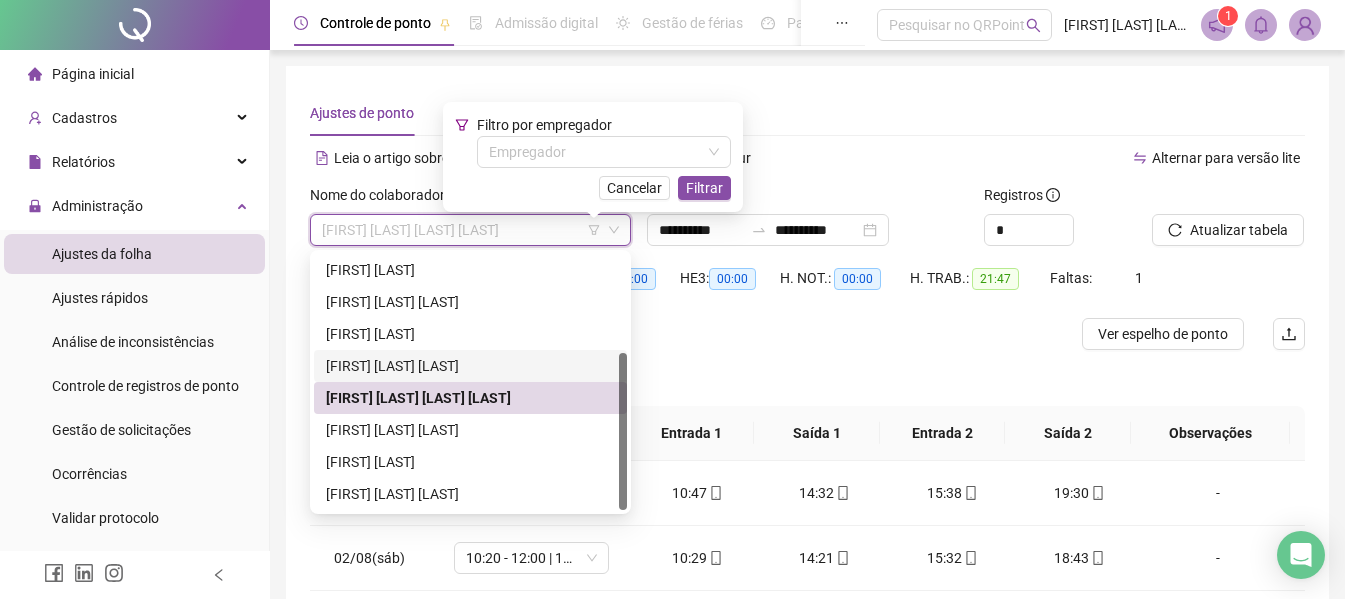 click on "[FIRST] [LAST] [LAST]" at bounding box center [470, 366] 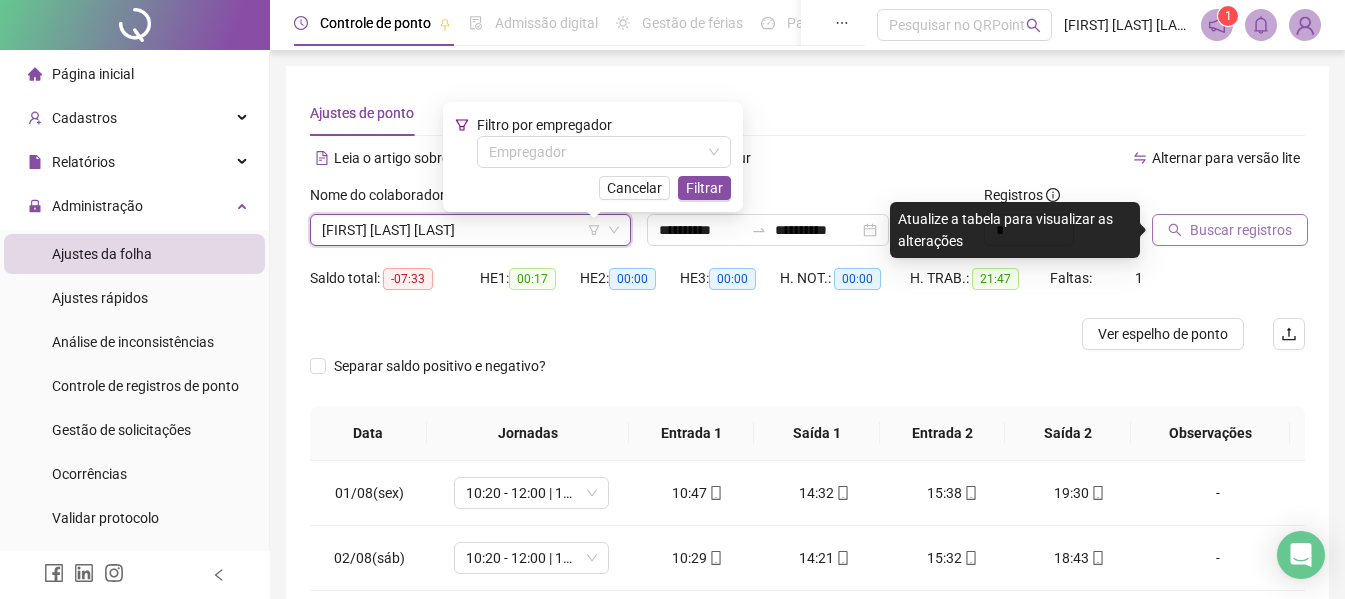 click on "Buscar registros" at bounding box center [1241, 230] 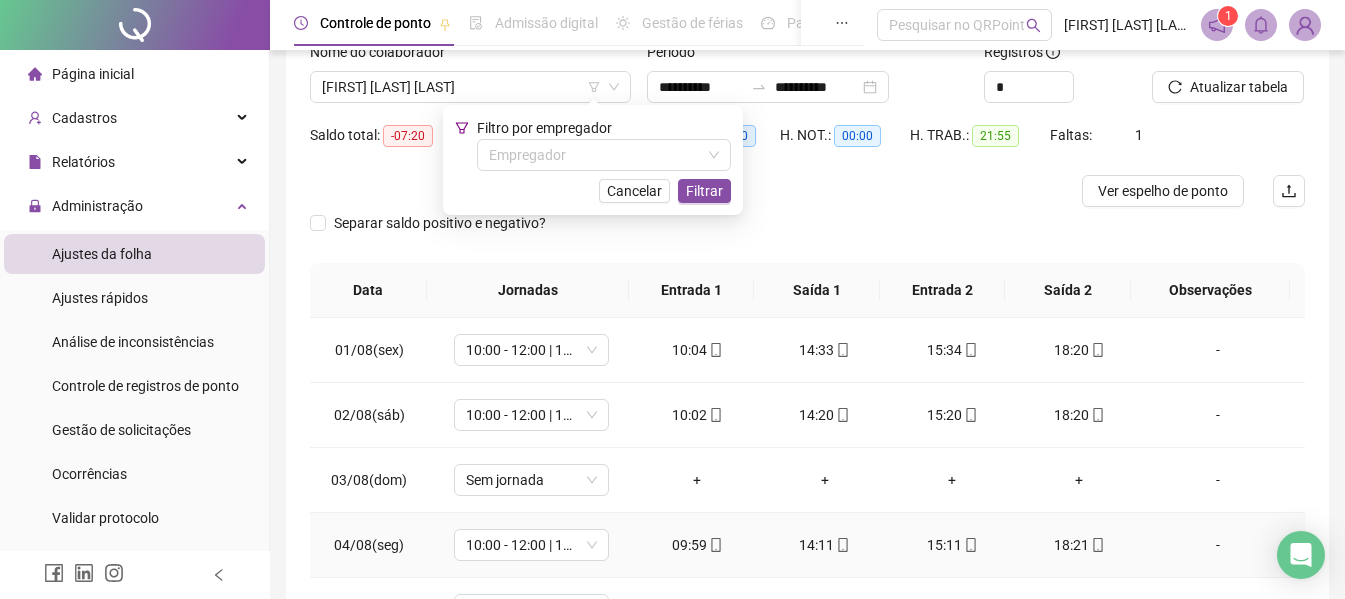 scroll, scrollTop: 0, scrollLeft: 0, axis: both 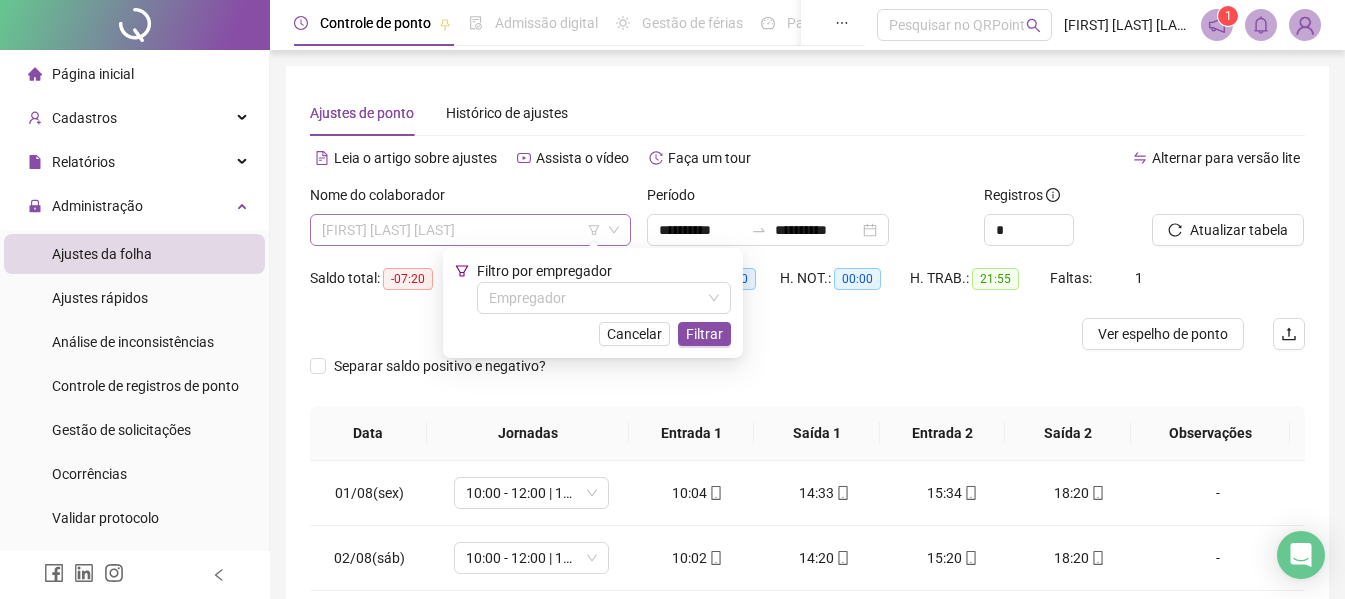 click on "[FIRST] [LAST] [LAST]" at bounding box center [470, 230] 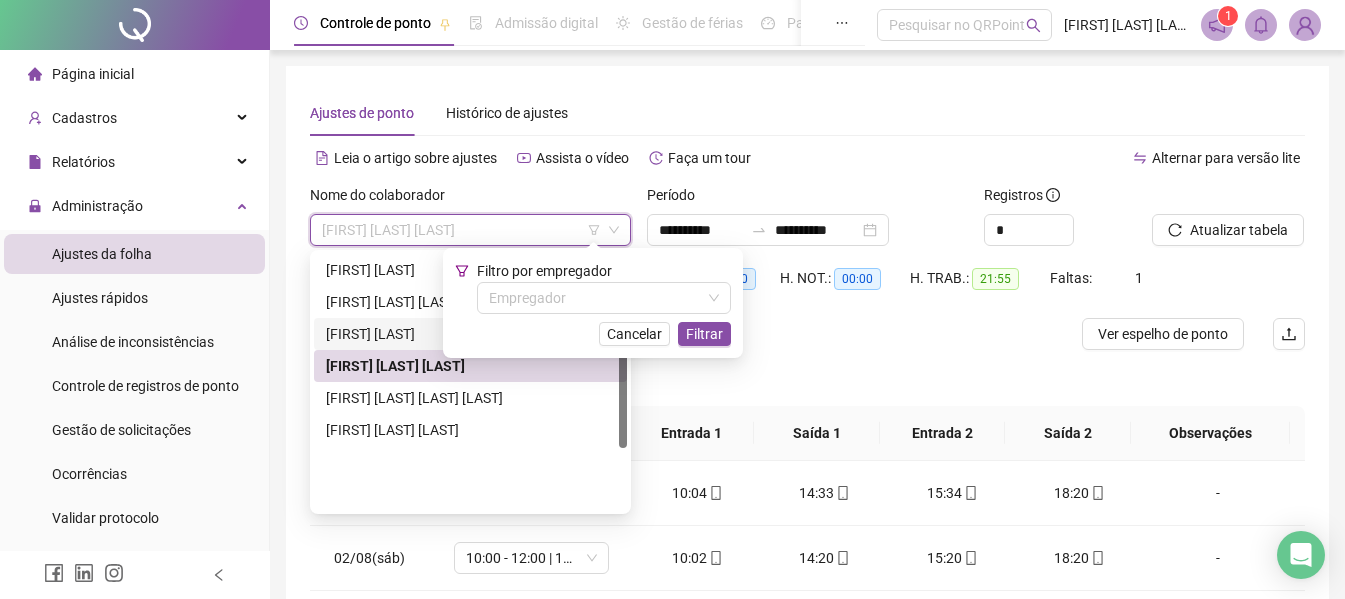 scroll, scrollTop: 60, scrollLeft: 0, axis: vertical 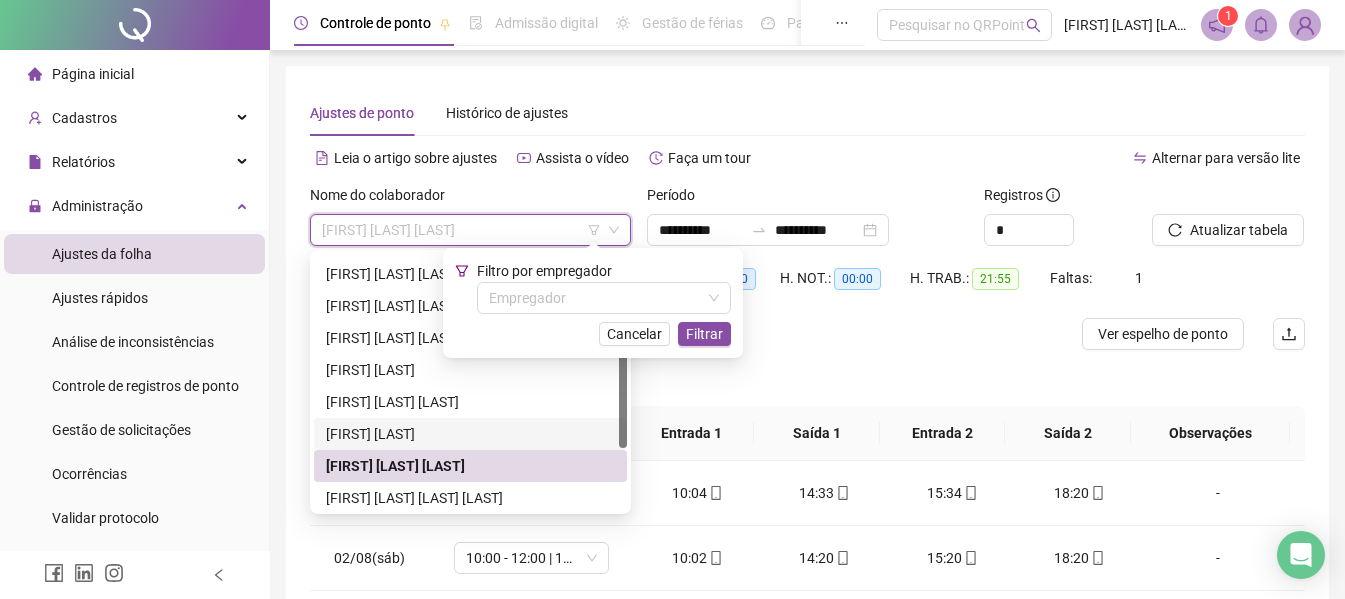 click on "[FIRST] [LAST] [LAST]" at bounding box center [470, 402] 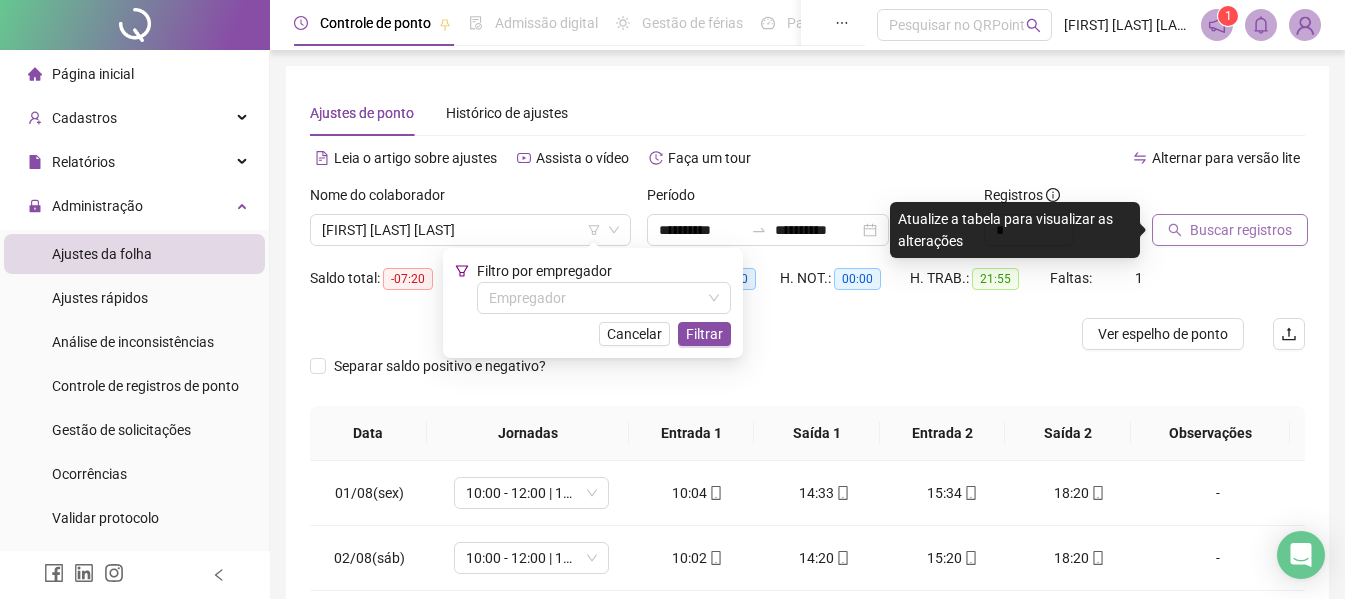 click on "Buscar registros" at bounding box center (1241, 230) 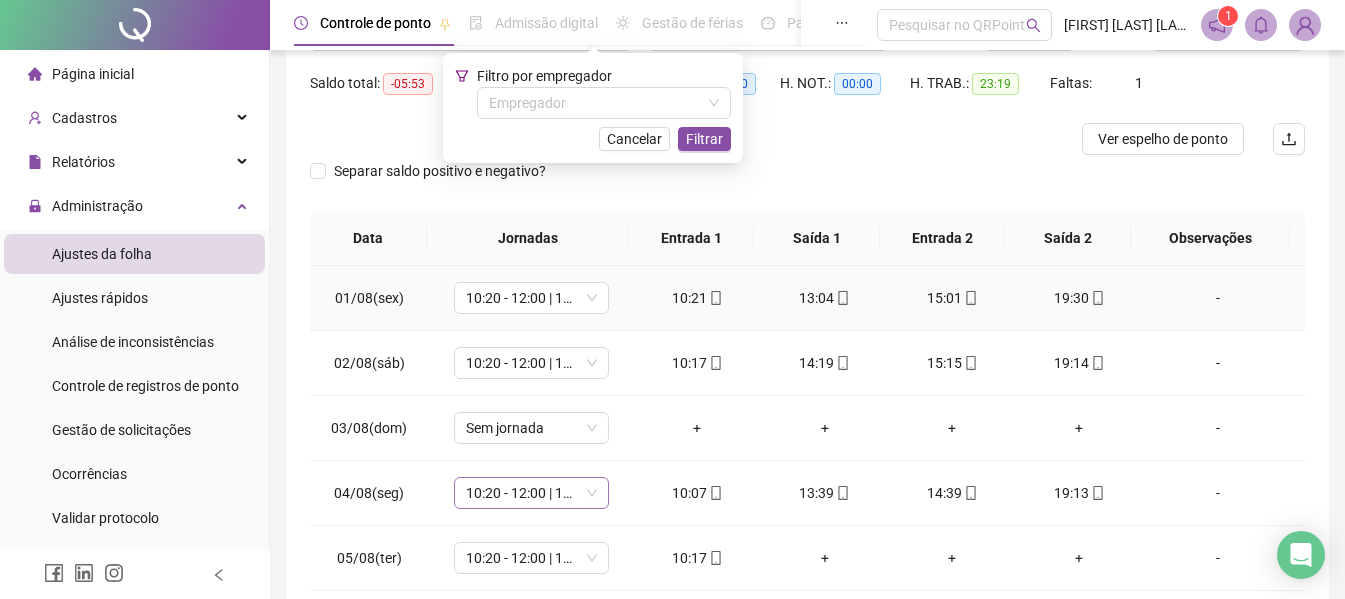 scroll, scrollTop: 97, scrollLeft: 0, axis: vertical 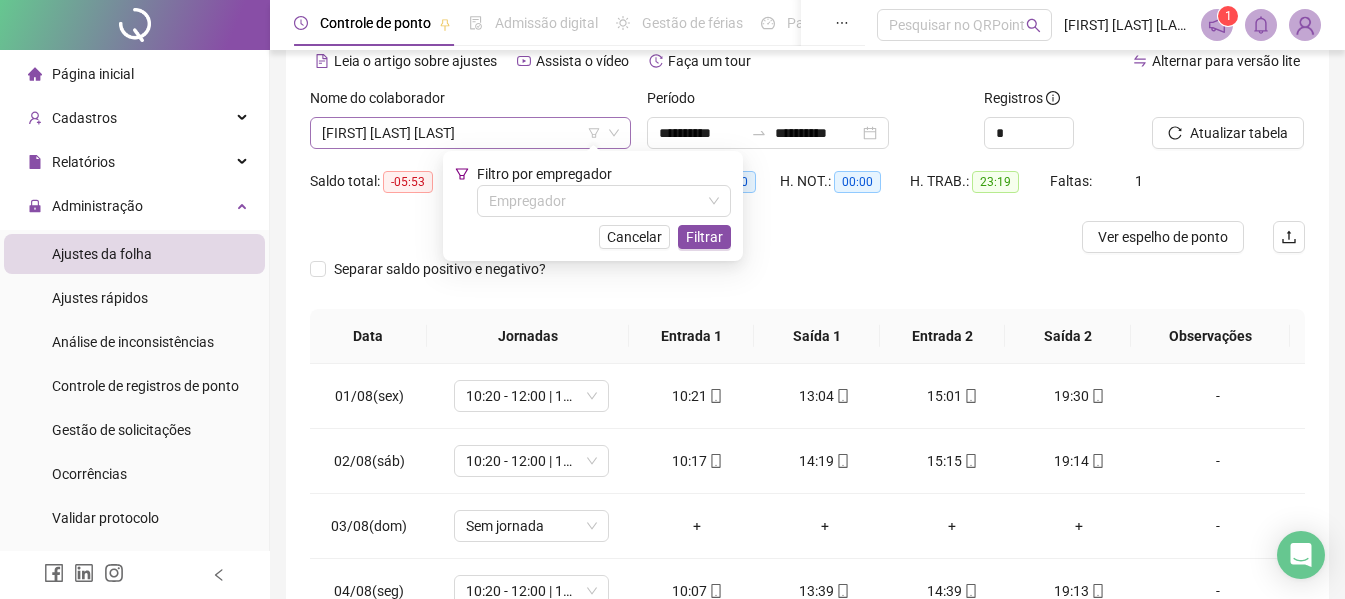 click on "[FIRST] [LAST] [LAST]" at bounding box center (470, 133) 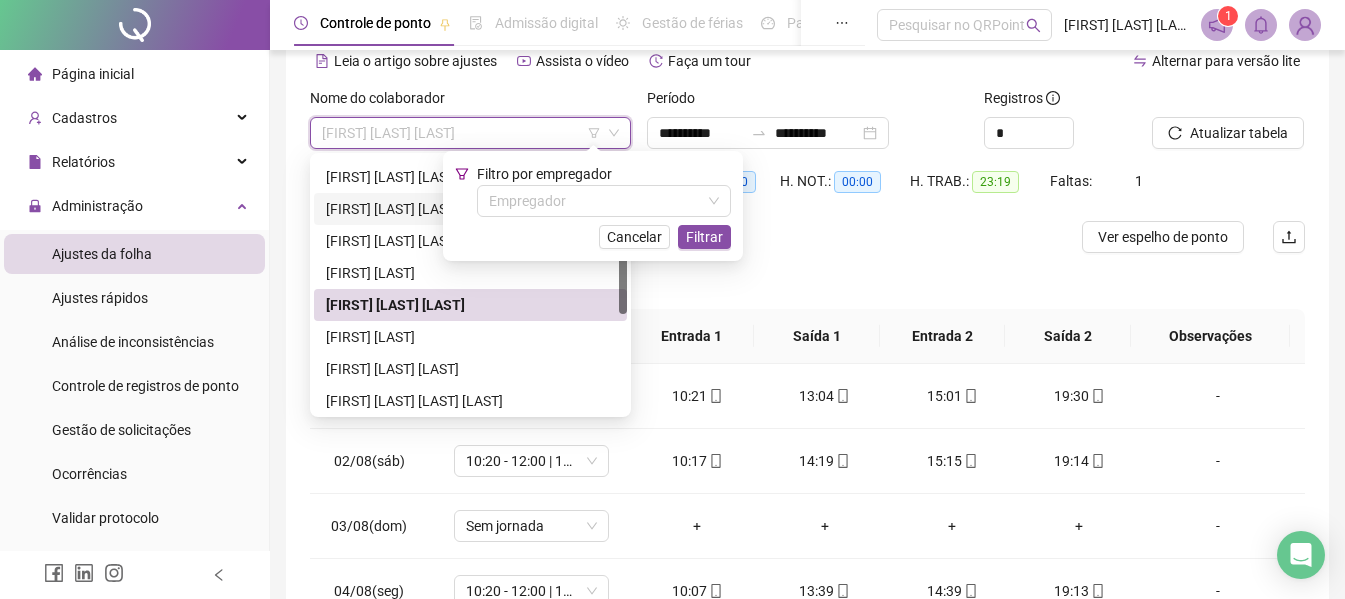 scroll, scrollTop: 0, scrollLeft: 0, axis: both 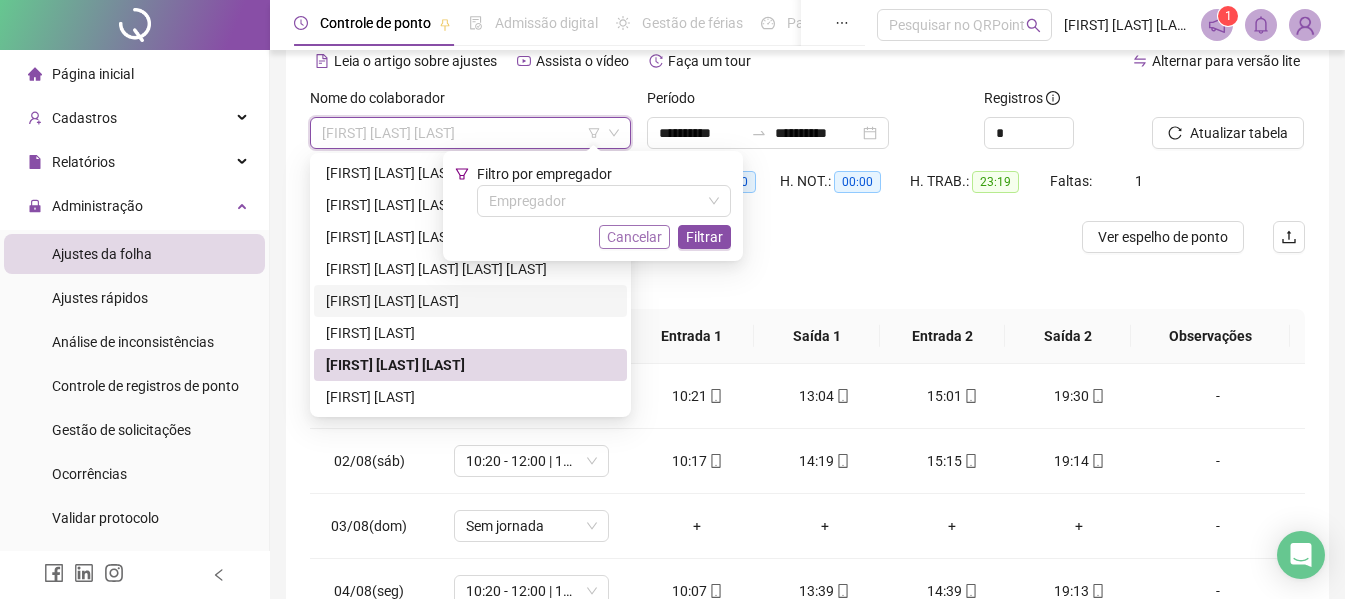 click on "Cancelar" at bounding box center (634, 237) 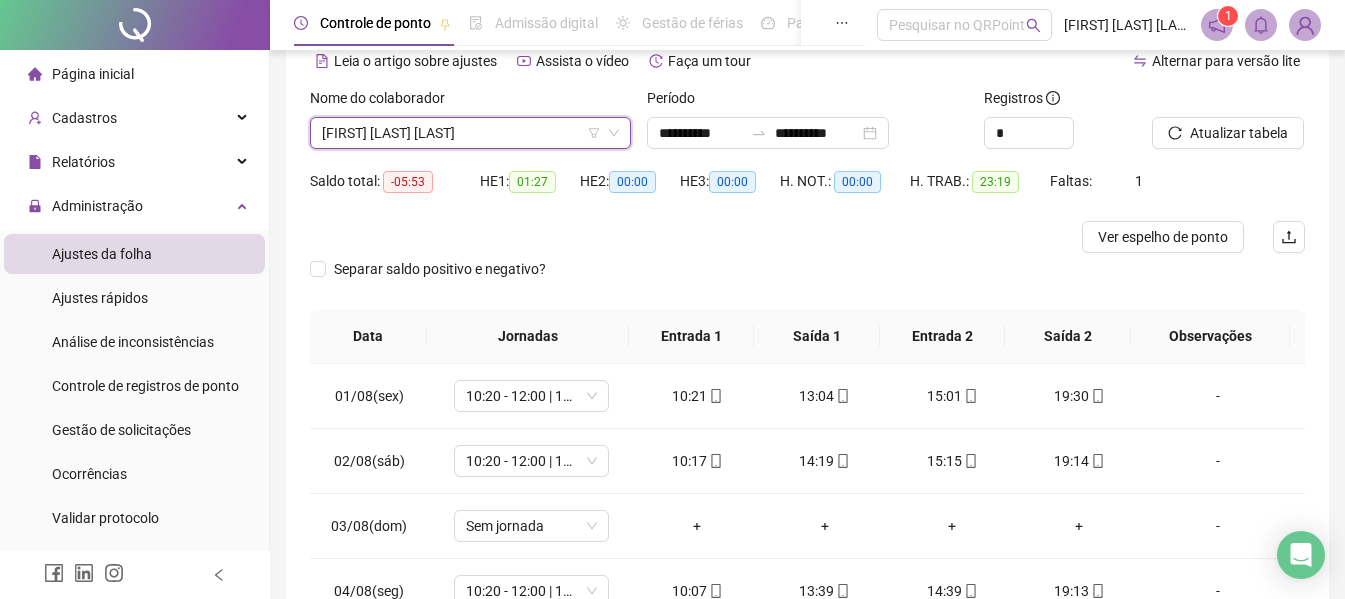 click on "[FIRST] [LAST] [LAST]" at bounding box center (470, 133) 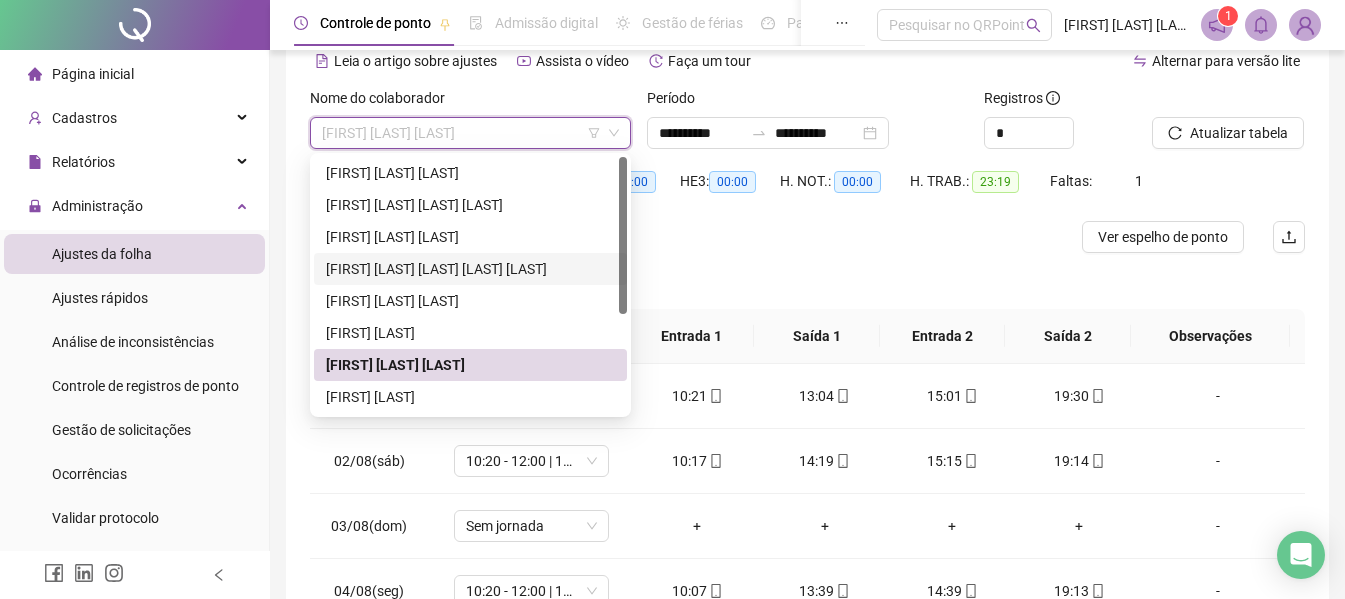 click on "[FIRST] [LAST] [LAST] [LAST] [LAST]" at bounding box center (470, 269) 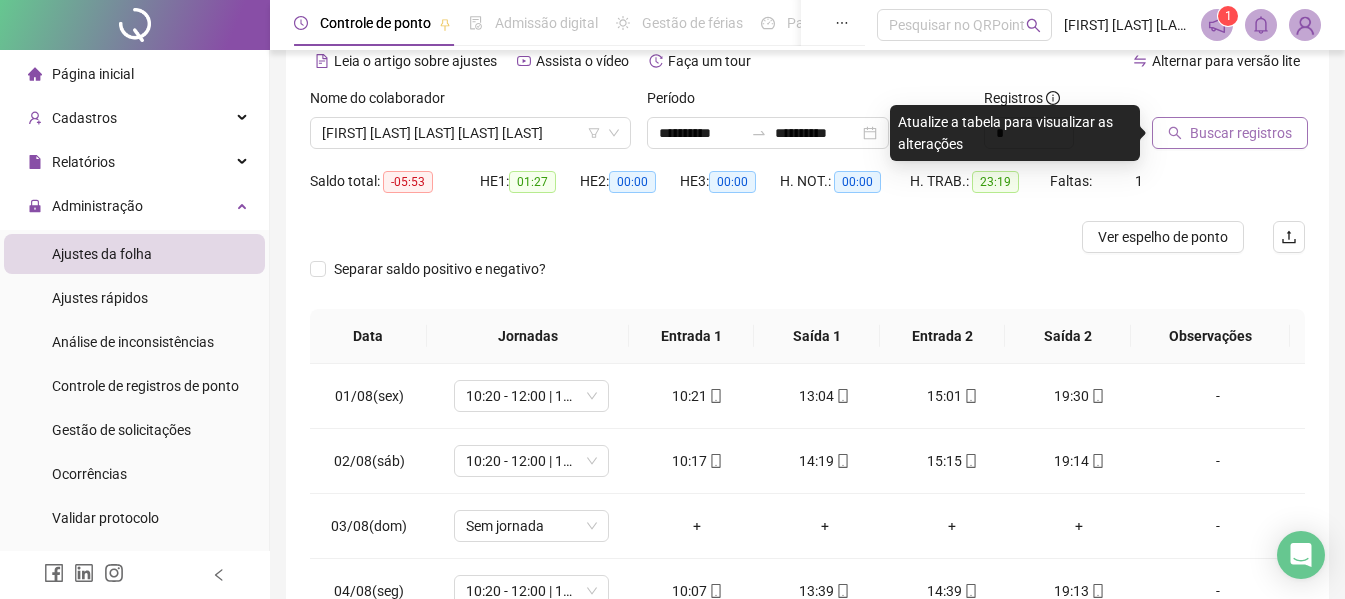 click on "Buscar registros" at bounding box center [1230, 133] 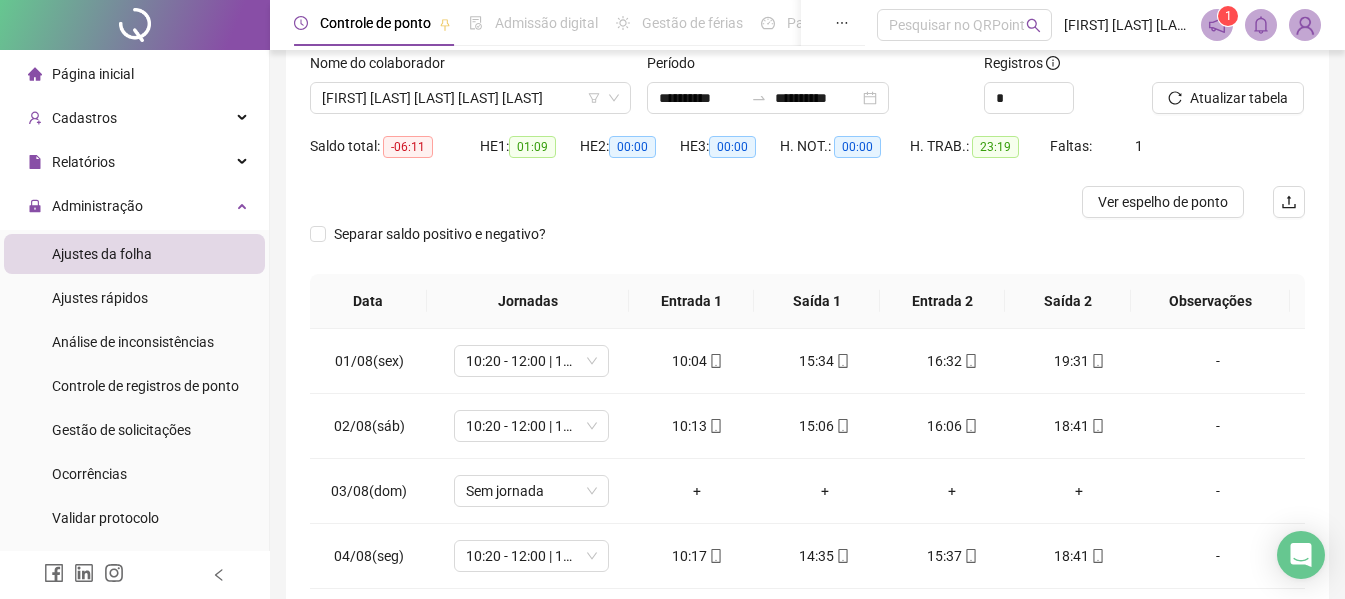 scroll, scrollTop: 97, scrollLeft: 0, axis: vertical 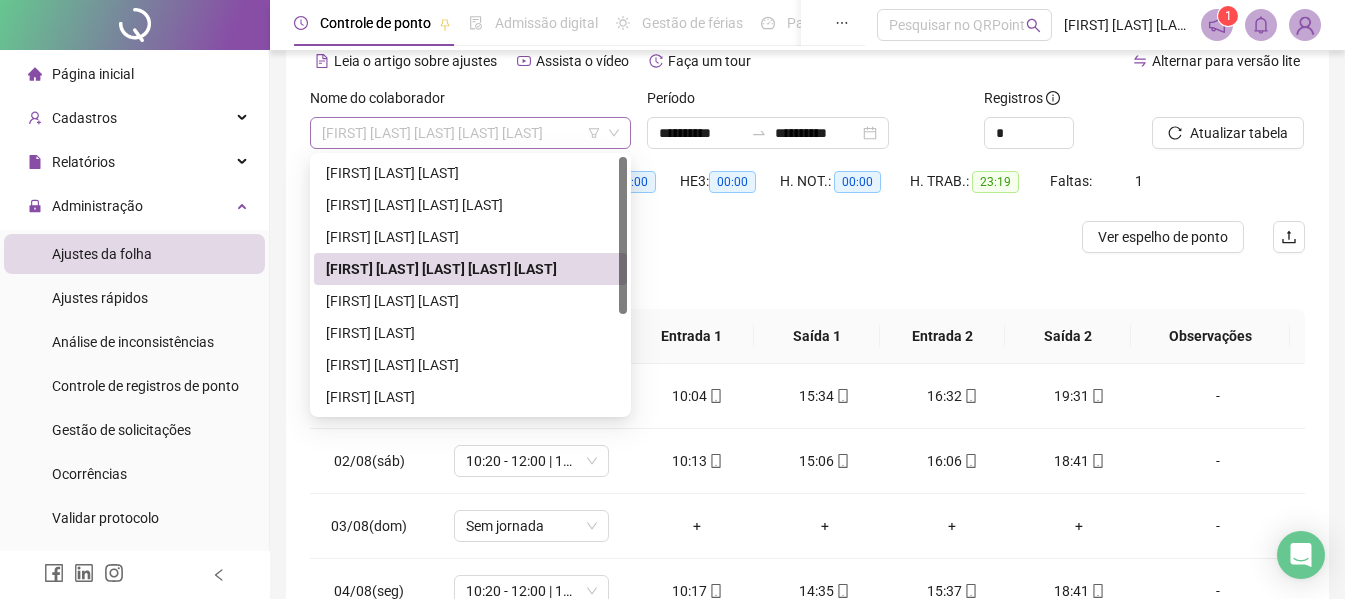 click on "[FIRST] [LAST] [LAST] [LAST] [LAST]" at bounding box center [470, 133] 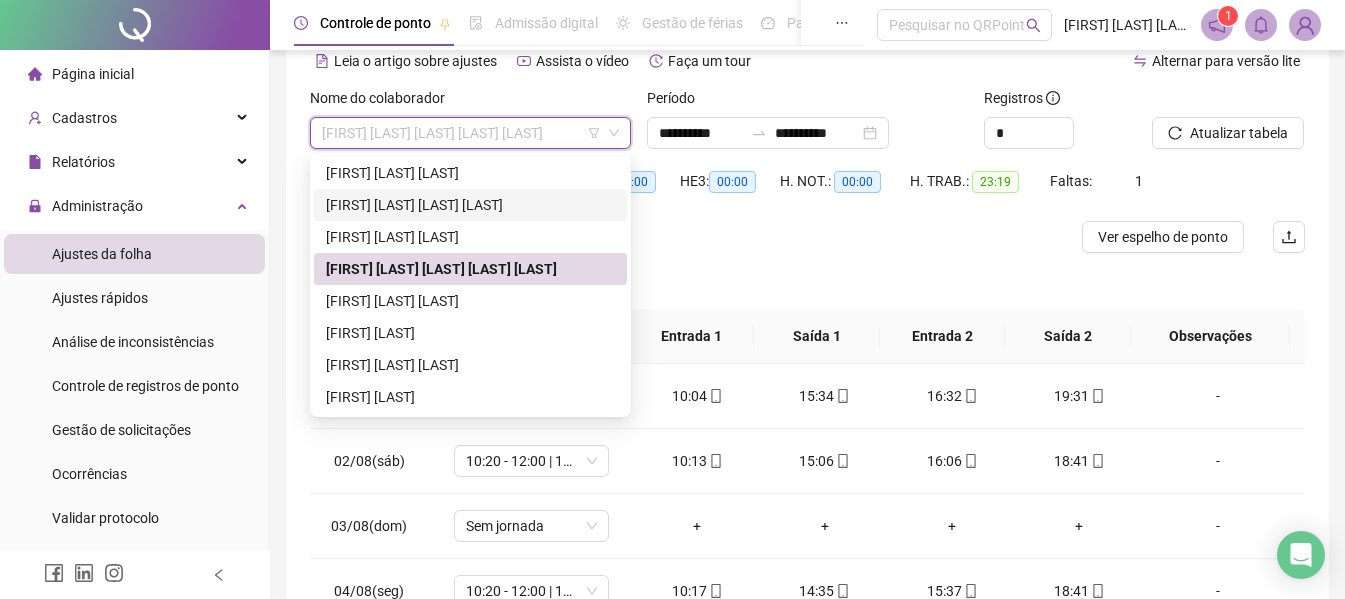 click on "[FIRST] [LAST] [LAST] [LAST]" at bounding box center (470, 205) 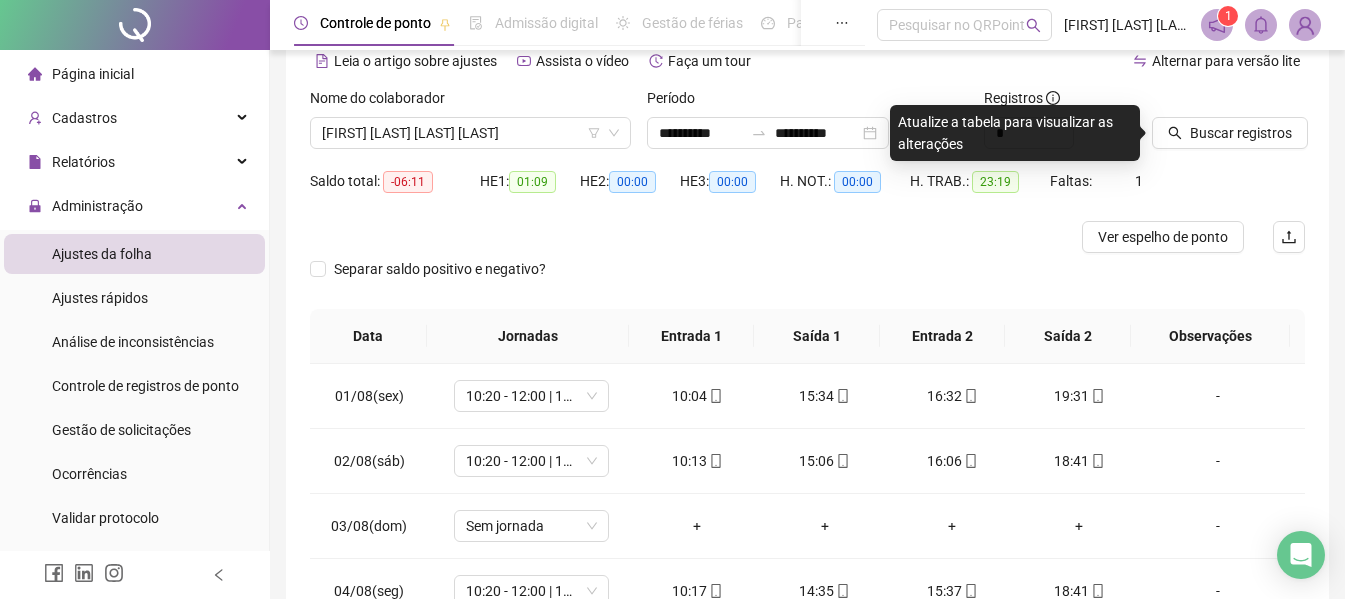 click at bounding box center [1203, 102] 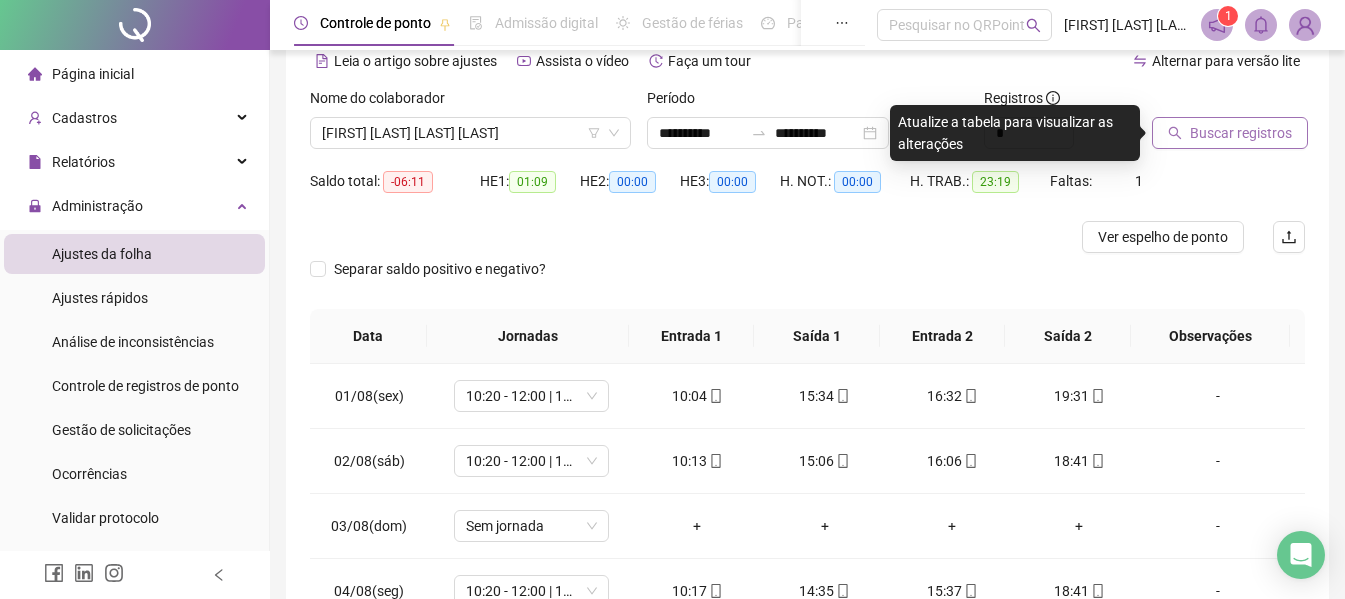 click on "Buscar registros" at bounding box center [1241, 133] 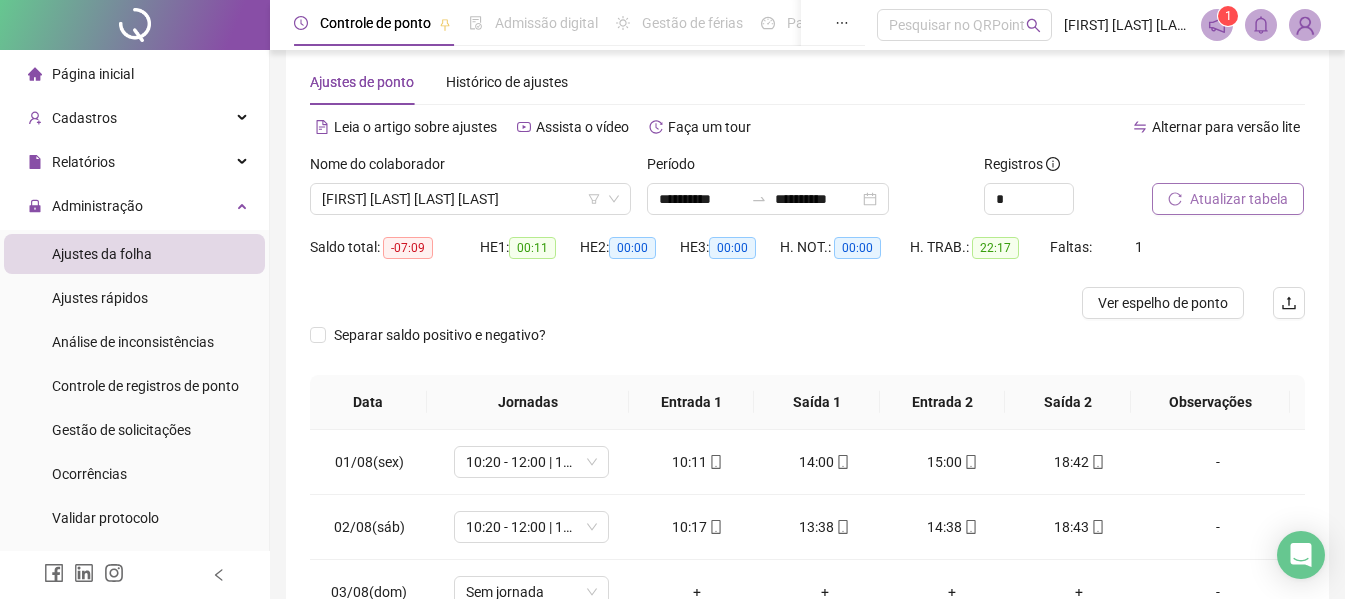scroll, scrollTop: 0, scrollLeft: 0, axis: both 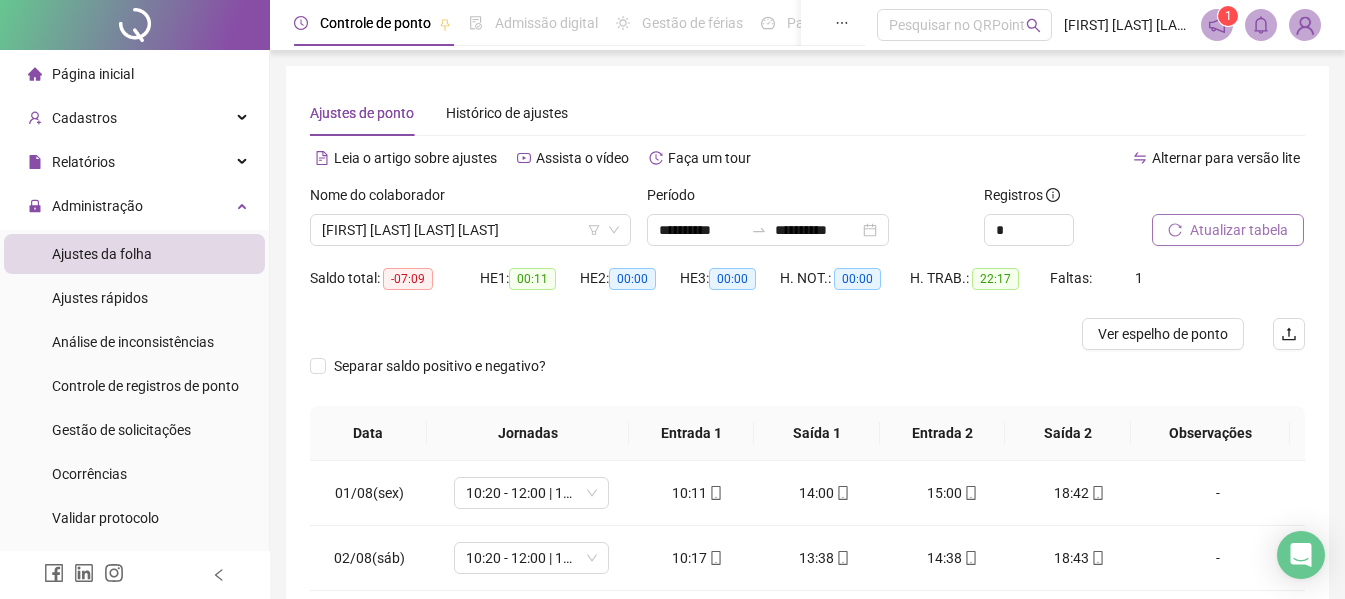 click on "Nome do colaborador [FIRST] [LAST] [LAST] [LAST]" at bounding box center (470, 223) 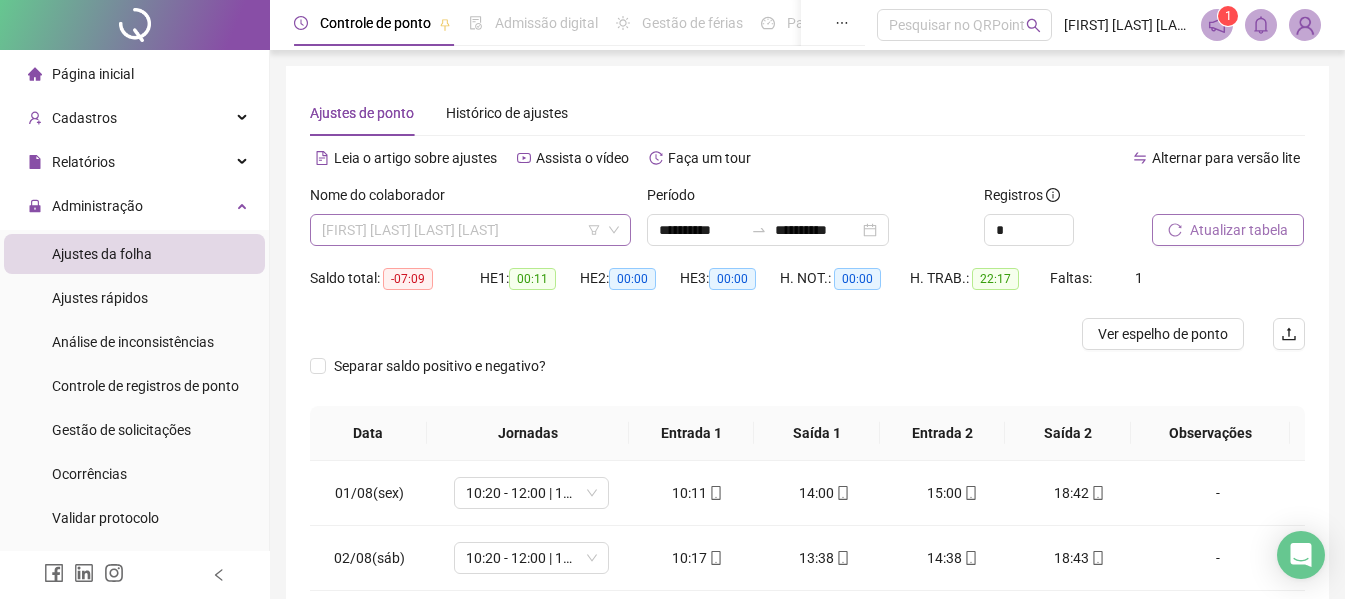 click on "[FIRST] [LAST] [LAST] [LAST]" at bounding box center [470, 230] 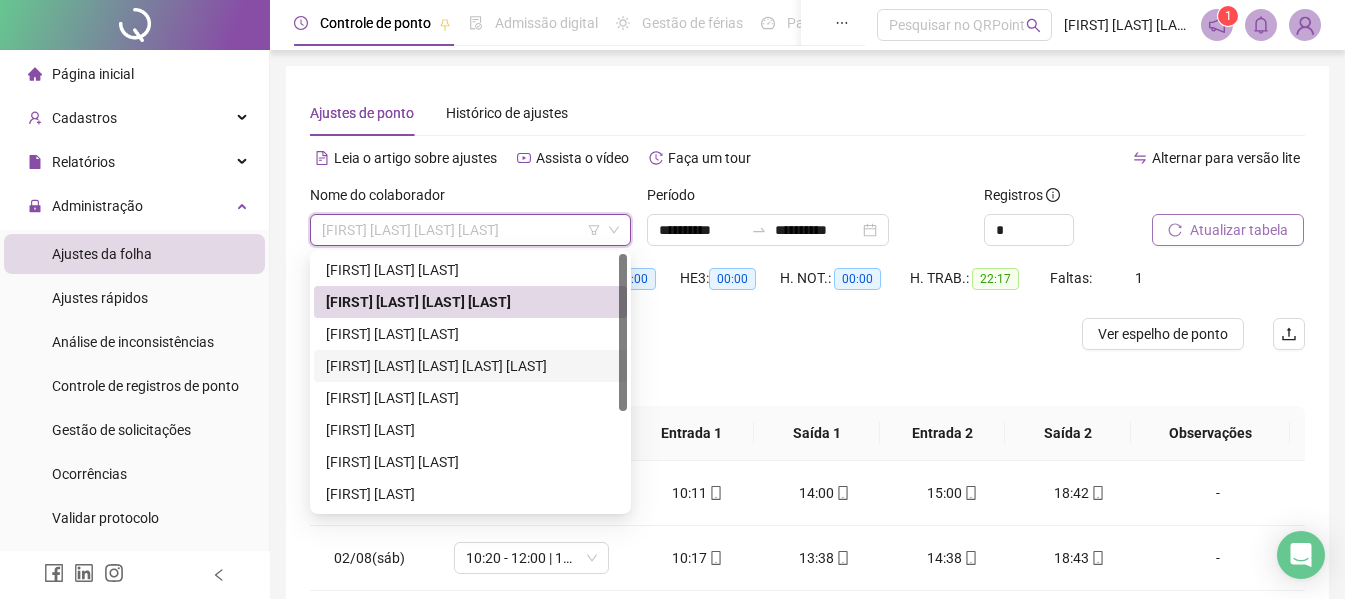 click on "[FIRST] [LAST] [LAST] [LAST] [LAST]" at bounding box center [470, 366] 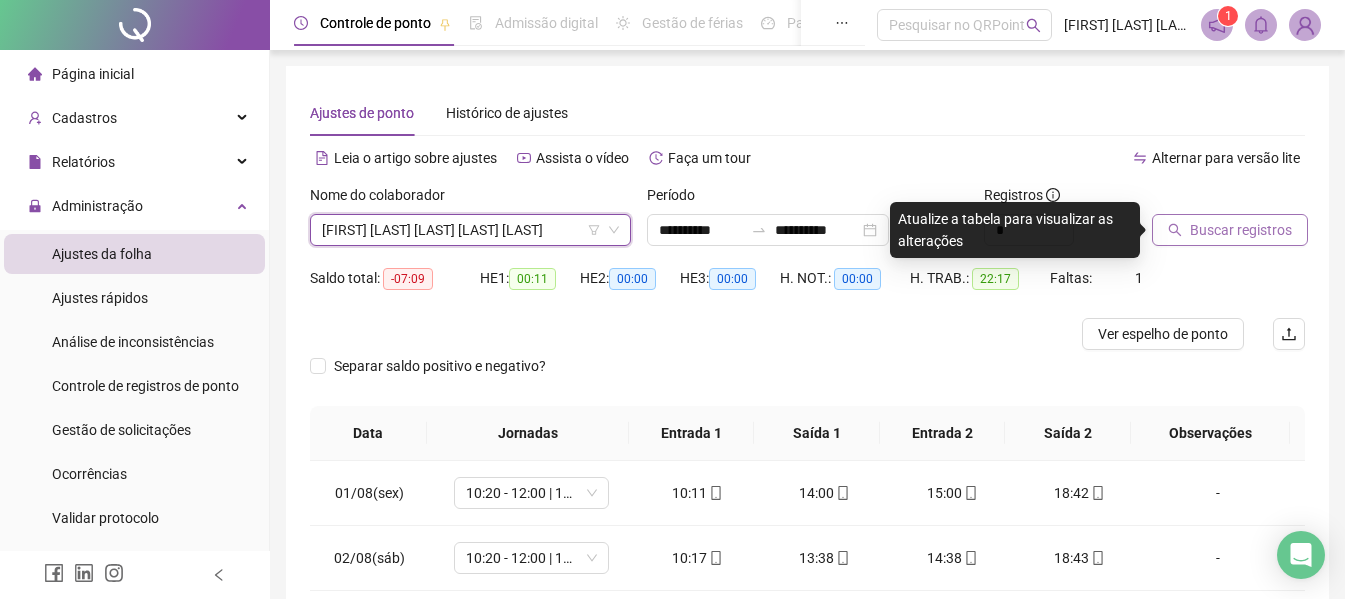 click on "Buscar registros" at bounding box center (1241, 230) 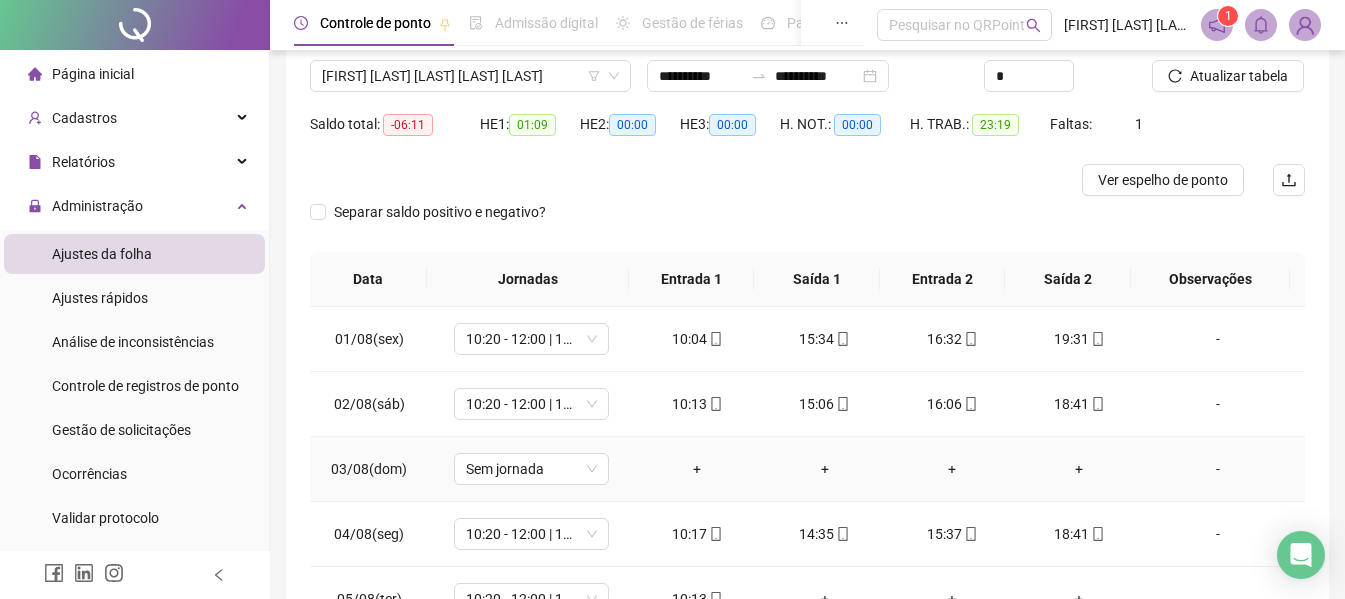 scroll, scrollTop: 0, scrollLeft: 0, axis: both 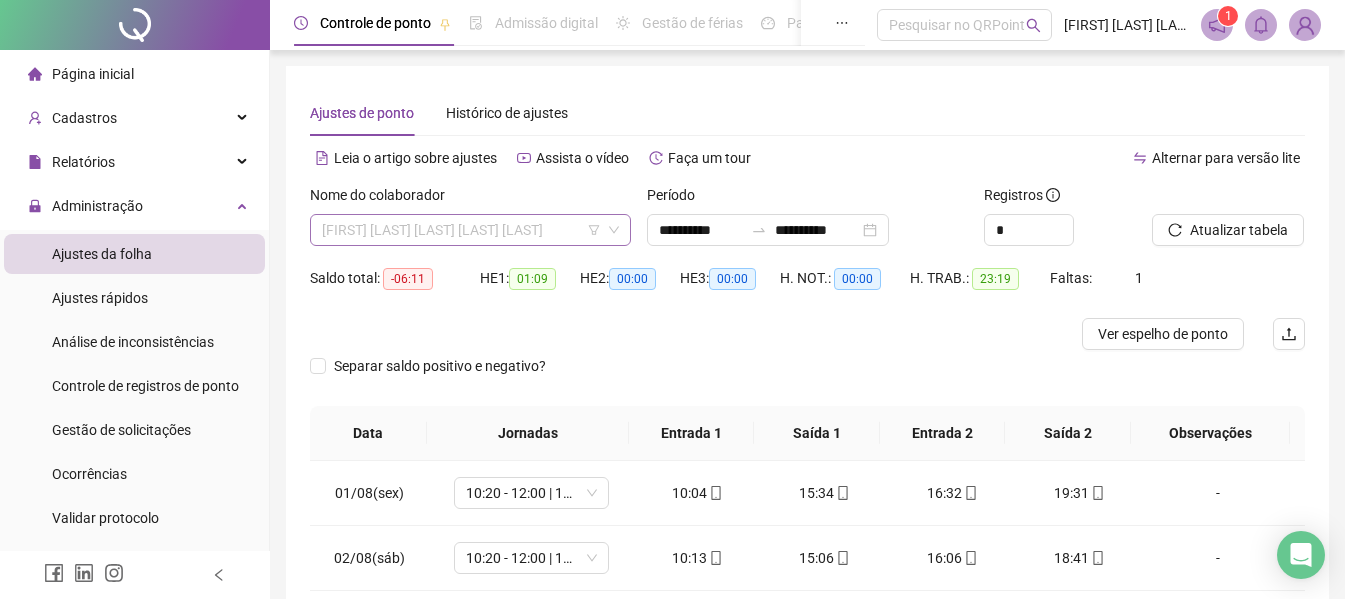 click on "[FIRST] [LAST] [LAST] [LAST] [LAST]" at bounding box center (470, 230) 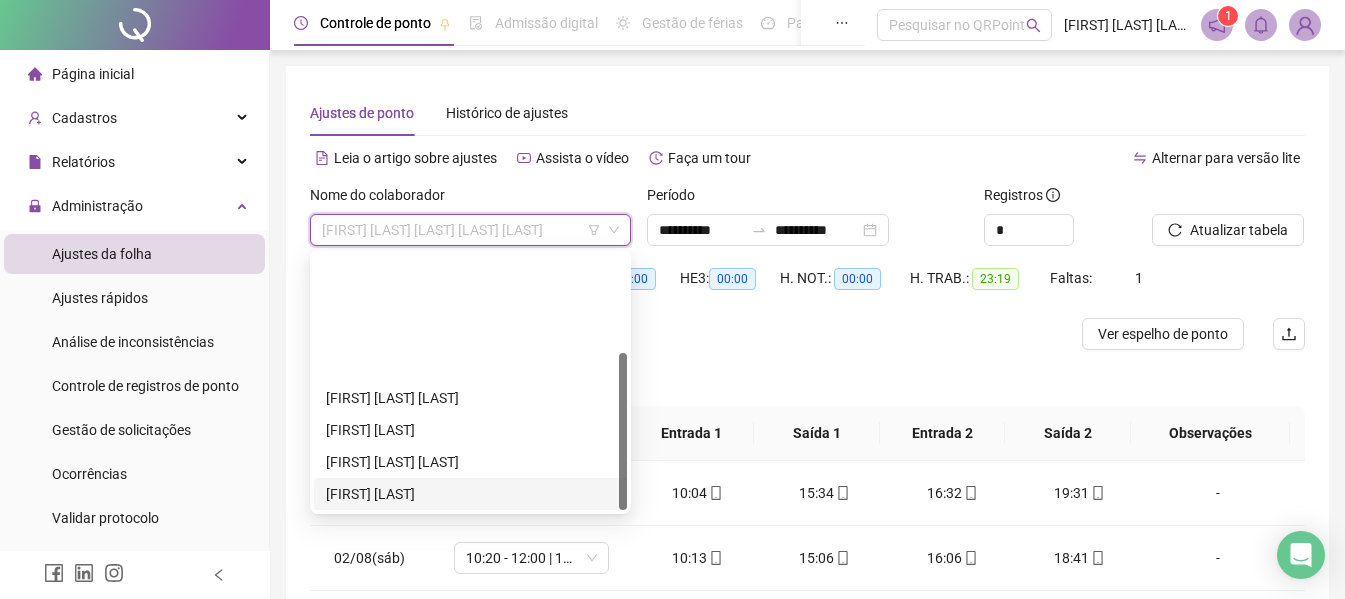 scroll, scrollTop: 160, scrollLeft: 0, axis: vertical 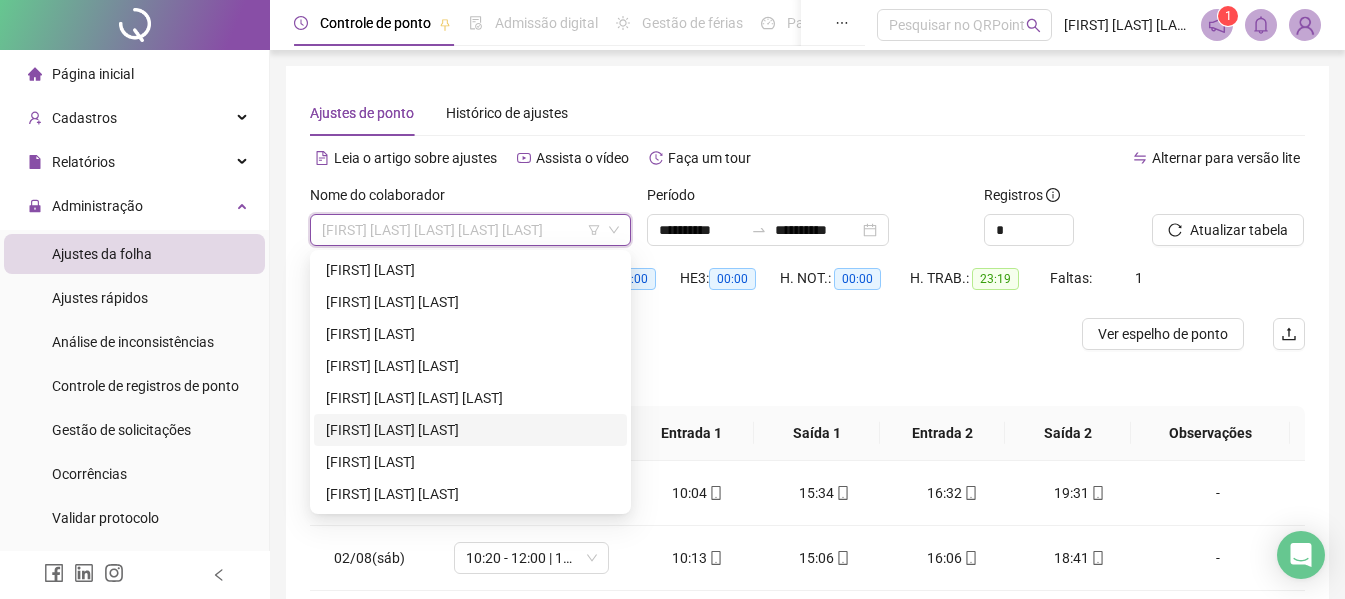 click on "[FIRST] [LAST] [LAST]" at bounding box center (470, 430) 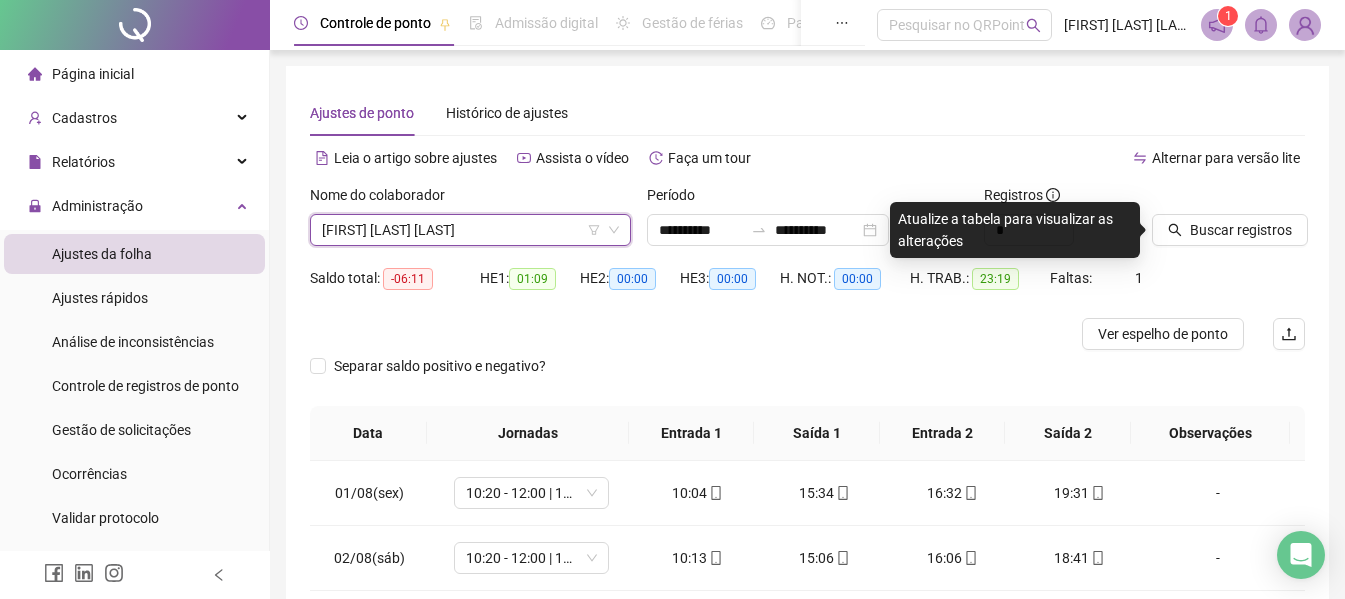 click on "Buscar registros" at bounding box center (1228, 223) 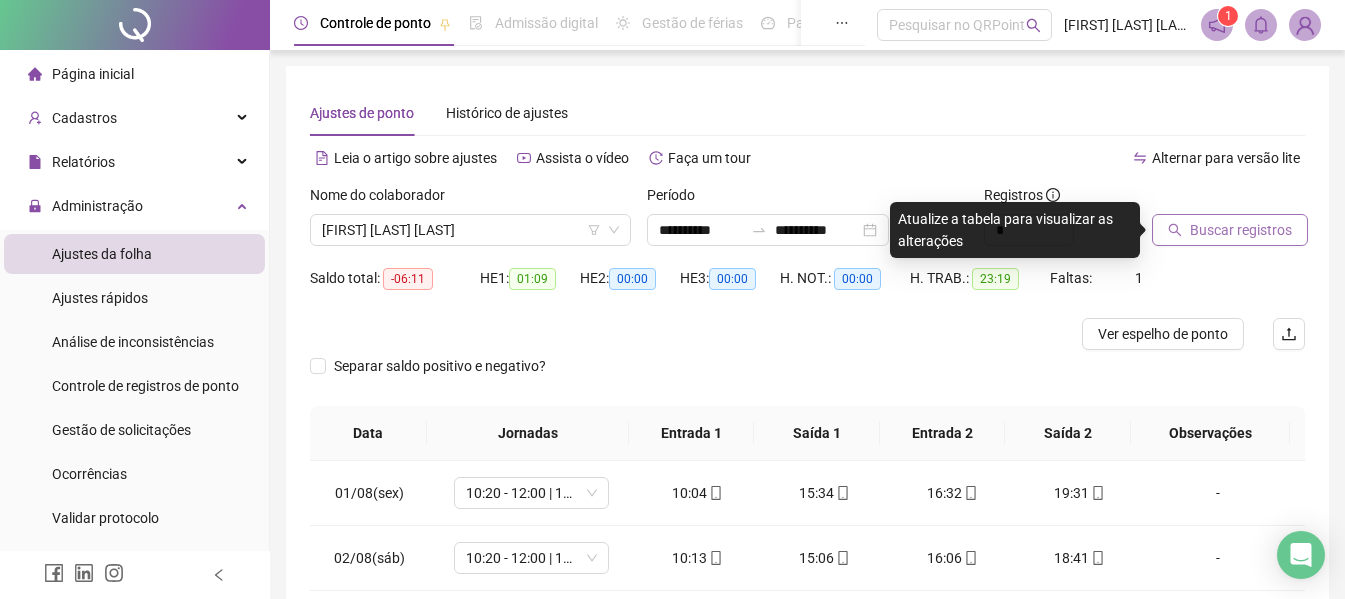 click on "Buscar registros" at bounding box center (1241, 230) 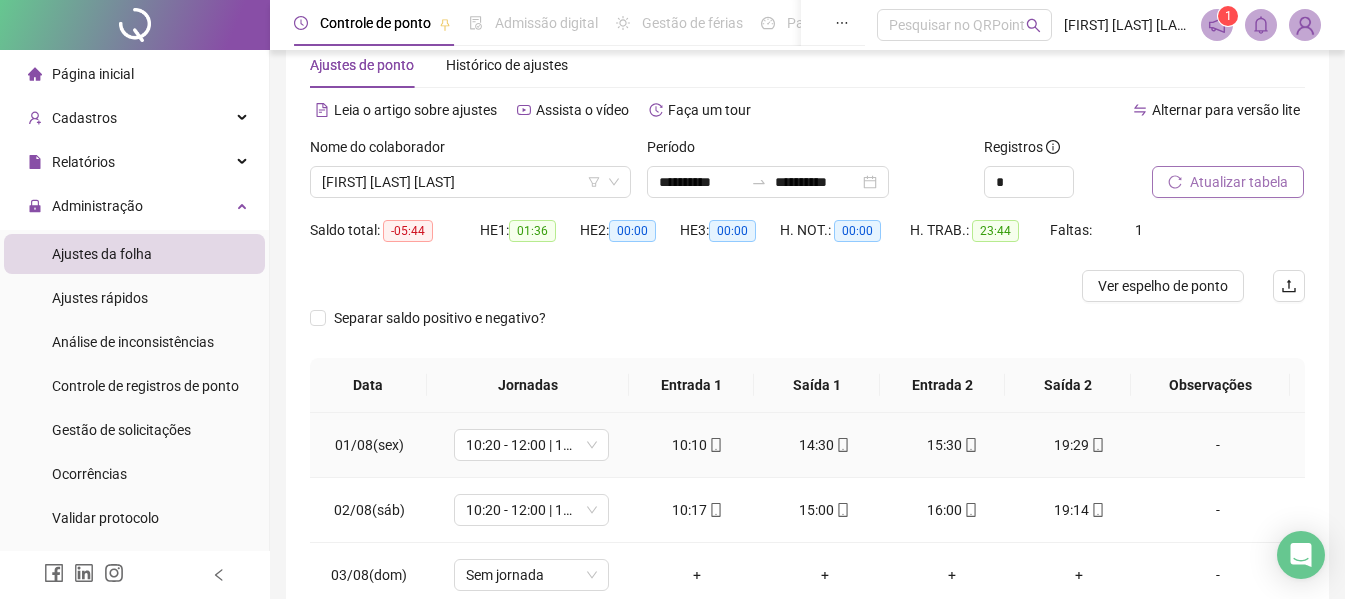 scroll, scrollTop: 0, scrollLeft: 0, axis: both 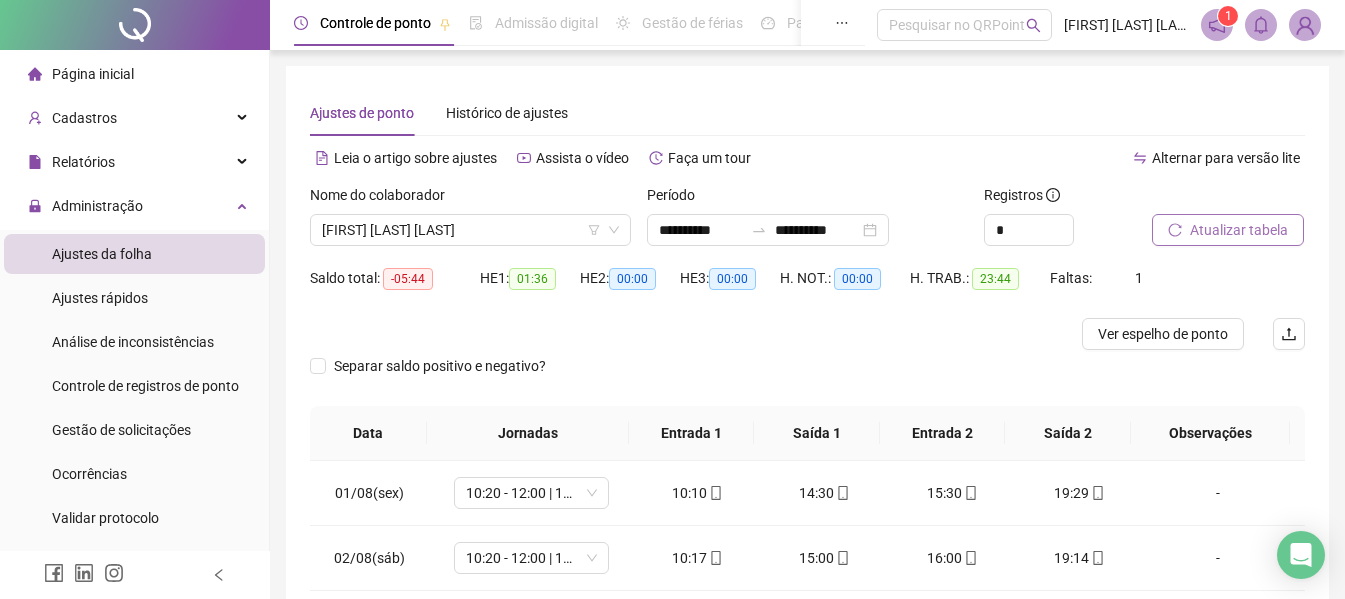 click 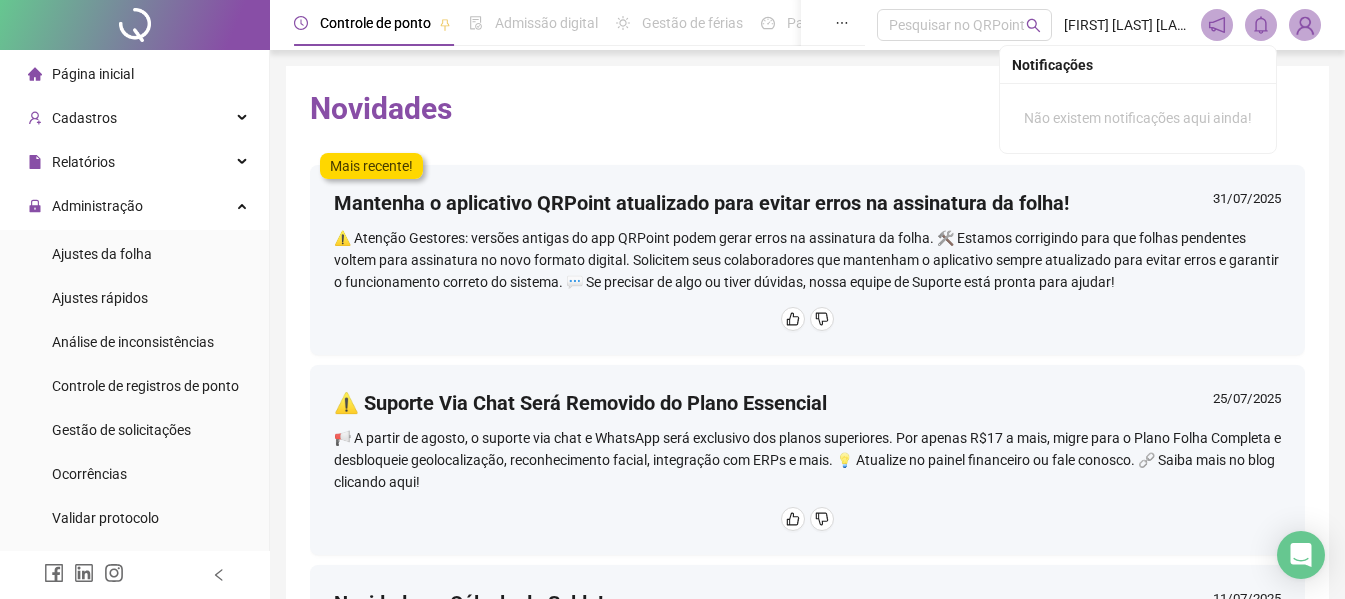click 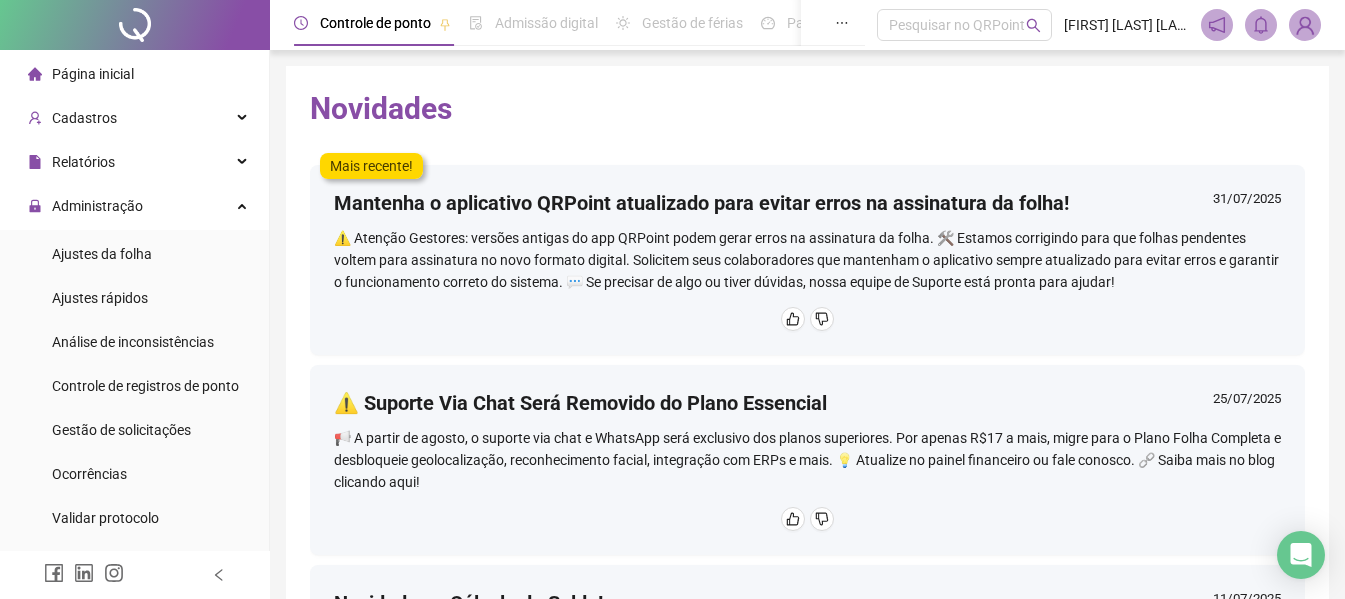 click on "Controle de ponto Admissão digital Gestão de férias Painel do DP Folha de pagamento   Pesquisar no QRPoint [FIRST] [LAST] - AFTER WAVE" at bounding box center [807, 25] 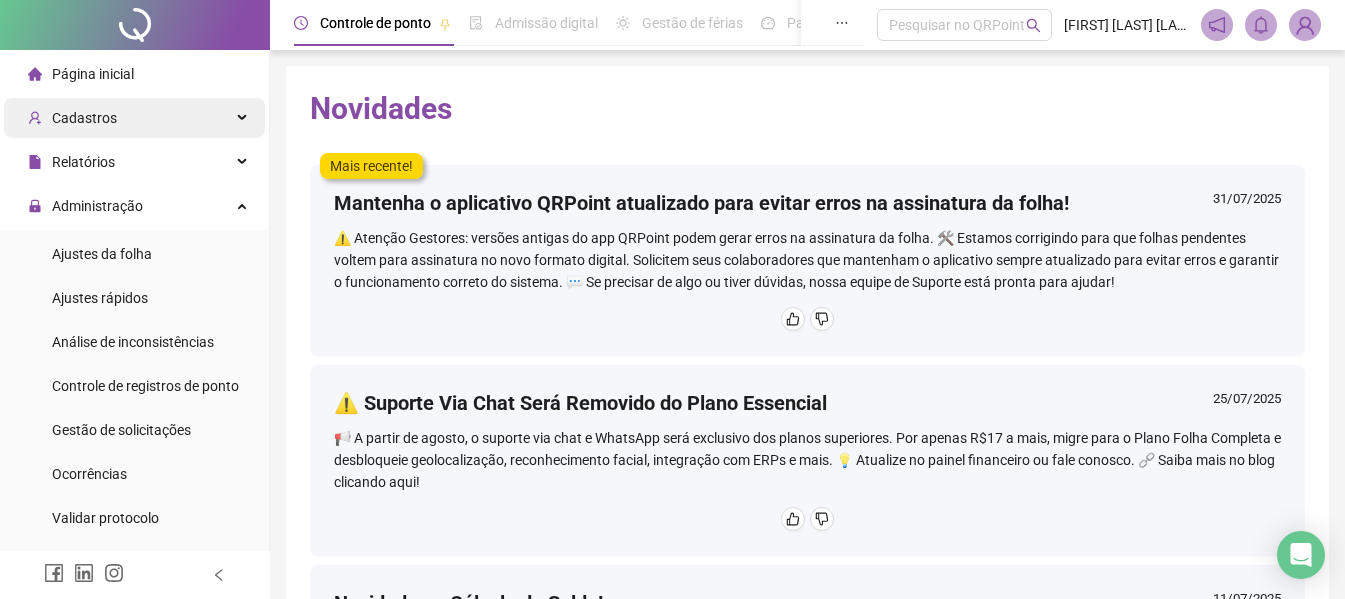 click on "Cadastros" at bounding box center (84, 118) 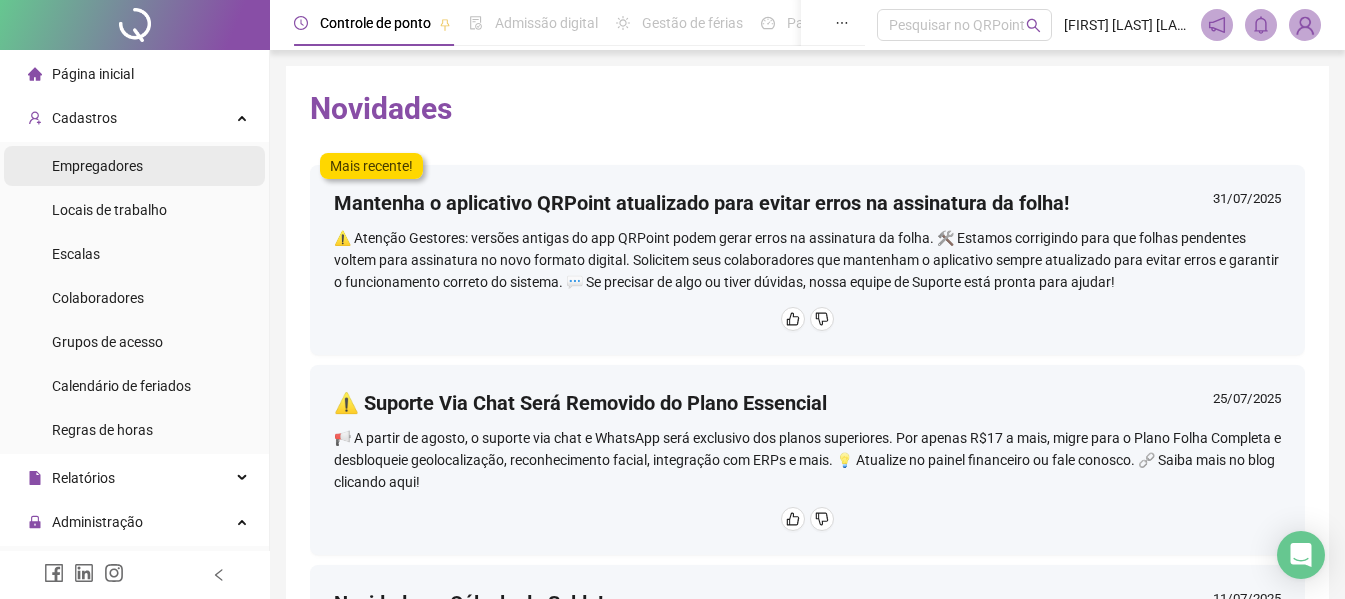 click on "Empregadores" at bounding box center [97, 166] 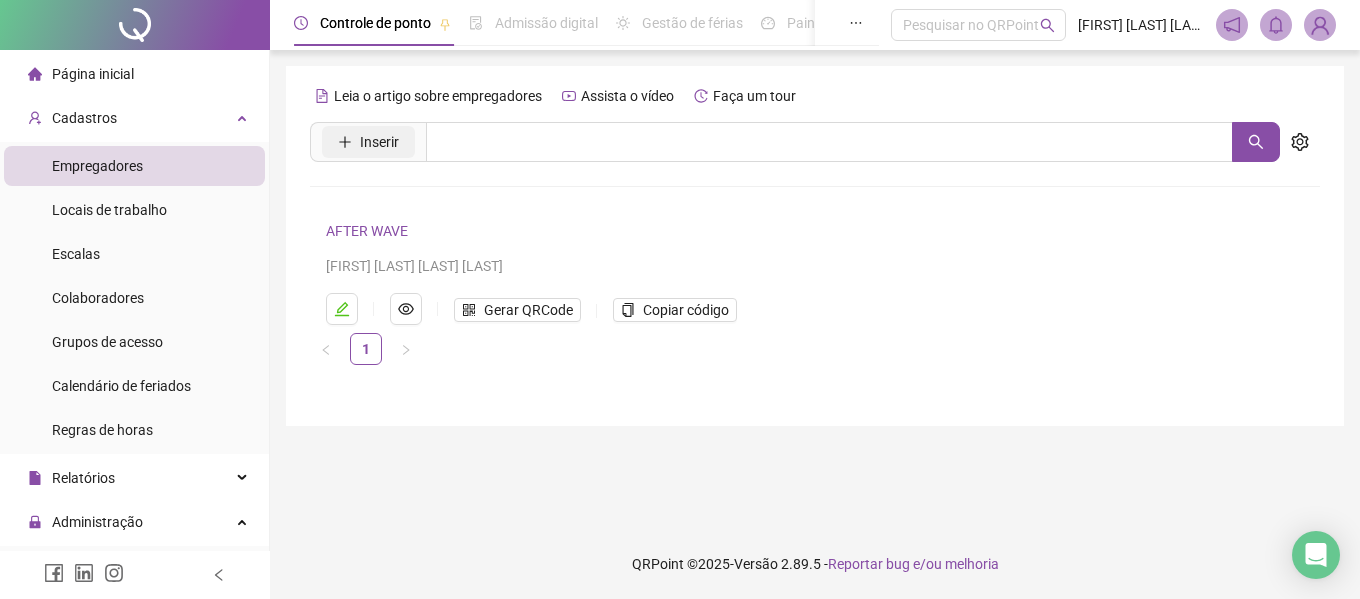 click 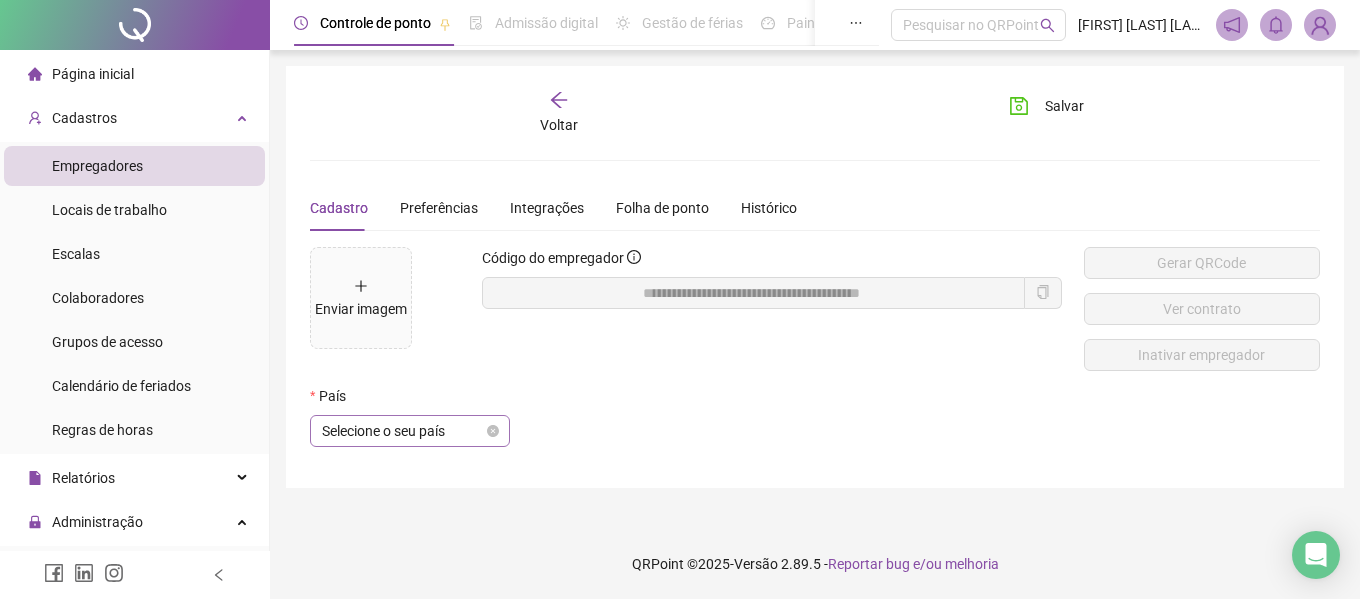 click on "Selecione o seu país" at bounding box center (410, 431) 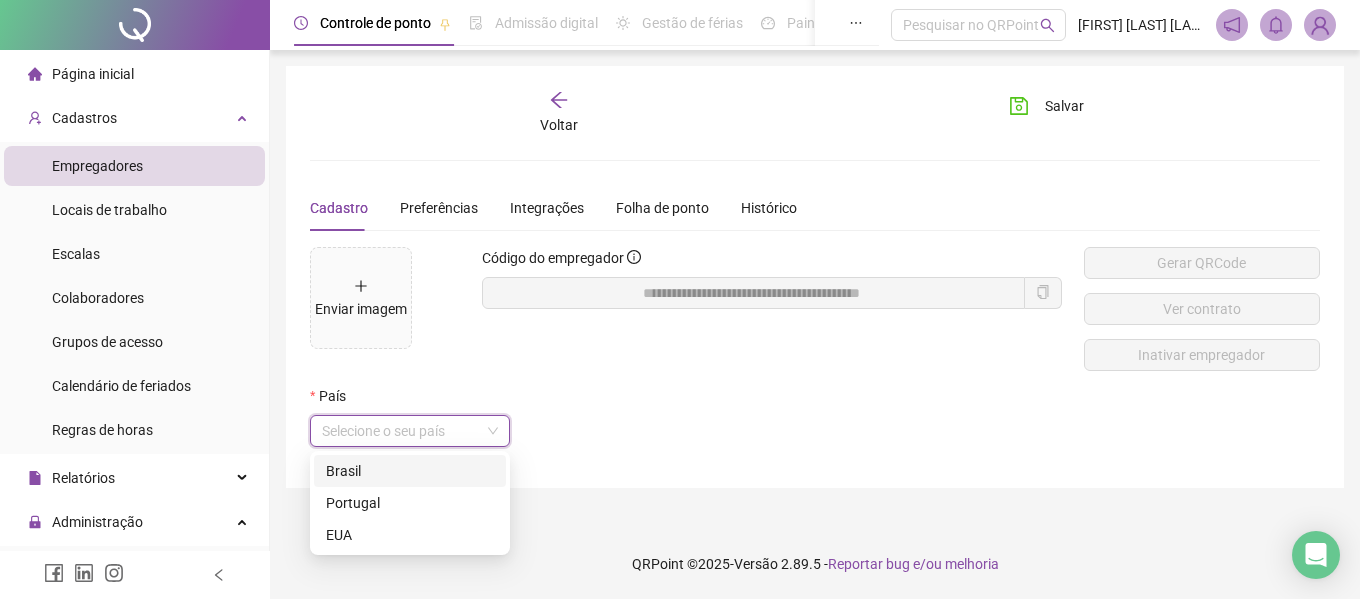 click on "Brasil" at bounding box center (410, 471) 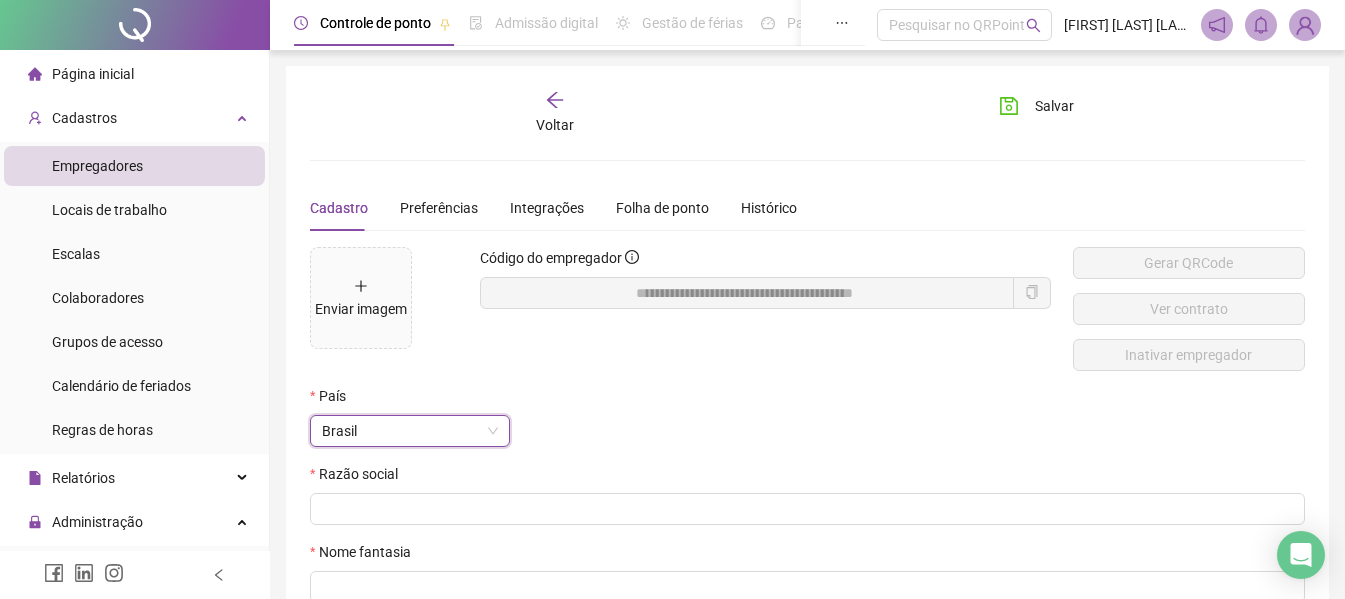 scroll, scrollTop: 100, scrollLeft: 0, axis: vertical 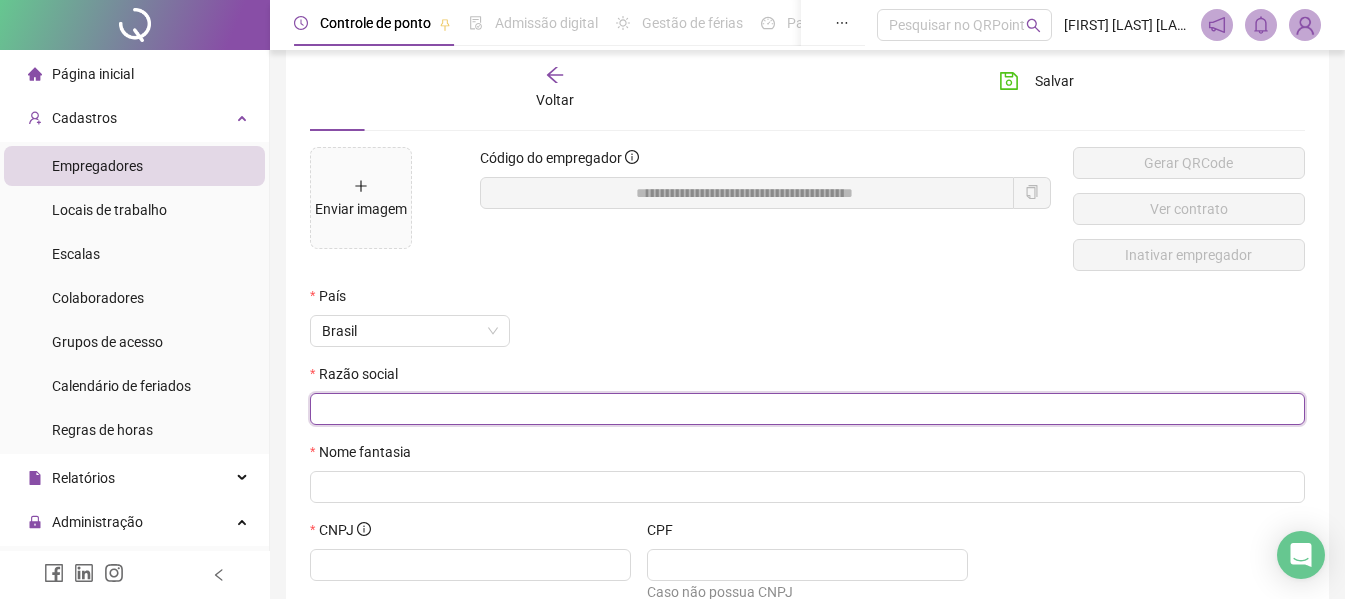 click at bounding box center (805, 409) 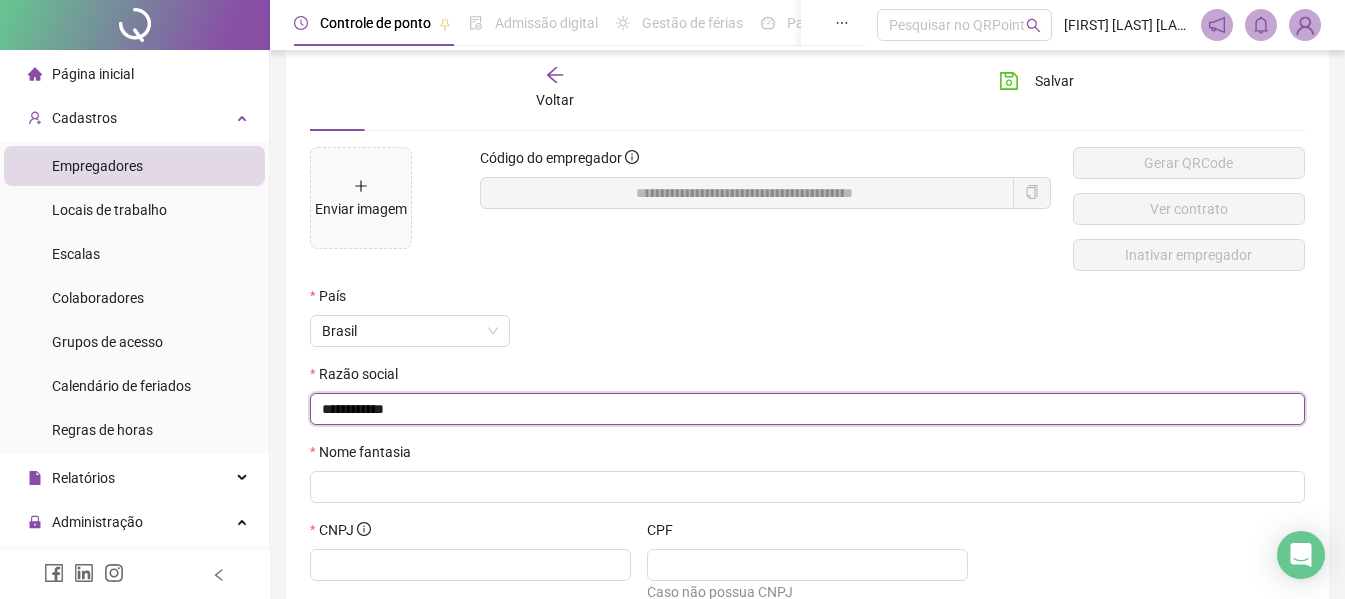drag, startPoint x: 417, startPoint y: 405, endPoint x: 2, endPoint y: 346, distance: 419.173 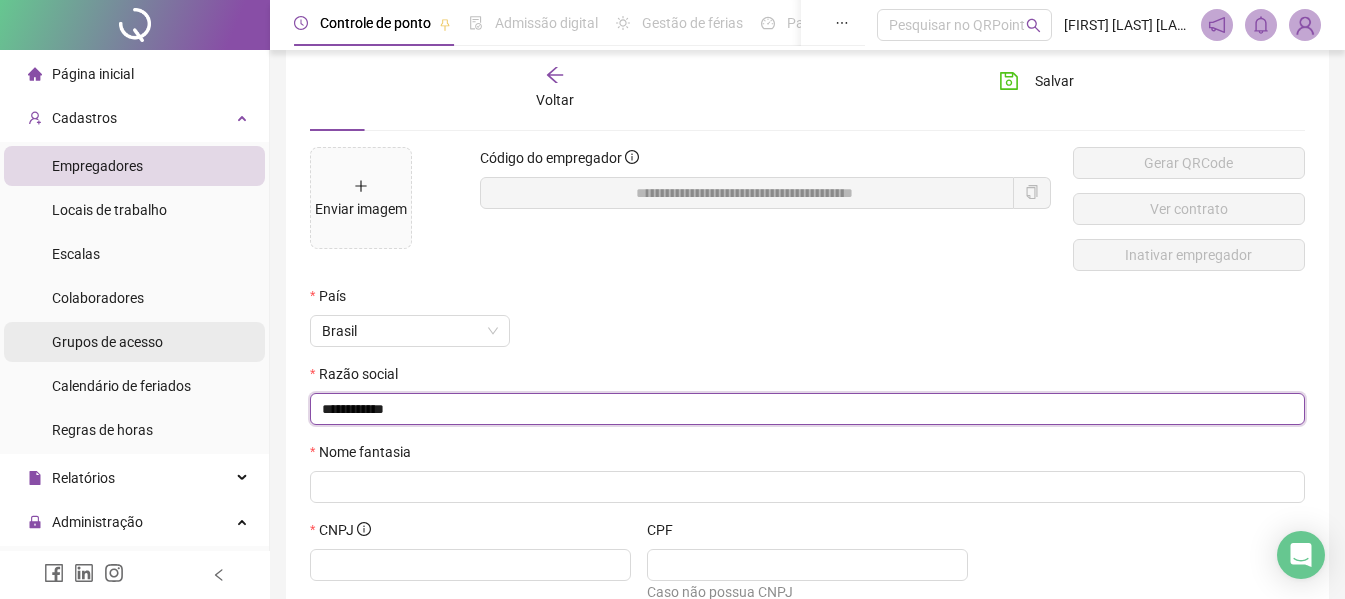 paste on "*****" 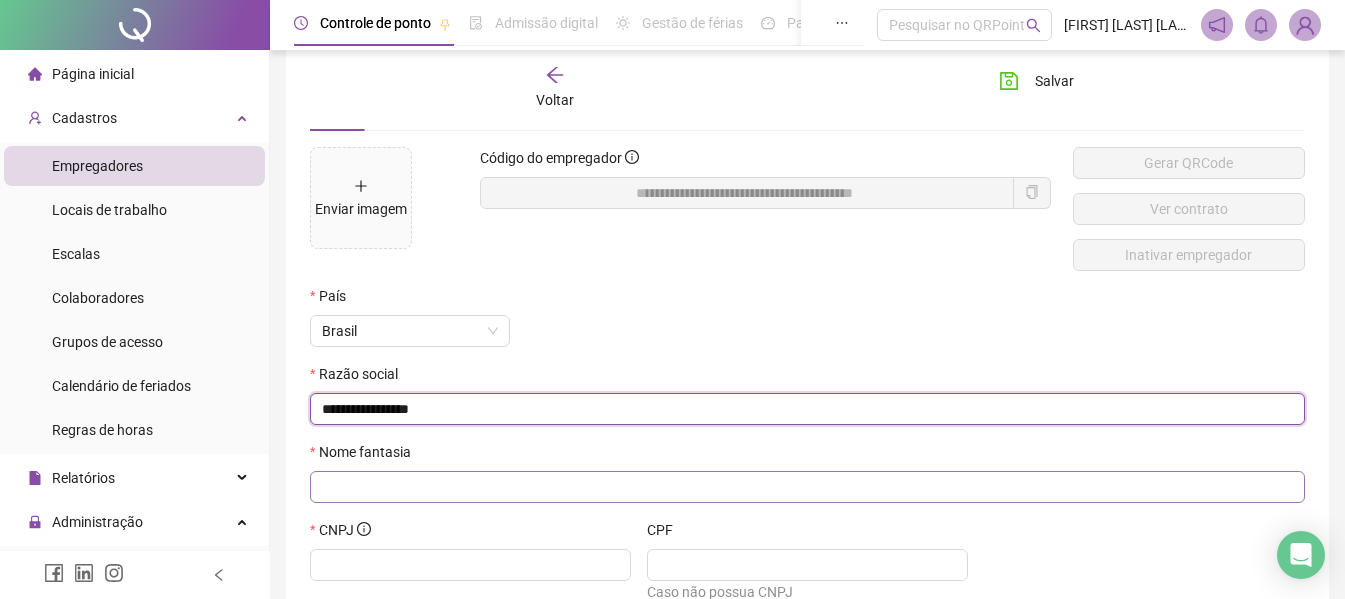 type on "**********" 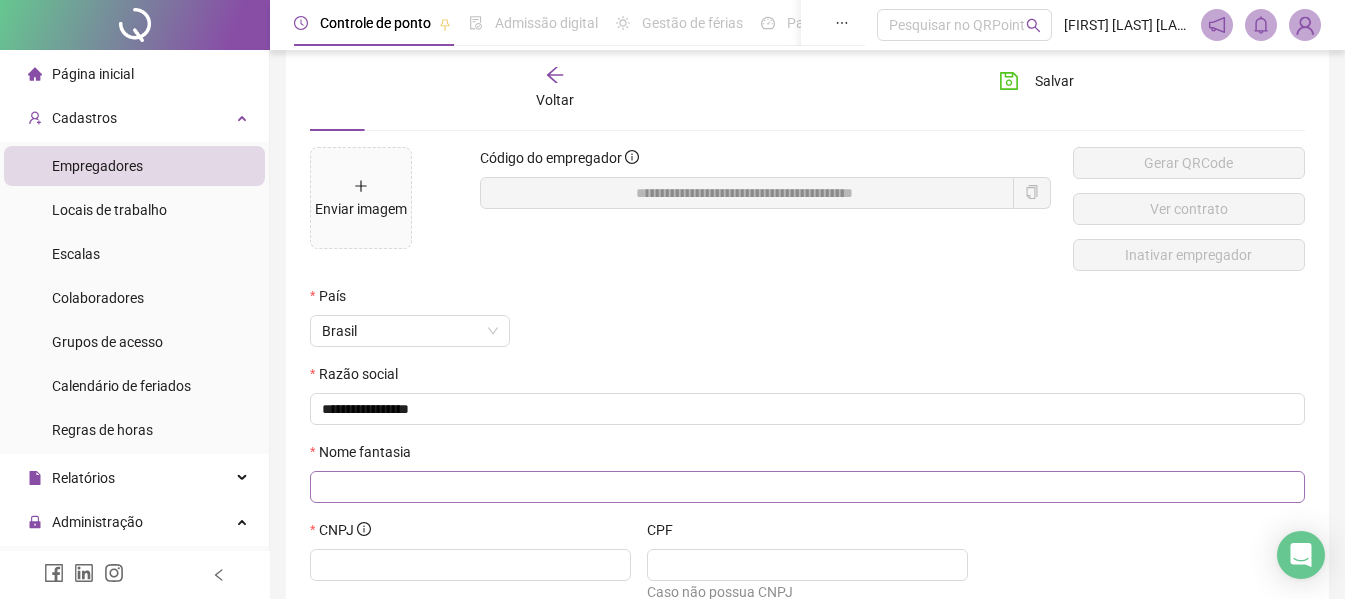click at bounding box center (807, 487) 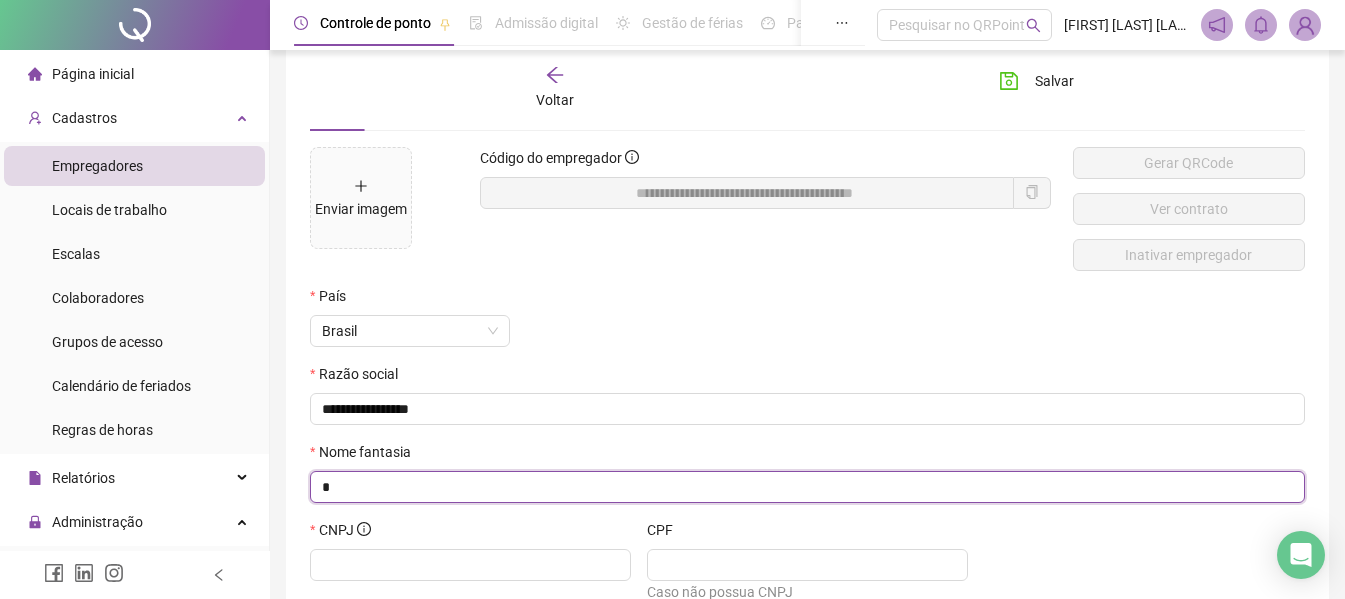 drag, startPoint x: 25, startPoint y: 466, endPoint x: -43, endPoint y: 453, distance: 69.2315 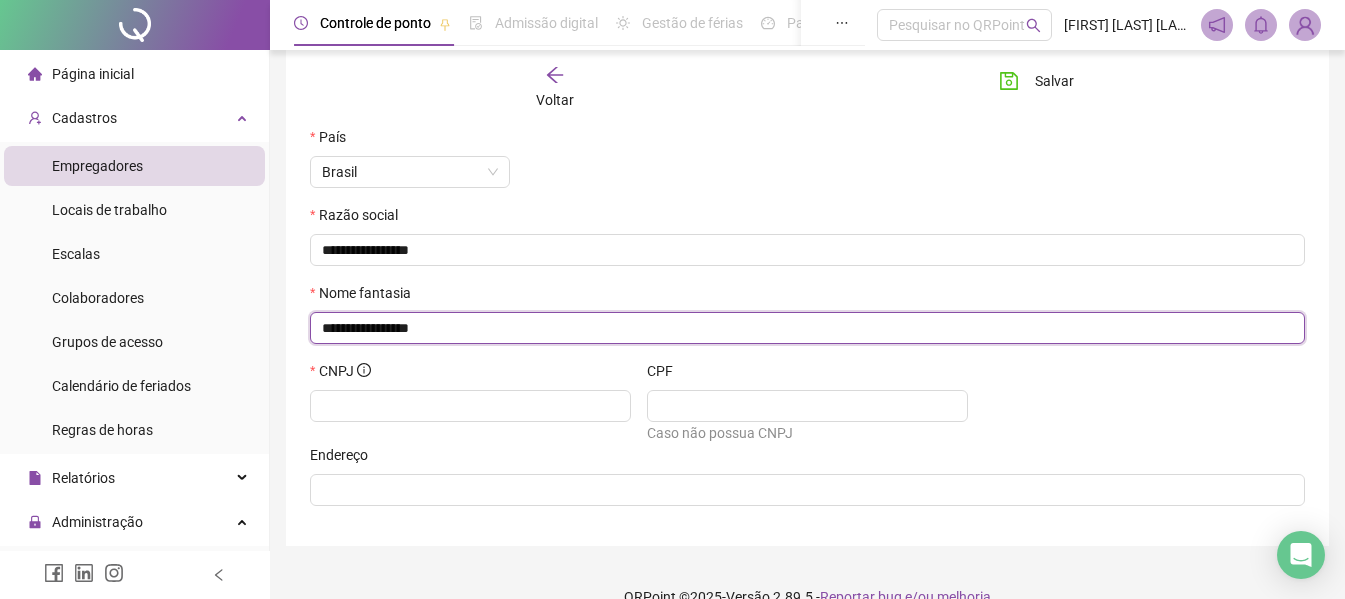 scroll, scrollTop: 292, scrollLeft: 0, axis: vertical 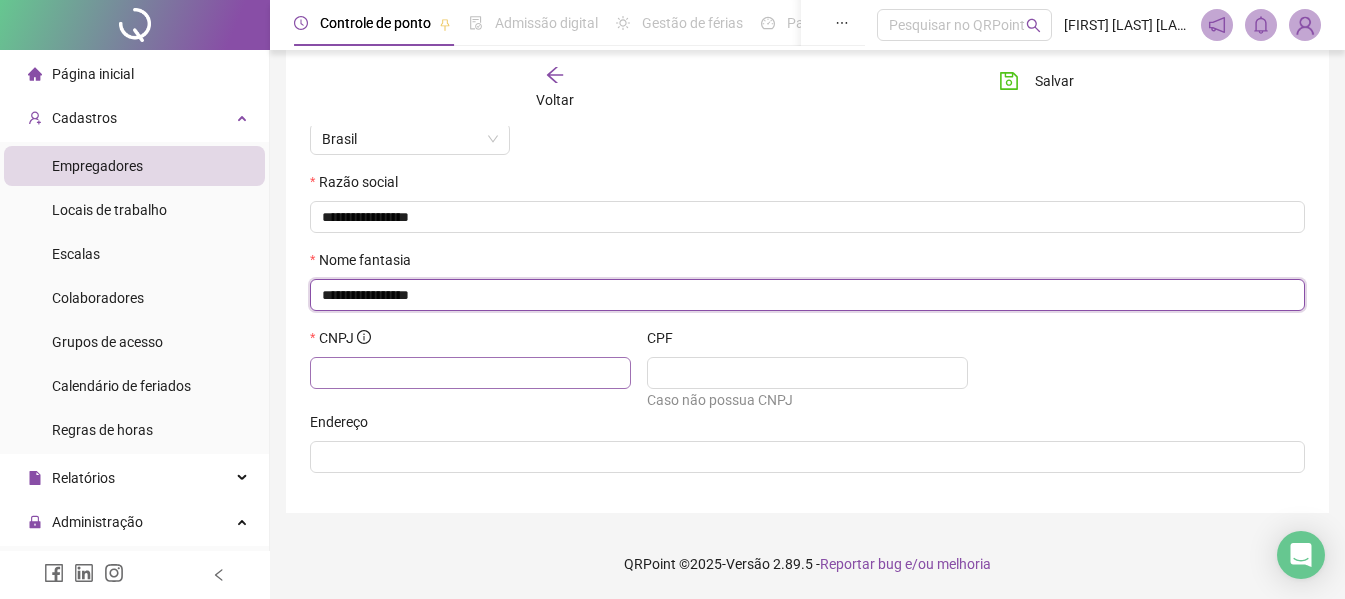 type on "**********" 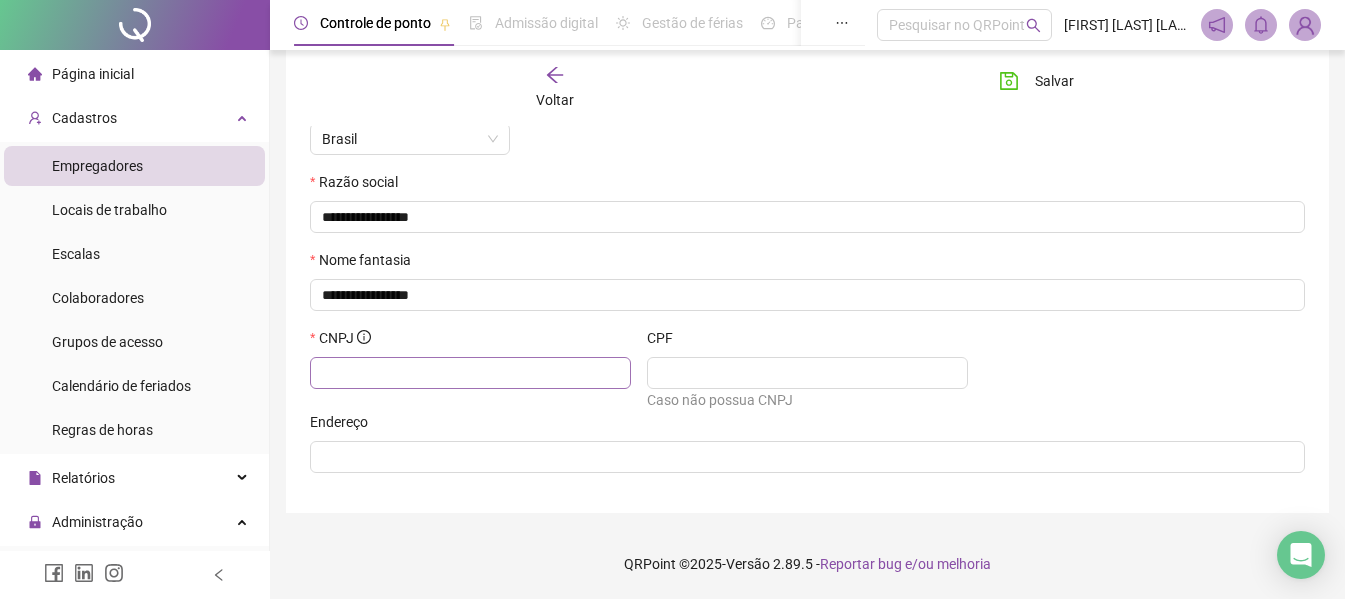 click at bounding box center [470, 373] 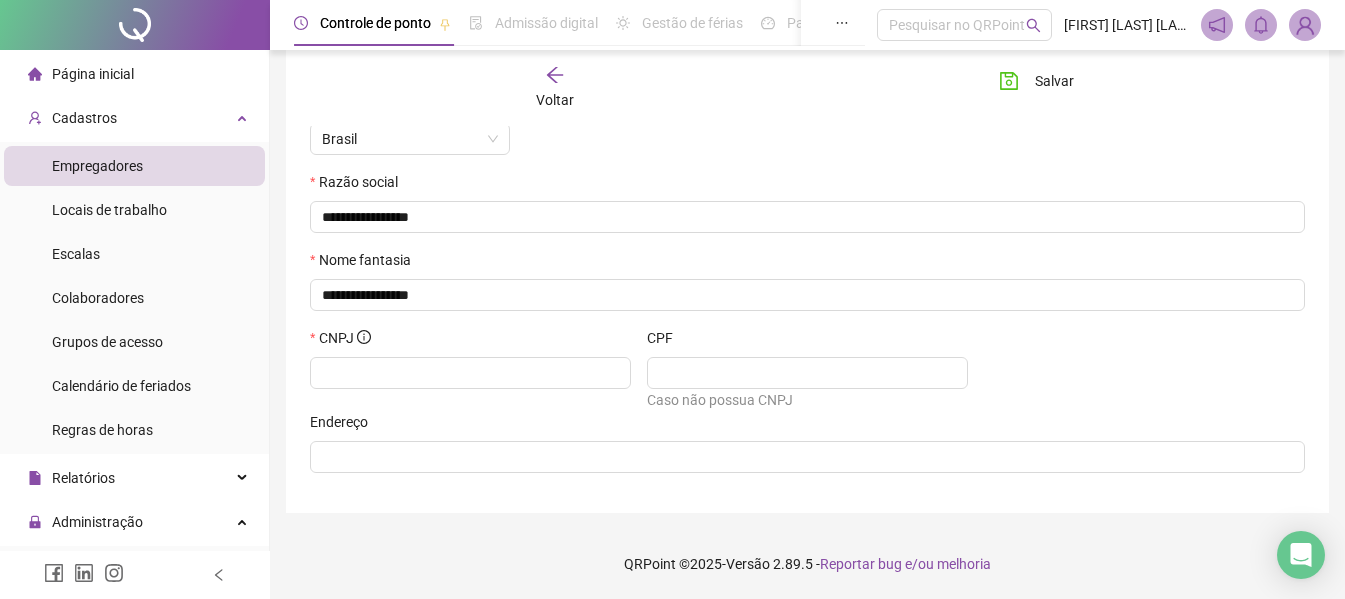 click on "CNPJ" at bounding box center [470, 369] 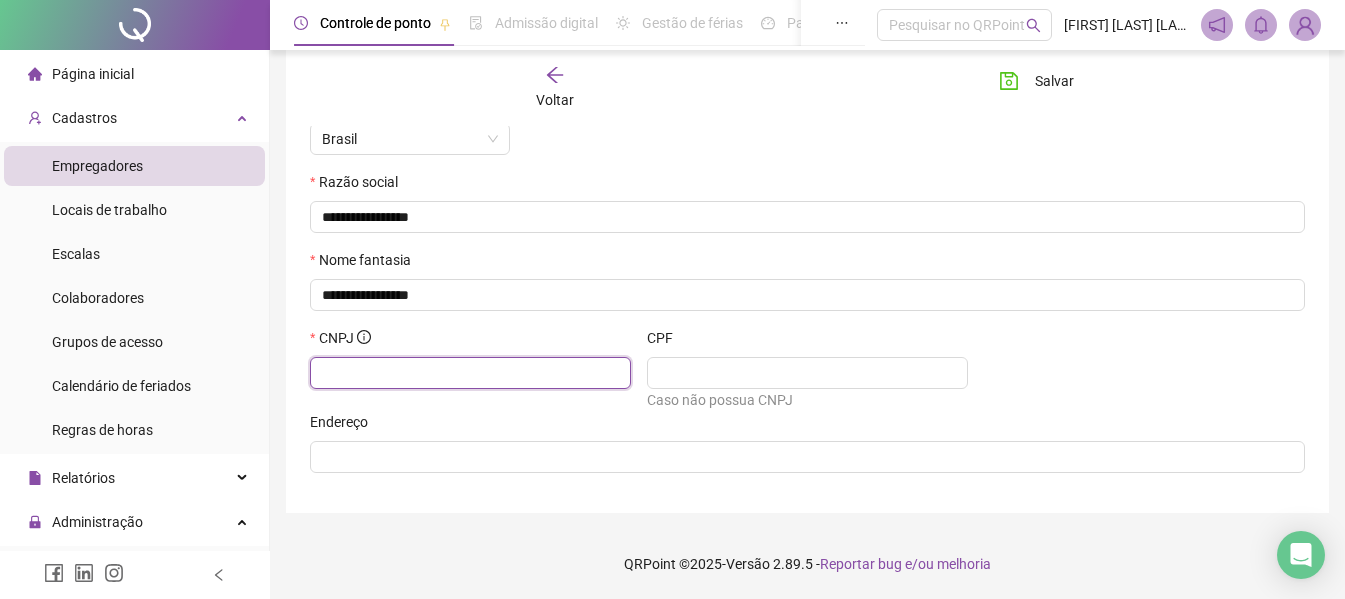 click at bounding box center (468, 373) 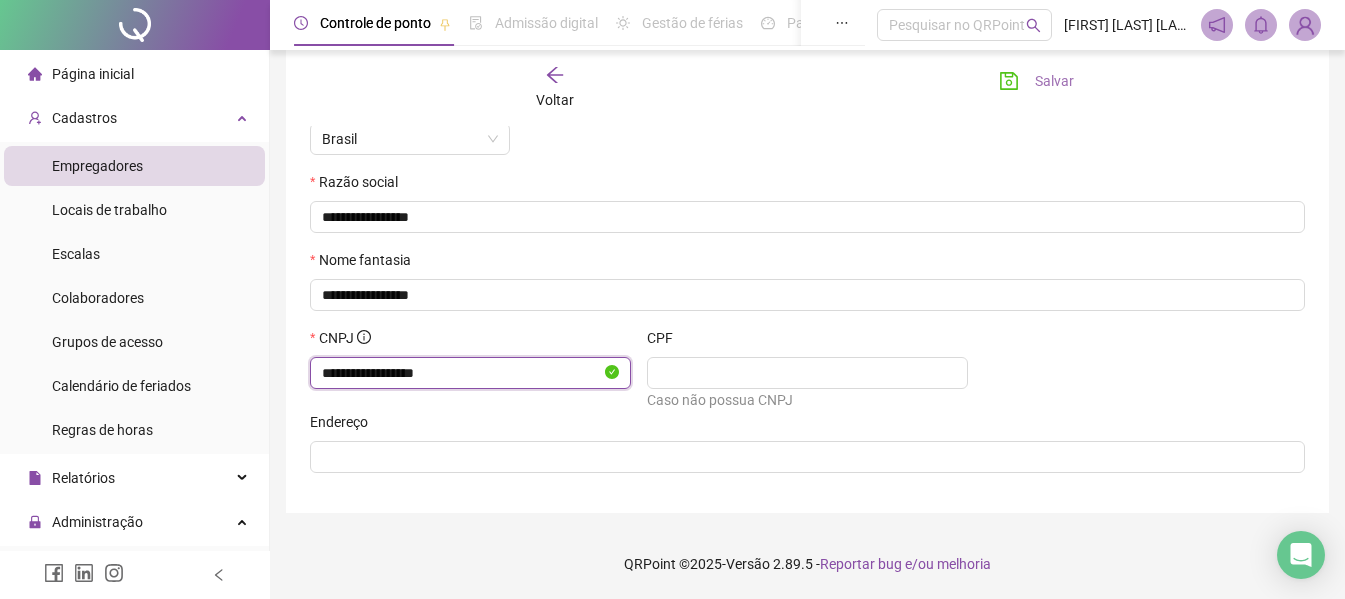 type on "**********" 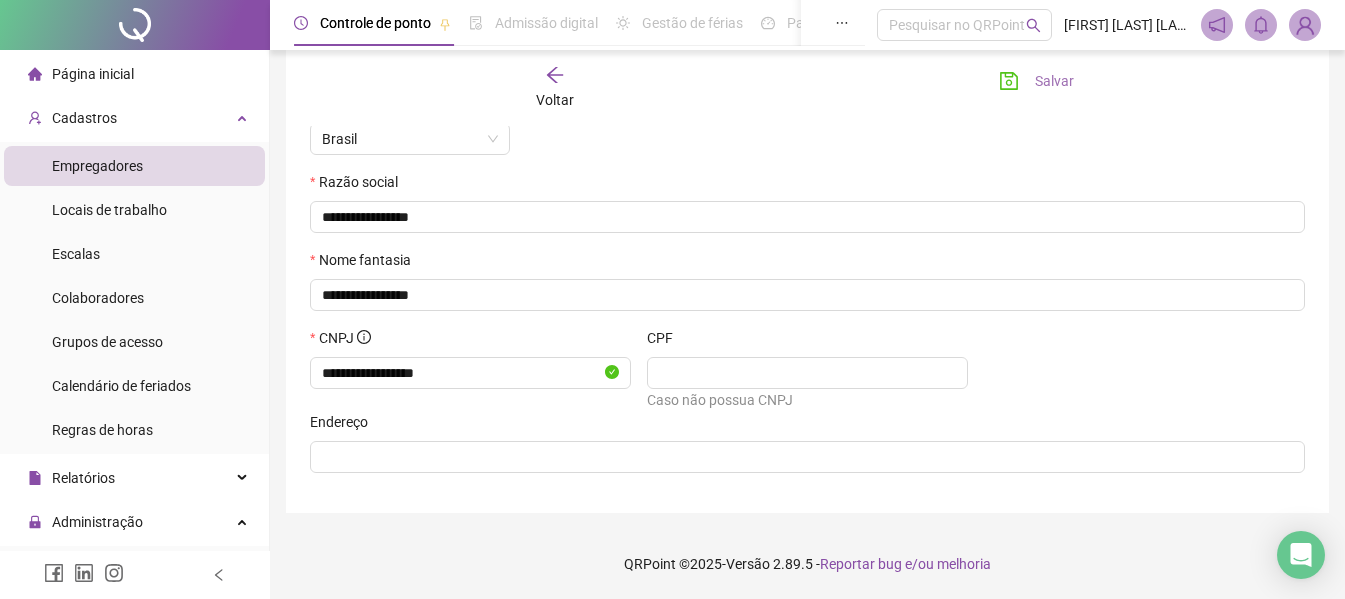 click on "Salvar" at bounding box center [1054, 81] 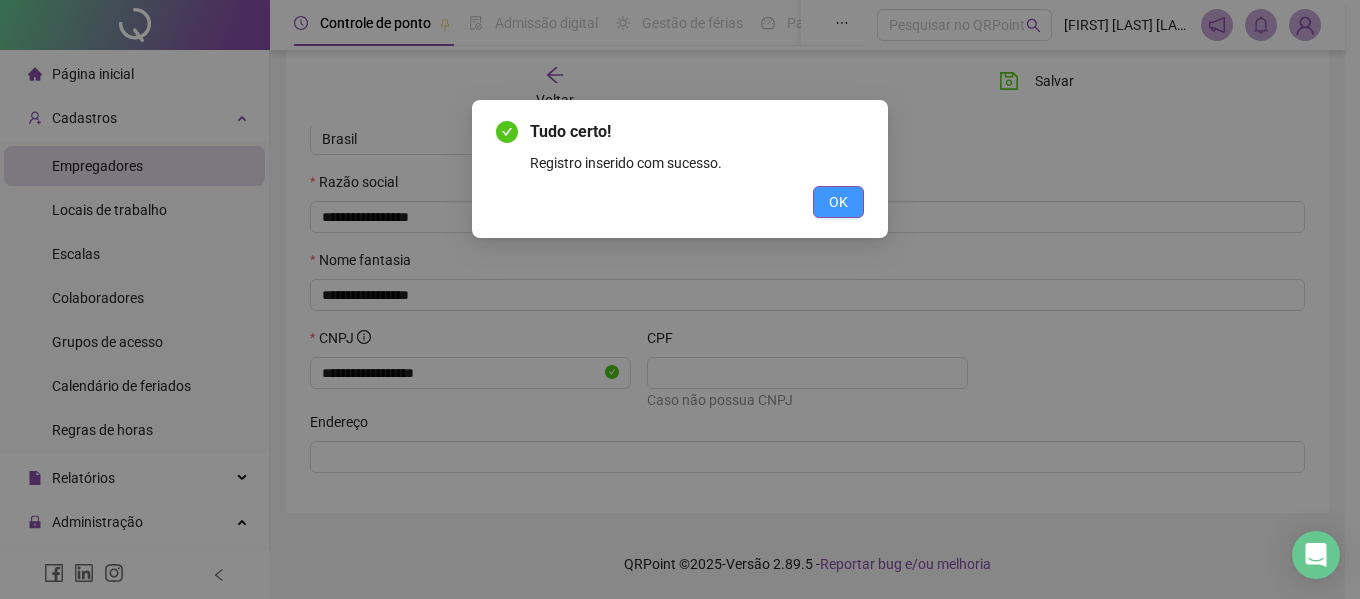 click on "OK" at bounding box center (838, 202) 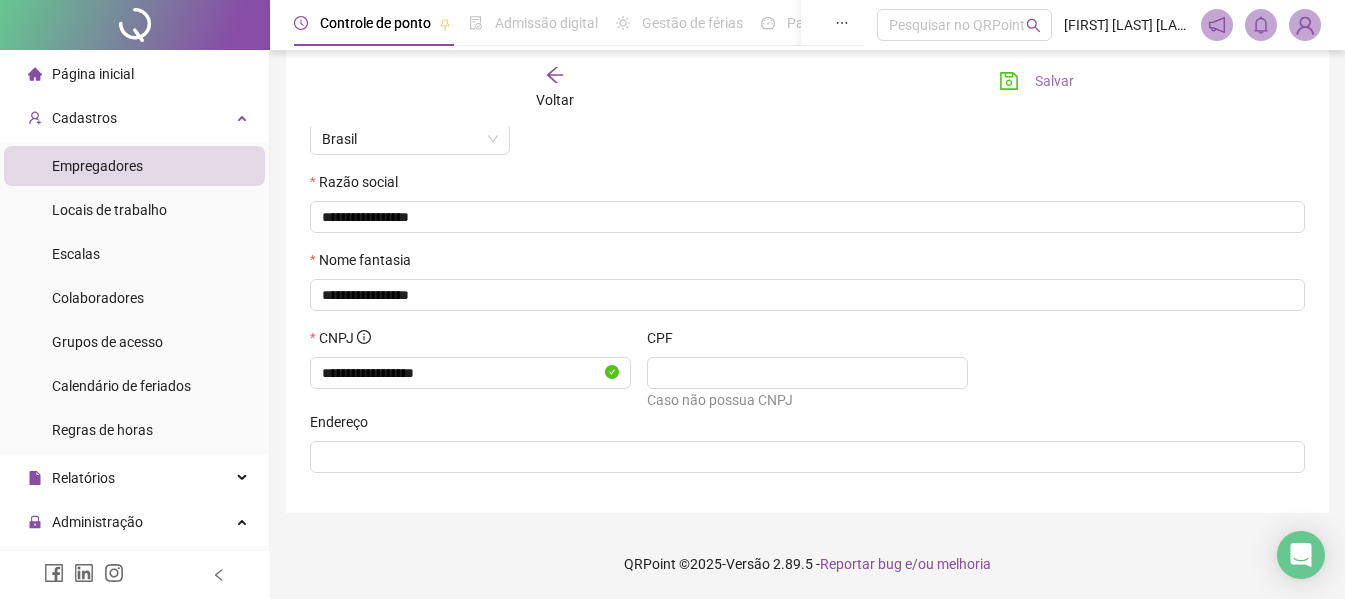 click on "Salvar" at bounding box center [1054, 81] 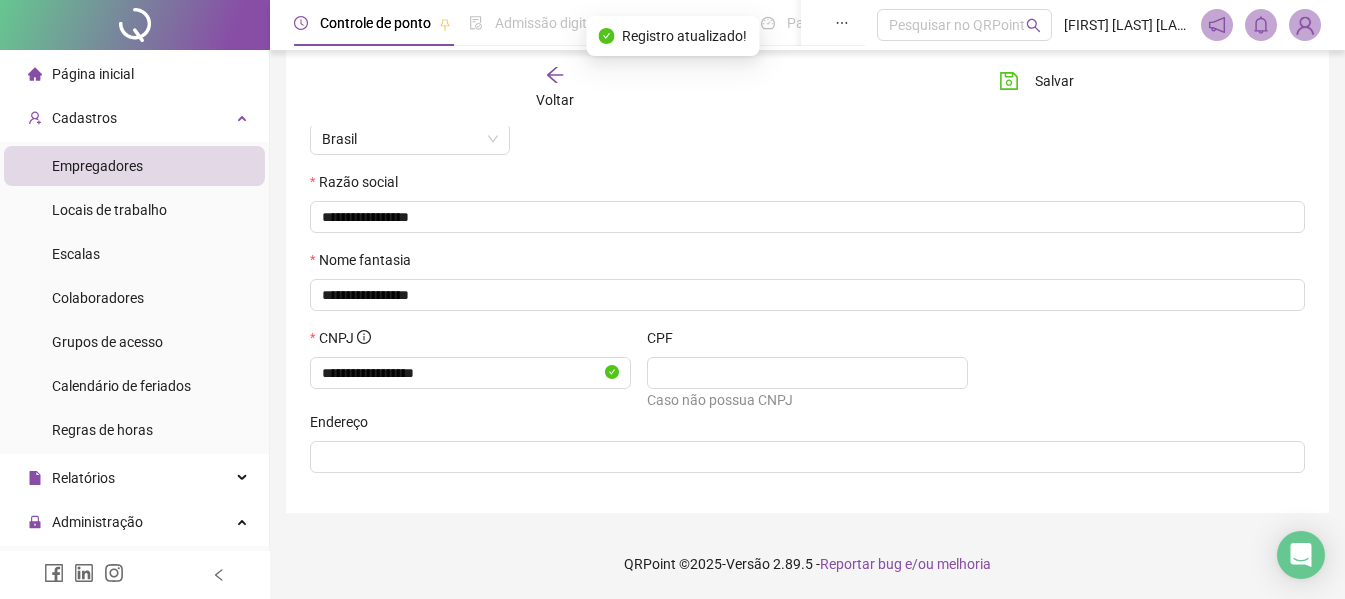 click on "Voltar" at bounding box center [555, 88] 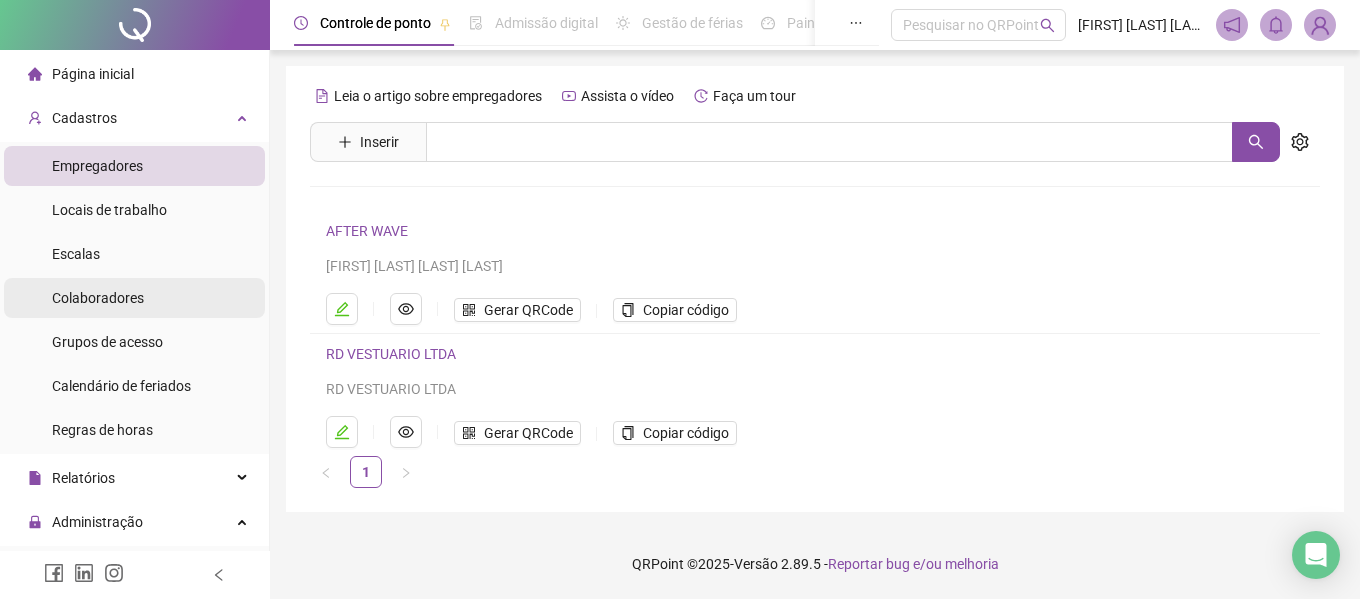click on "Colaboradores" at bounding box center (98, 298) 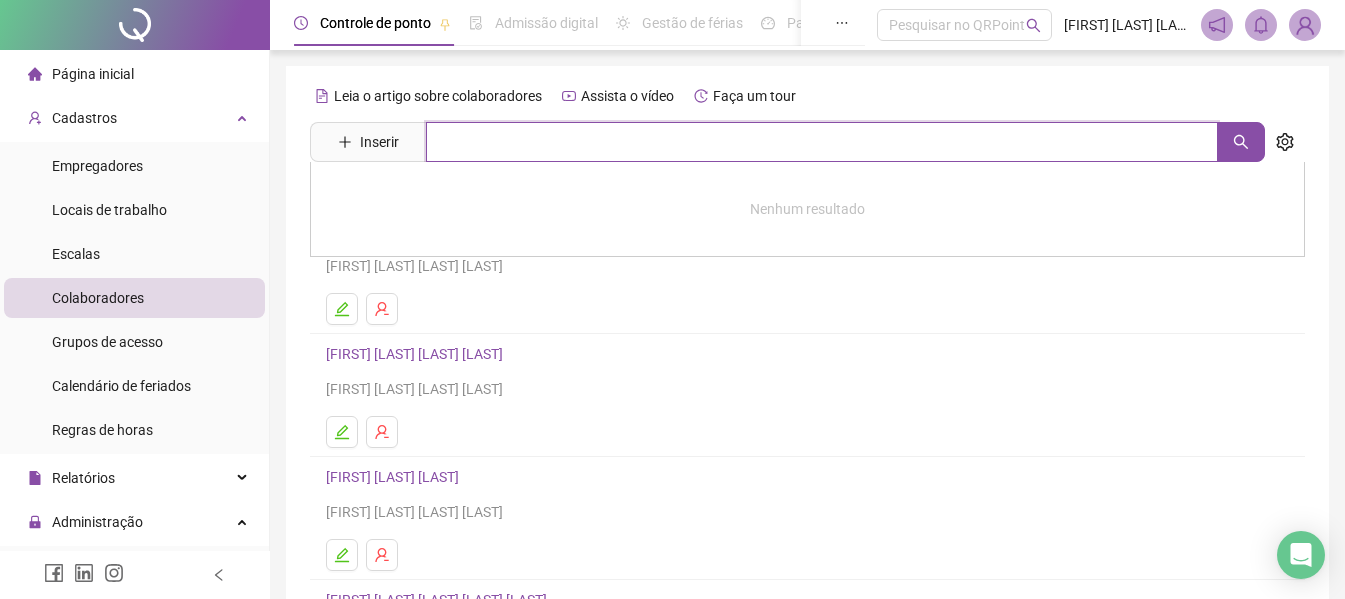 click at bounding box center (822, 142) 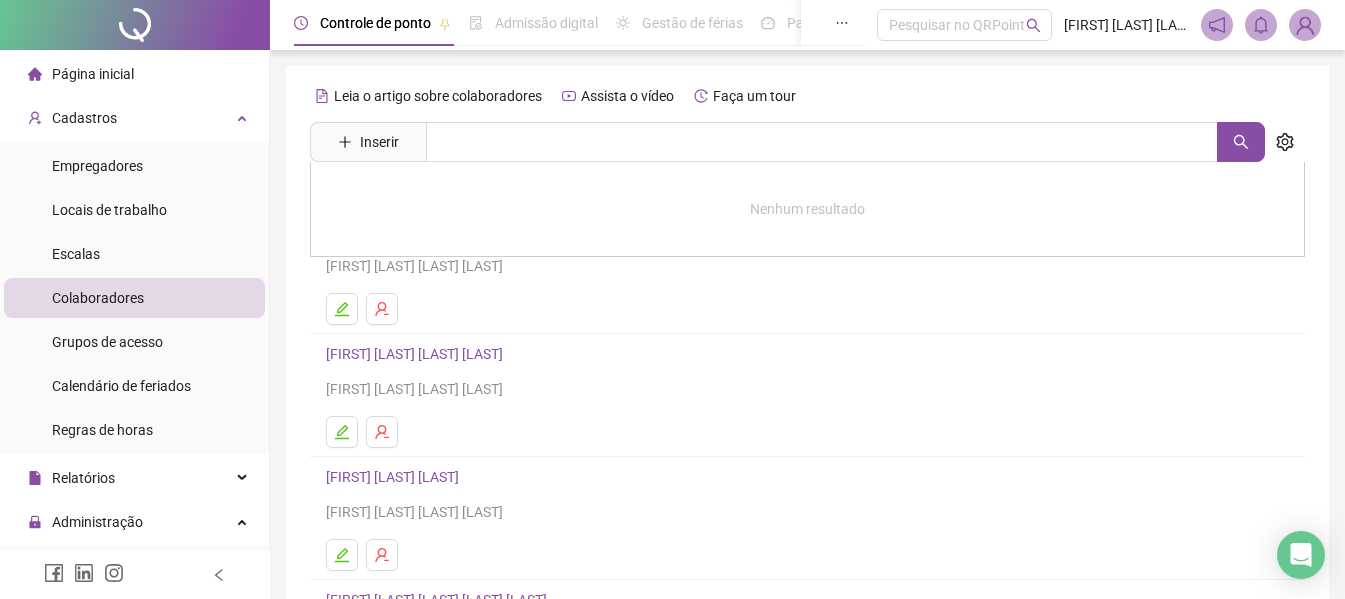 click on "[FIRST] [LAST] [LAST]" at bounding box center [395, 477] 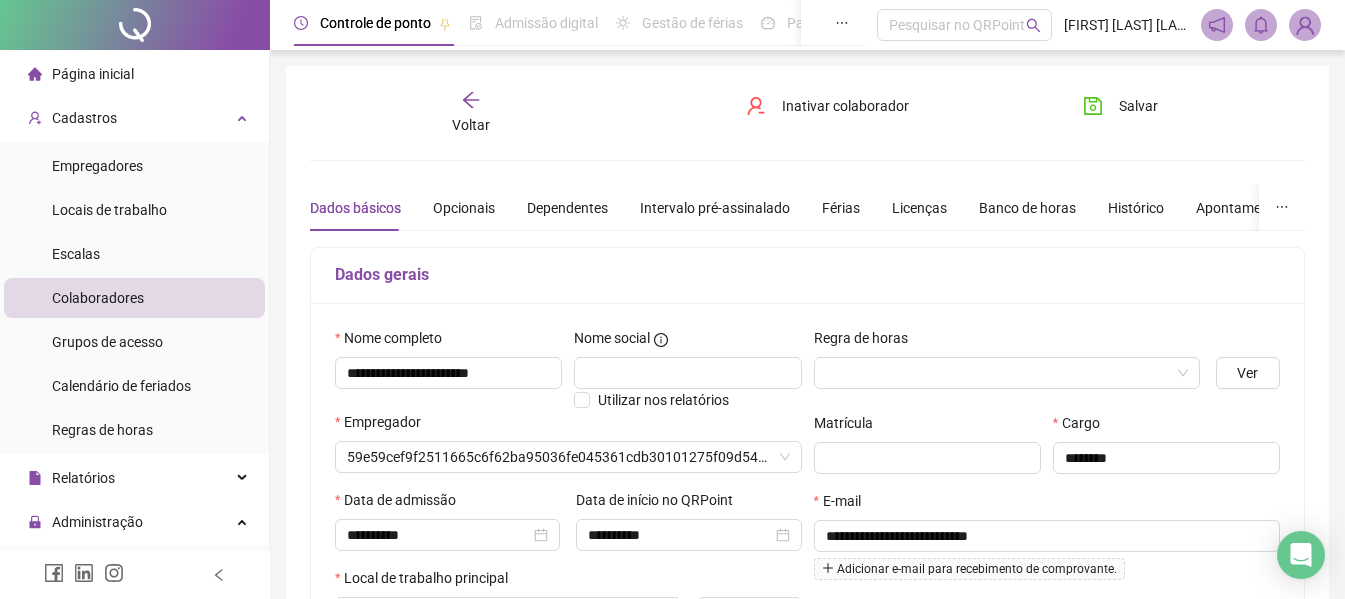 type on "**********" 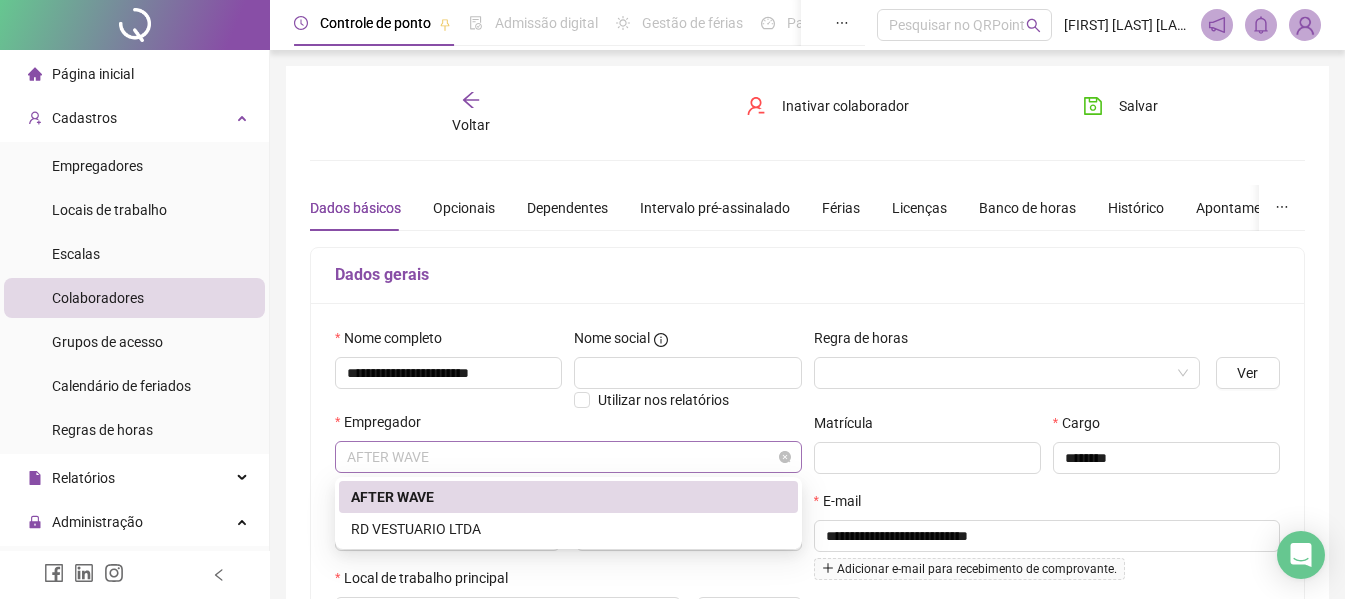 click on "AFTER WAVE" at bounding box center (568, 457) 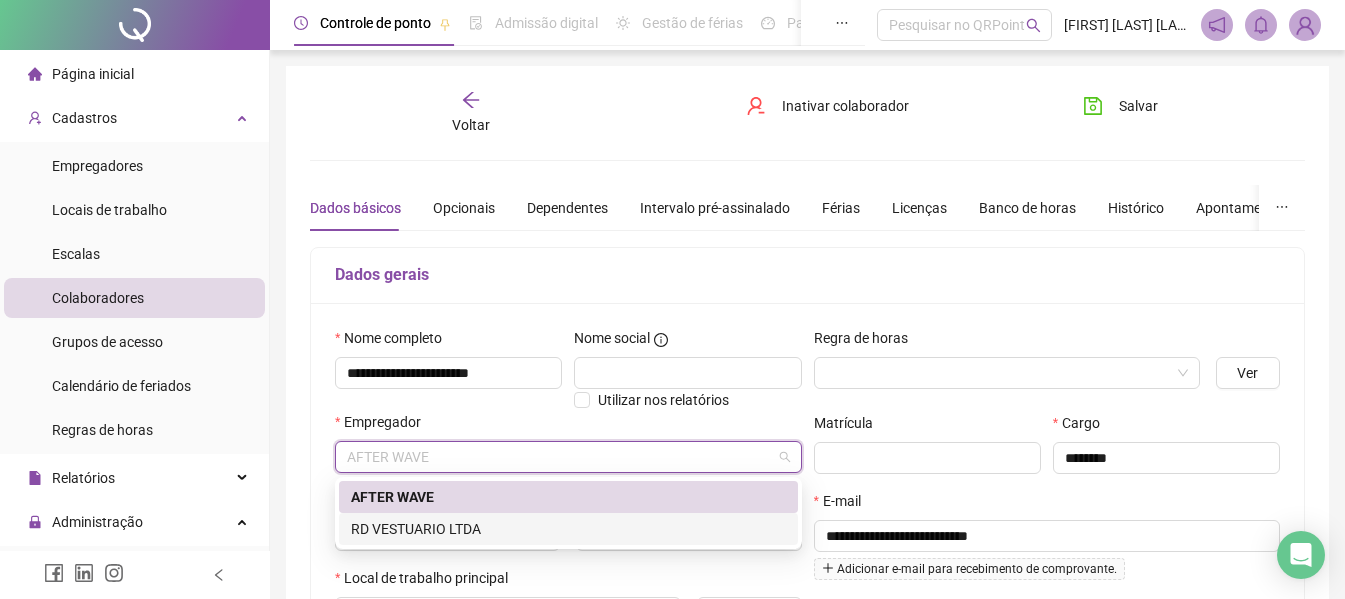 click on "RD VESTUARIO LTDA" at bounding box center [568, 529] 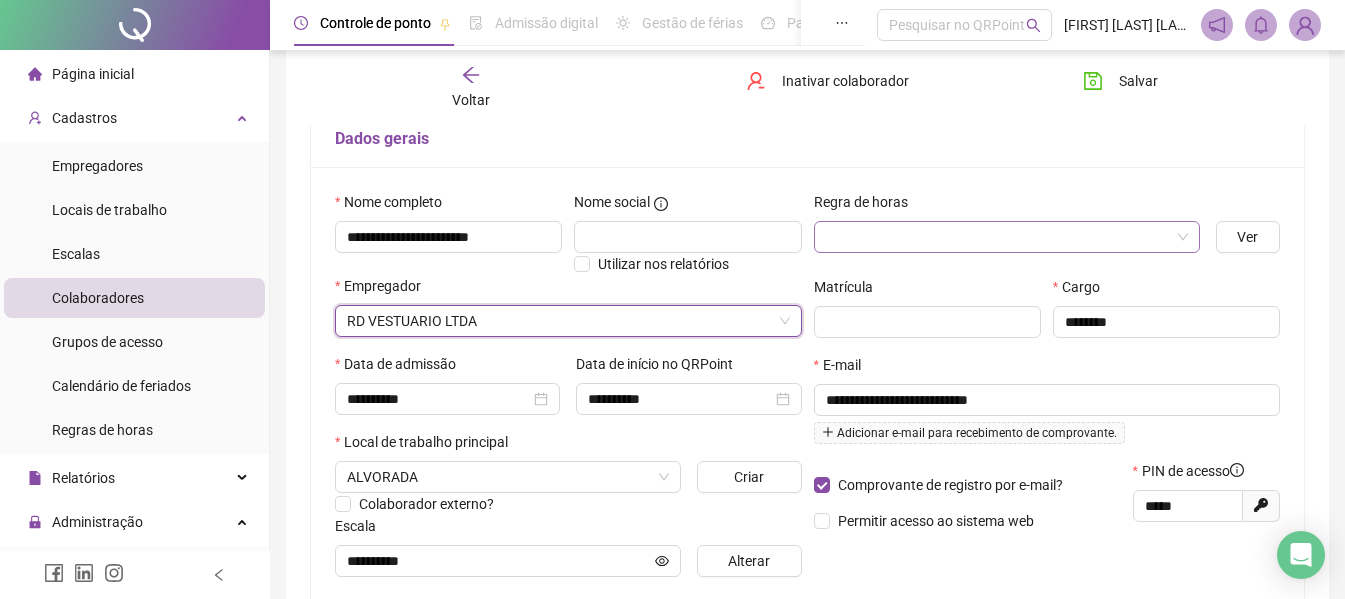 scroll, scrollTop: 42, scrollLeft: 0, axis: vertical 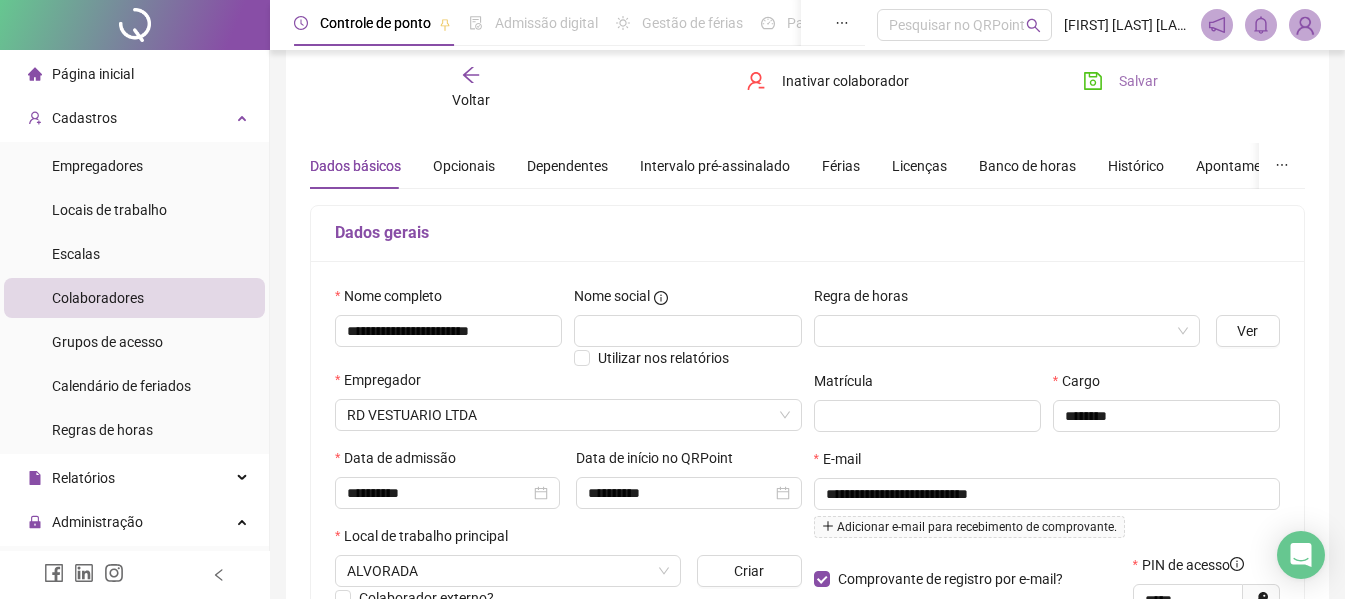 click on "Salvar" at bounding box center (1120, 81) 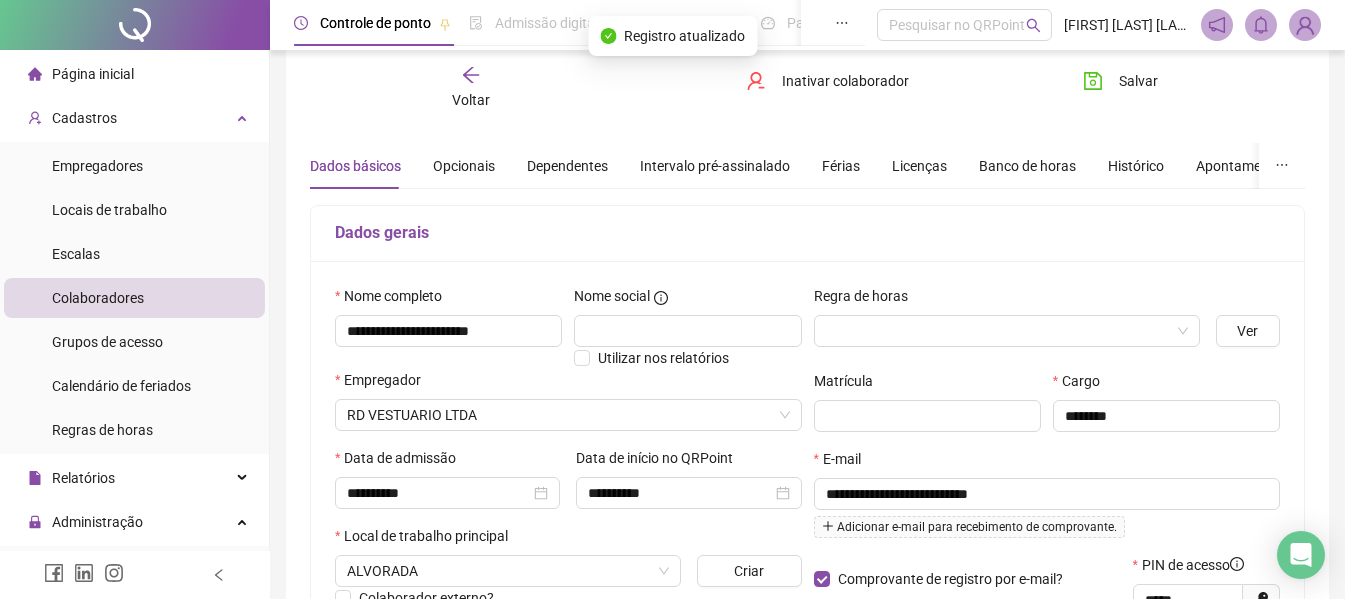 click on "Voltar" at bounding box center (471, 100) 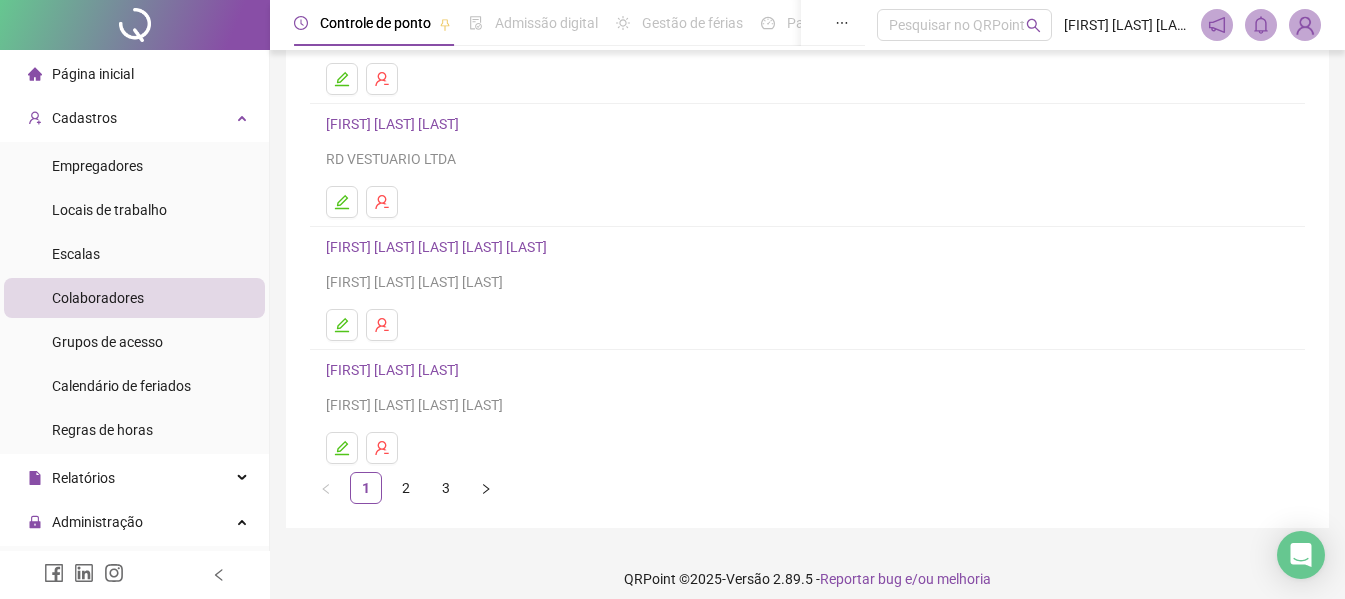 scroll, scrollTop: 368, scrollLeft: 0, axis: vertical 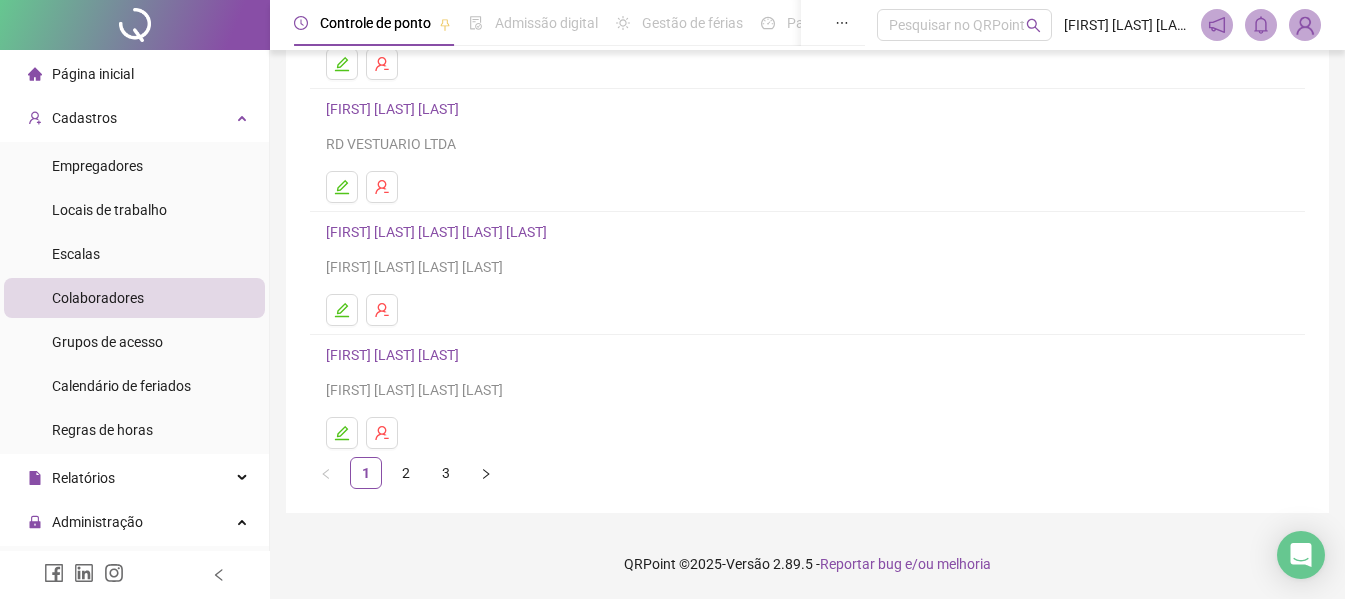 click on "[FIRST] [LAST] [LAST]" at bounding box center [395, 355] 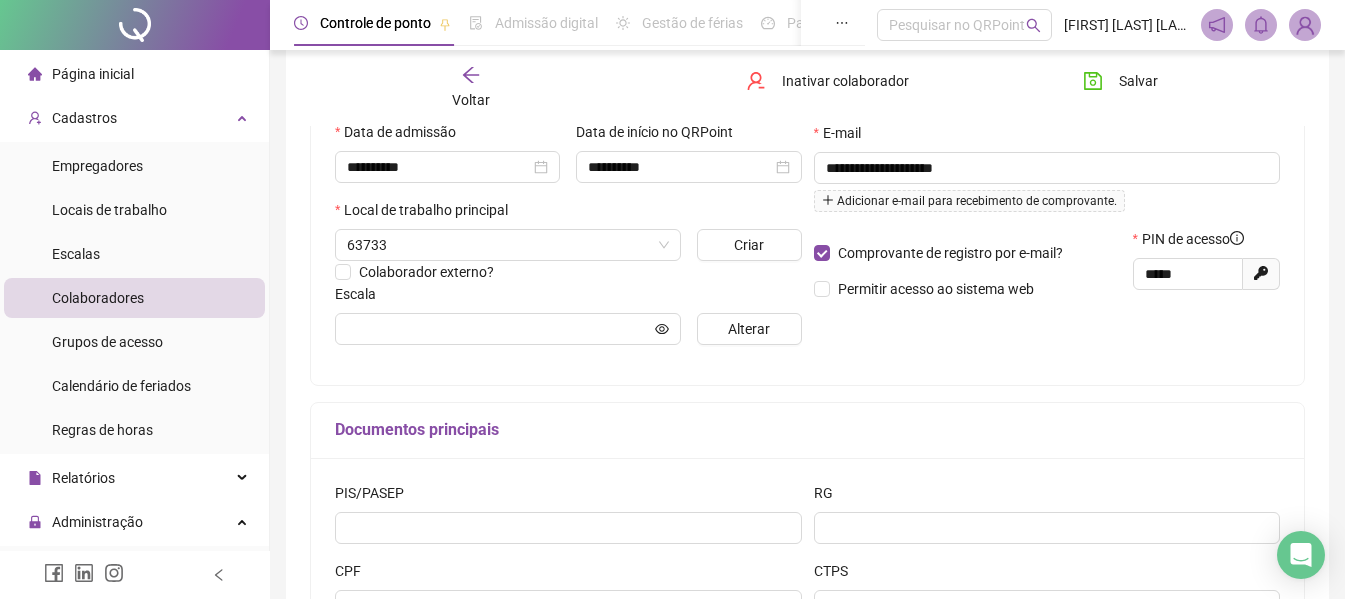 scroll, scrollTop: 378, scrollLeft: 0, axis: vertical 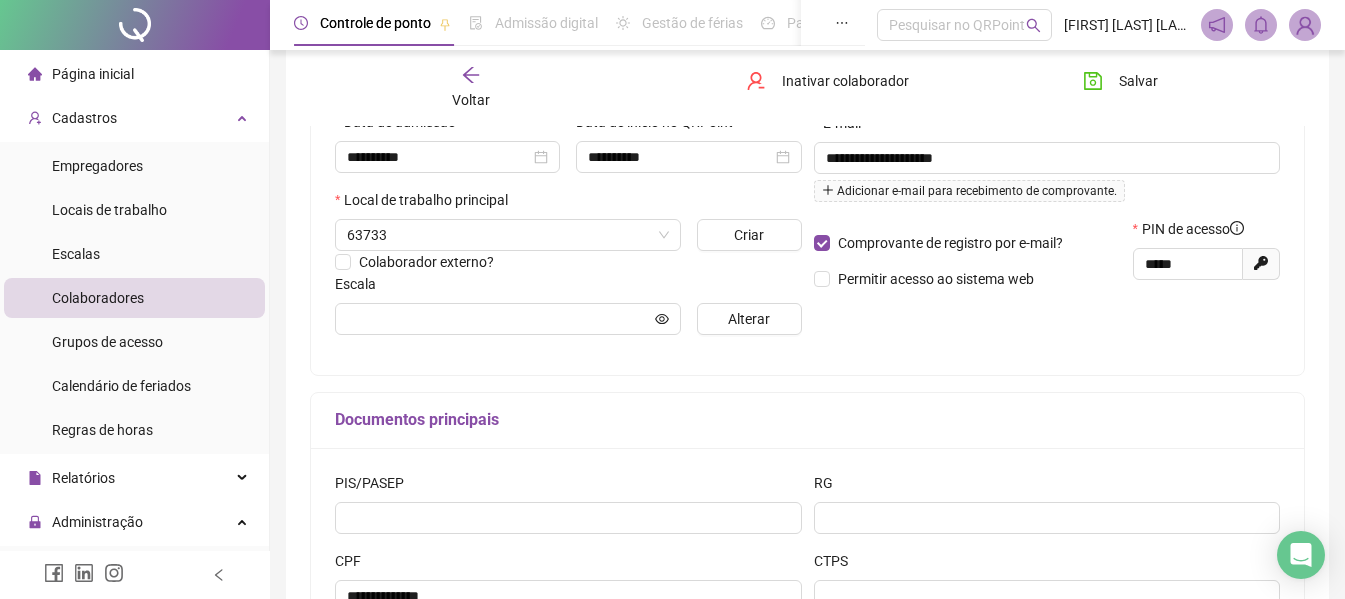 type on "**********" 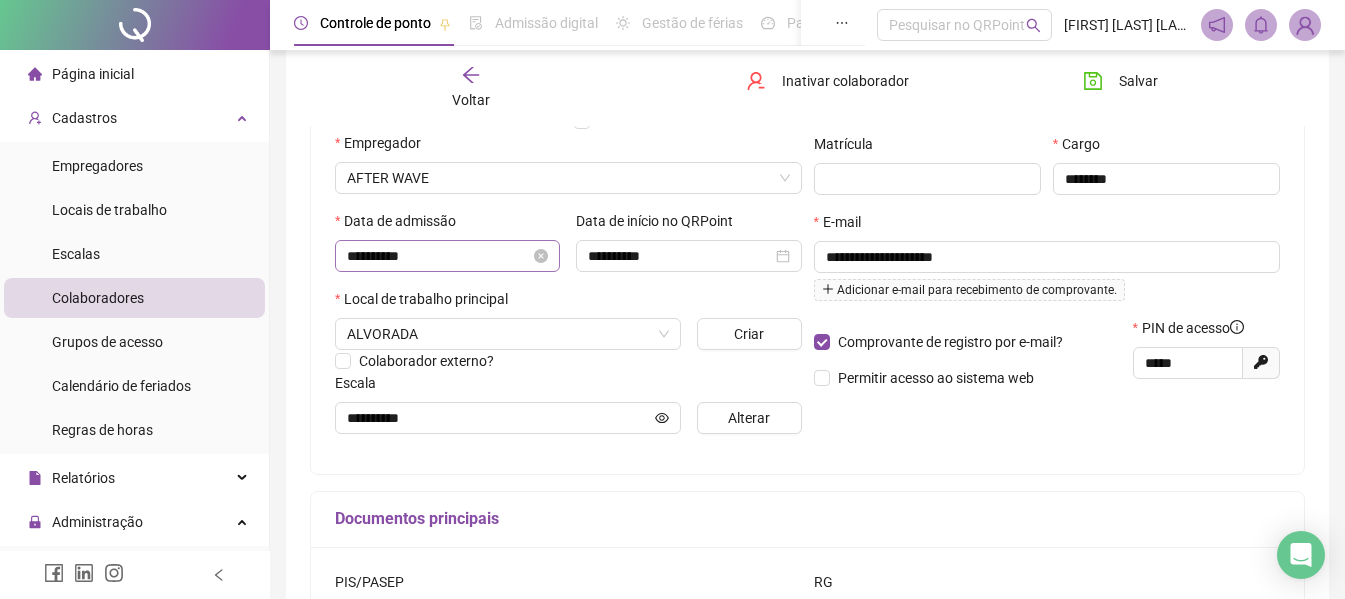 scroll, scrollTop: 278, scrollLeft: 0, axis: vertical 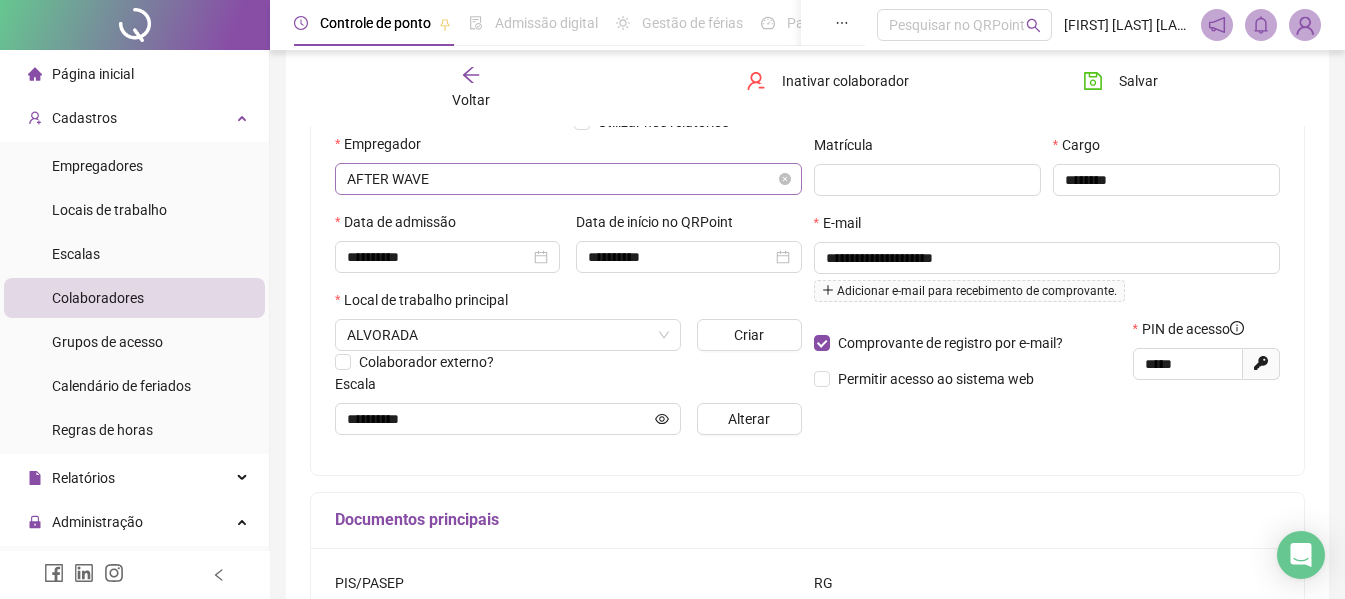 click on "AFTER WAVE" at bounding box center [568, 179] 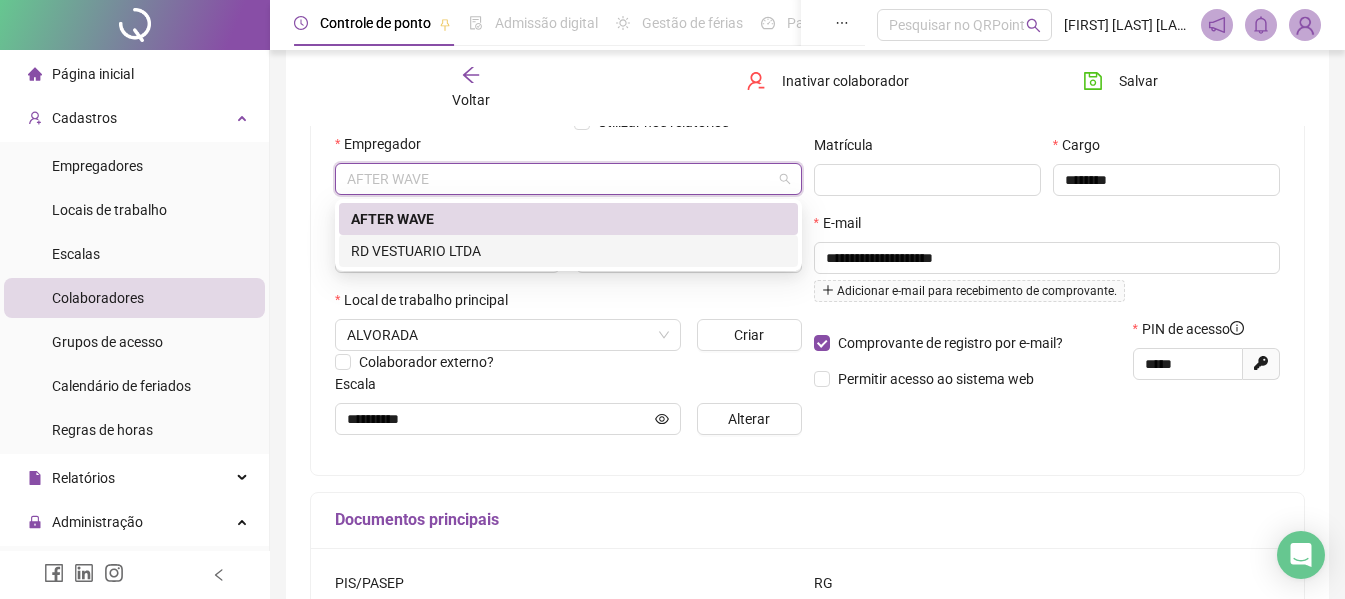 click on "RD VESTUARIO LTDA" at bounding box center [568, 251] 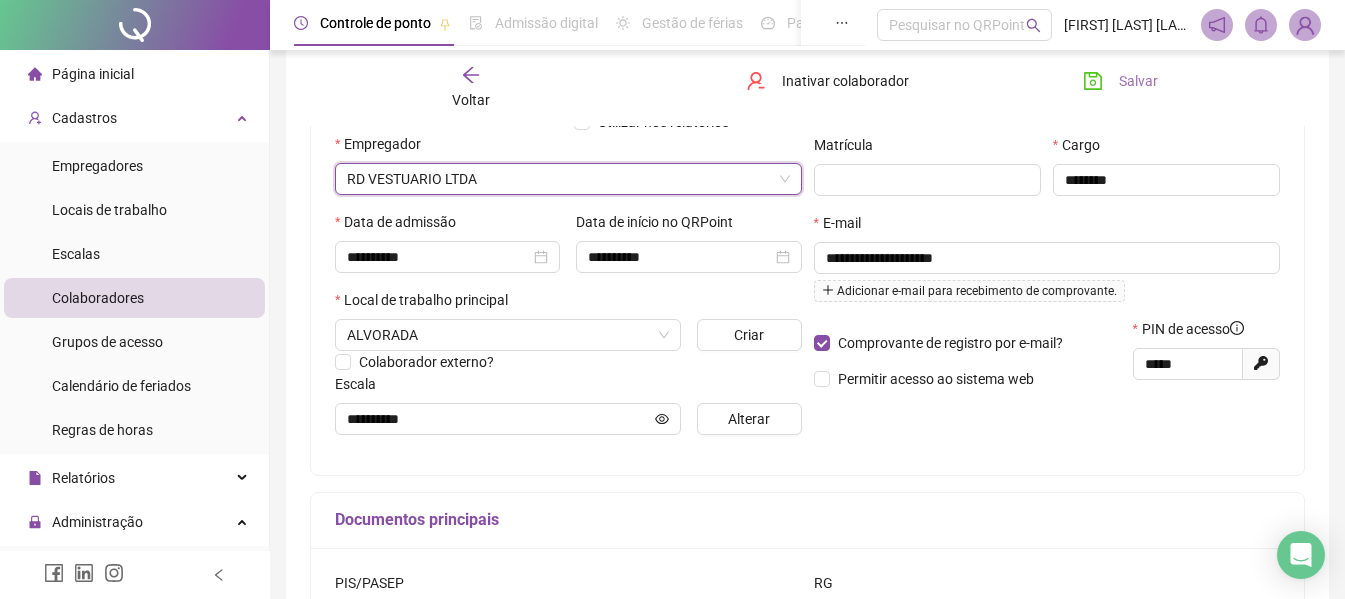 click 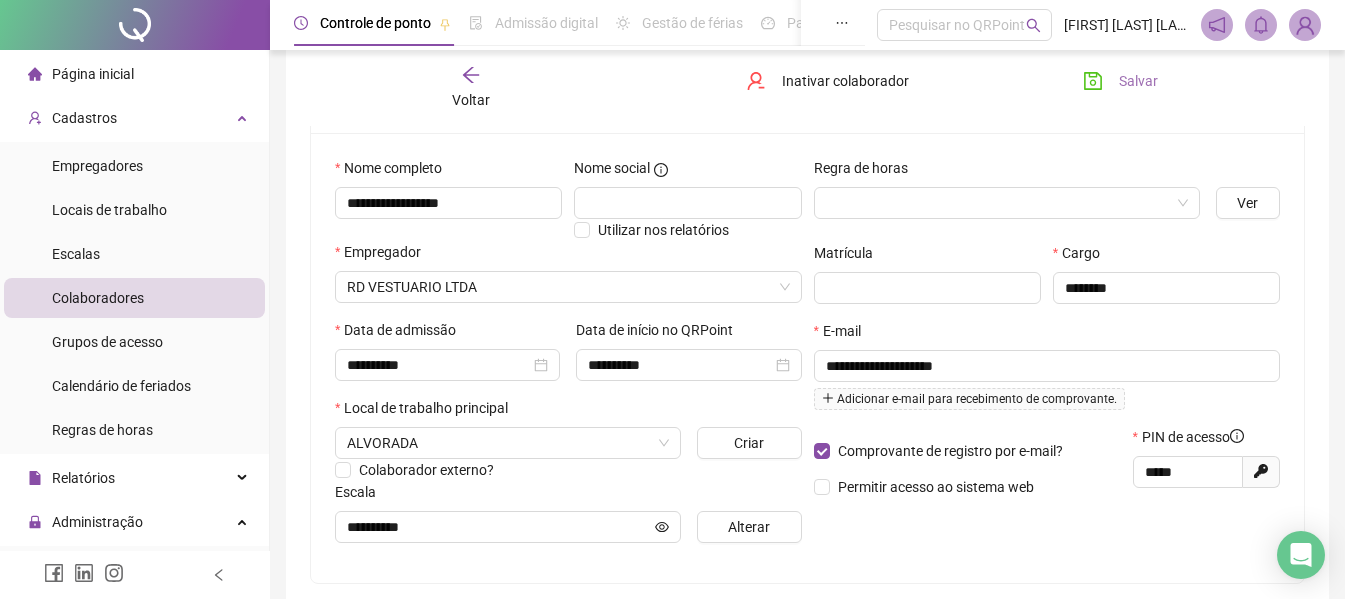 scroll, scrollTop: 0, scrollLeft: 0, axis: both 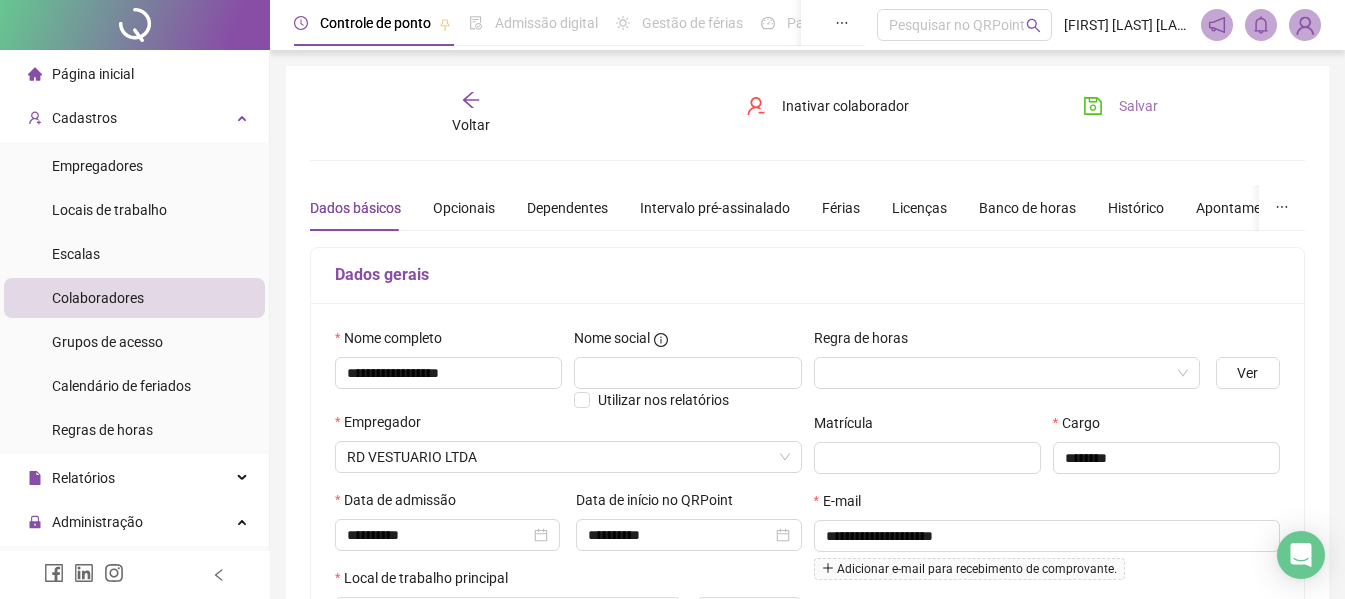 click on "Voltar" at bounding box center (470, 113) 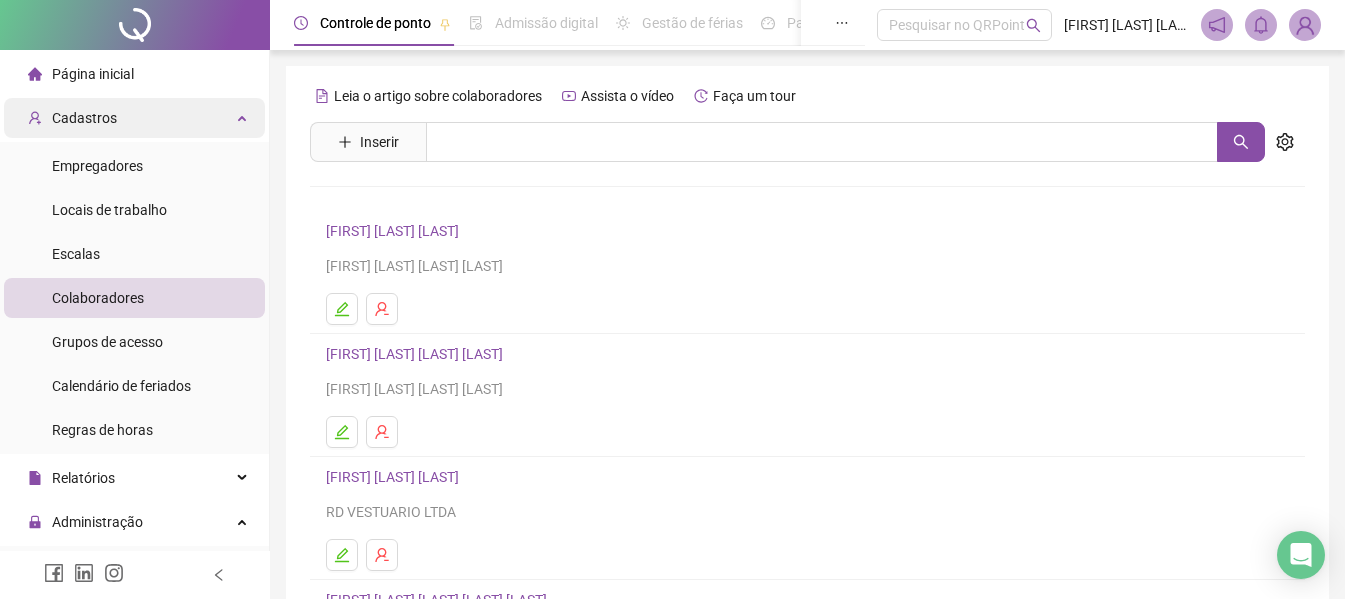 click on "Cadastros" at bounding box center [72, 118] 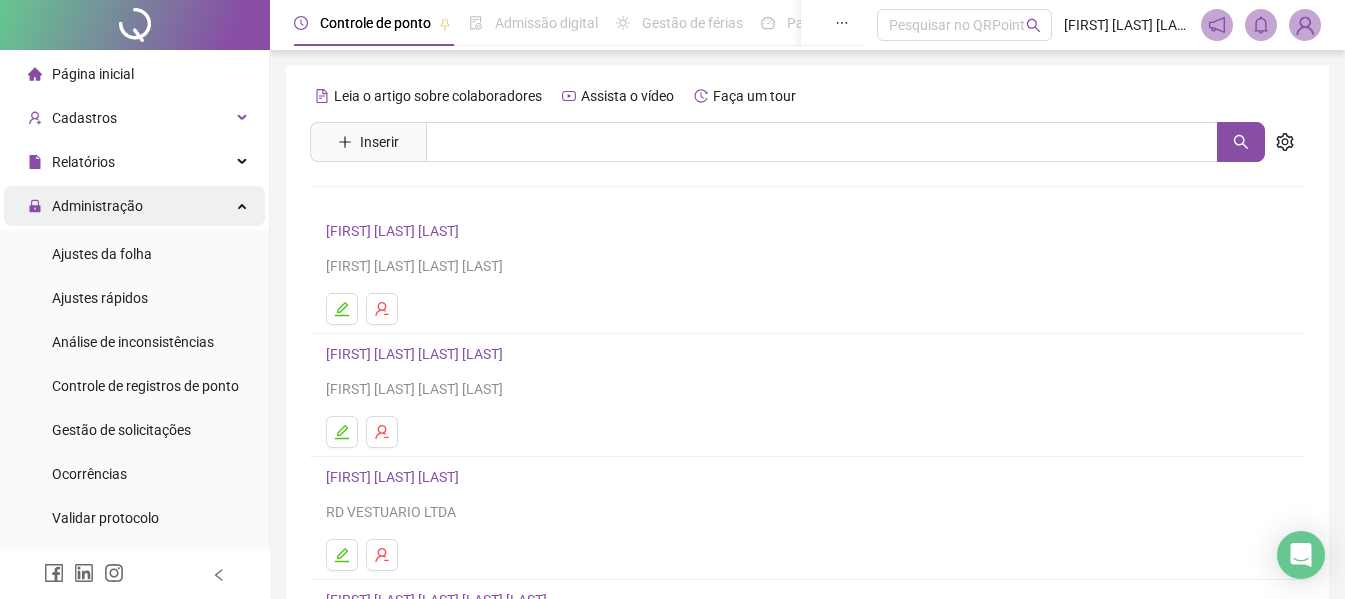 click on "Administração" at bounding box center (85, 206) 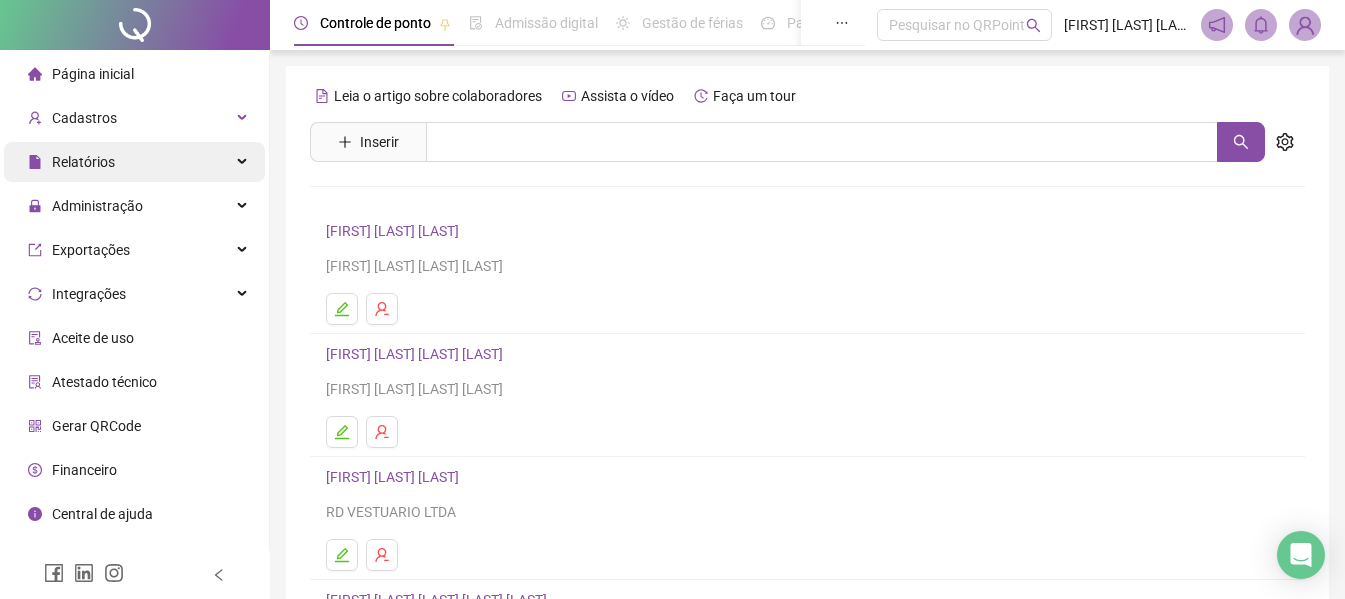 click on "Relatórios" at bounding box center (71, 162) 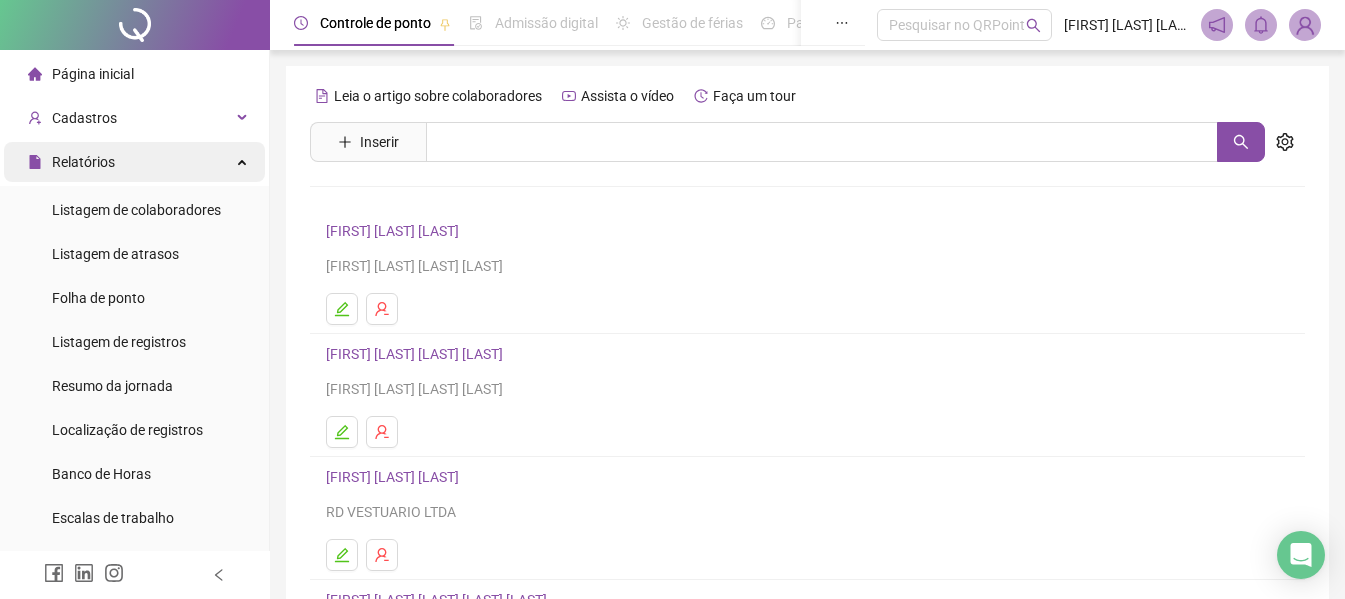 click on "Relatórios" at bounding box center [83, 162] 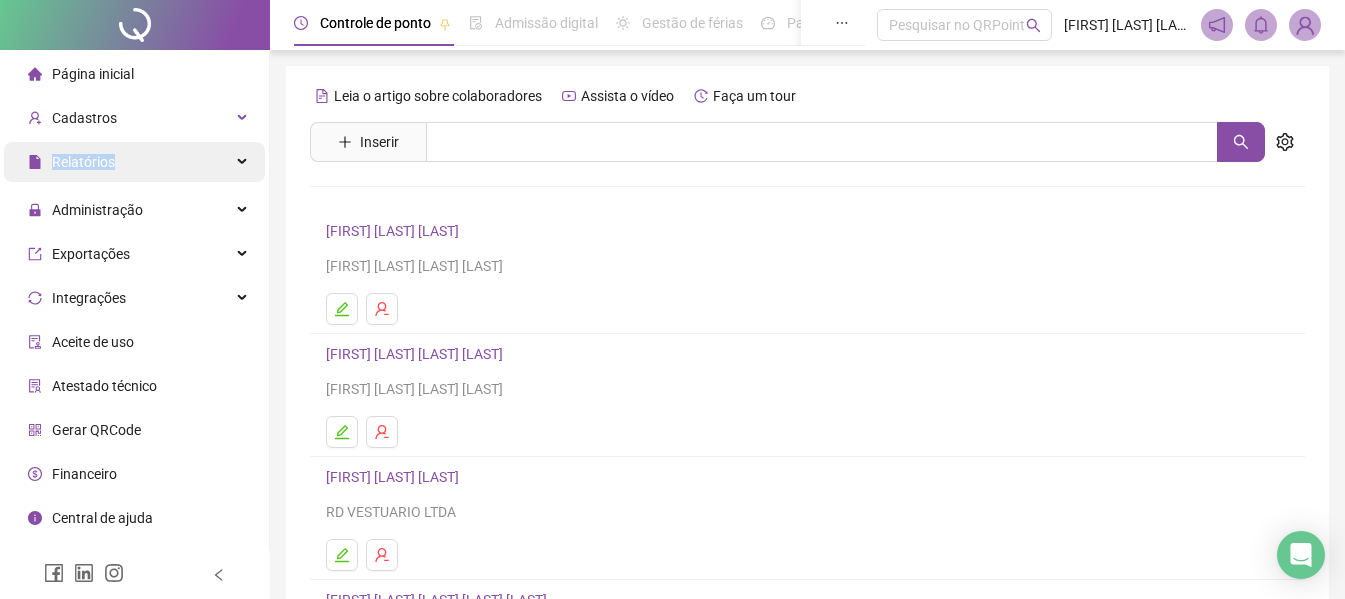 click on "Relatórios" at bounding box center [83, 162] 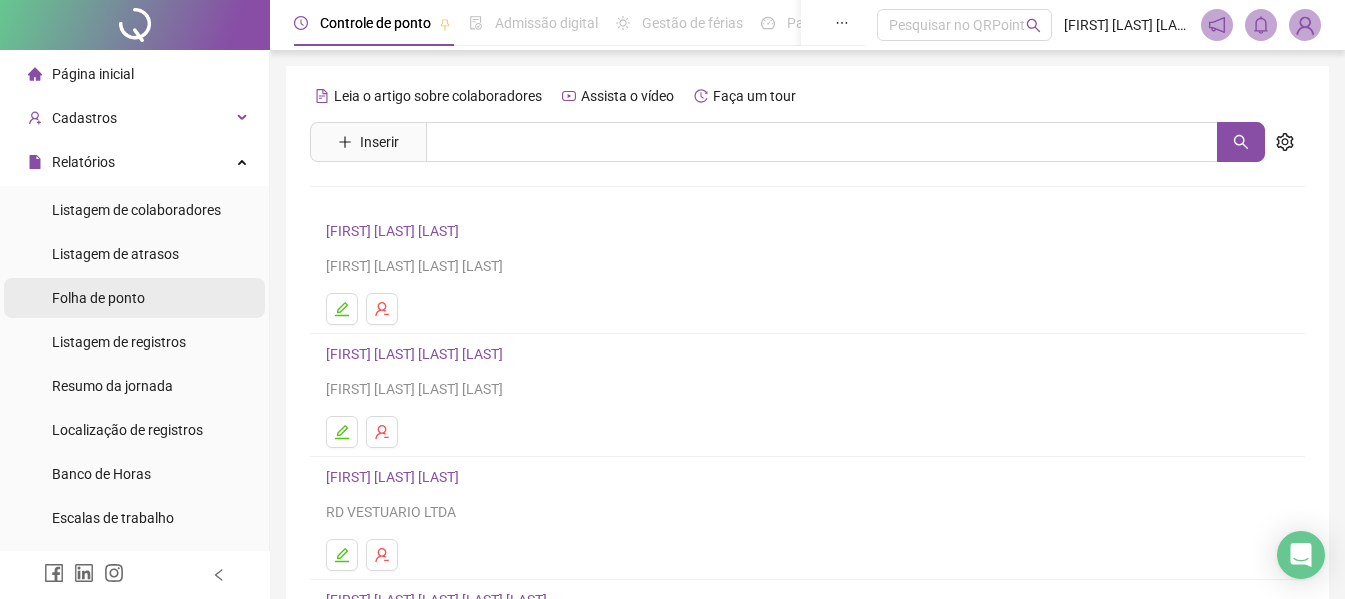 click on "Folha de ponto" at bounding box center [134, 298] 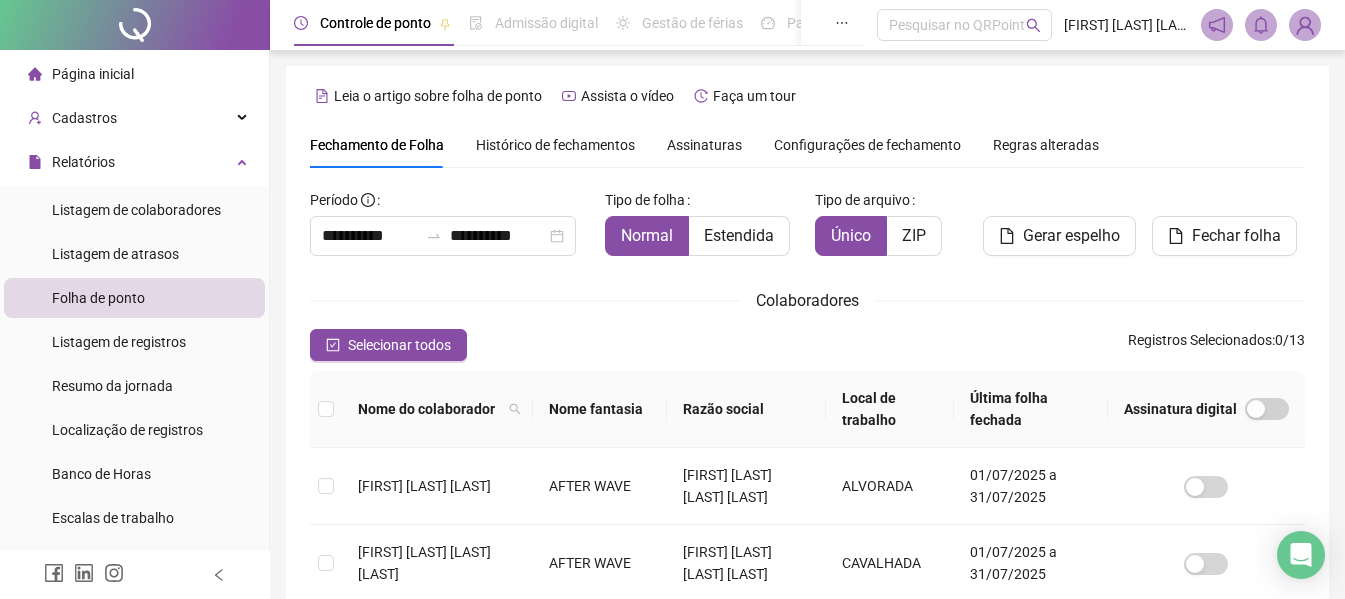 scroll, scrollTop: 110, scrollLeft: 0, axis: vertical 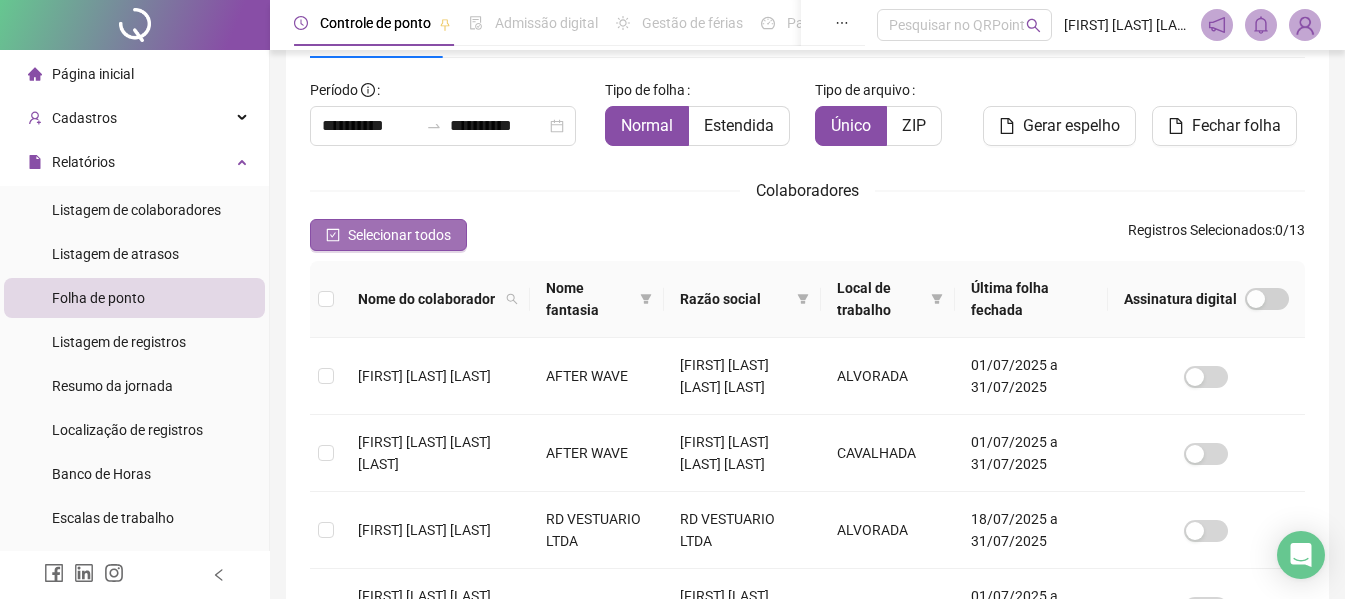click on "Selecionar todos" at bounding box center [399, 235] 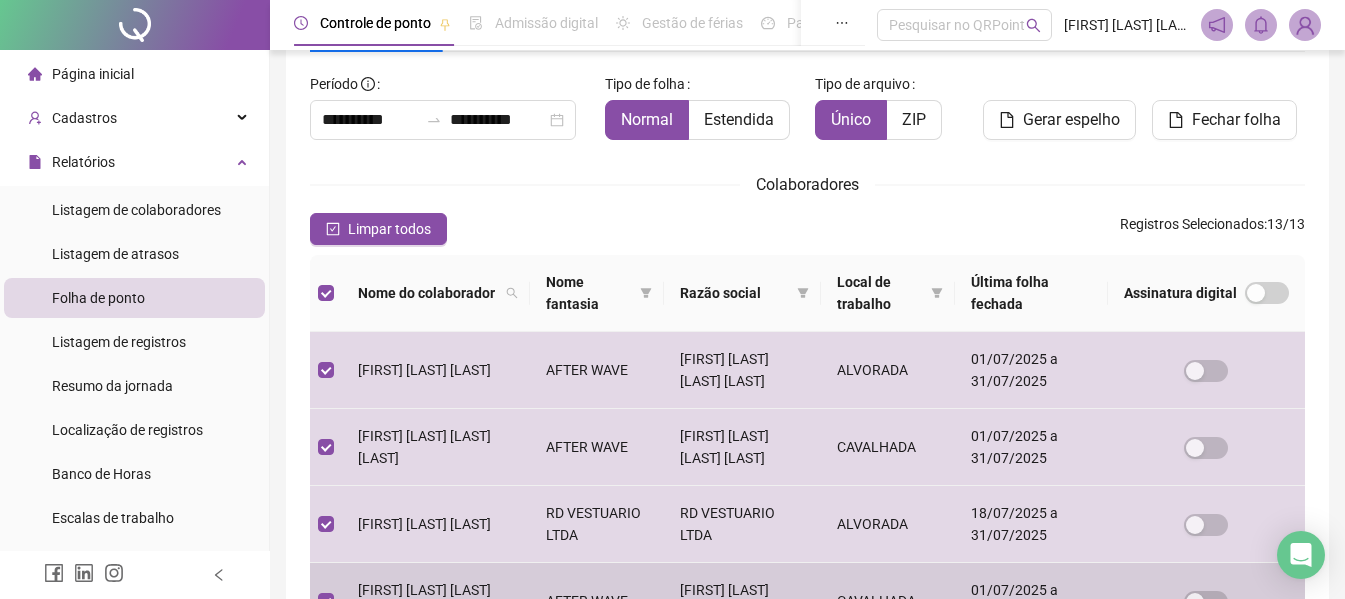 scroll, scrollTop: 0, scrollLeft: 0, axis: both 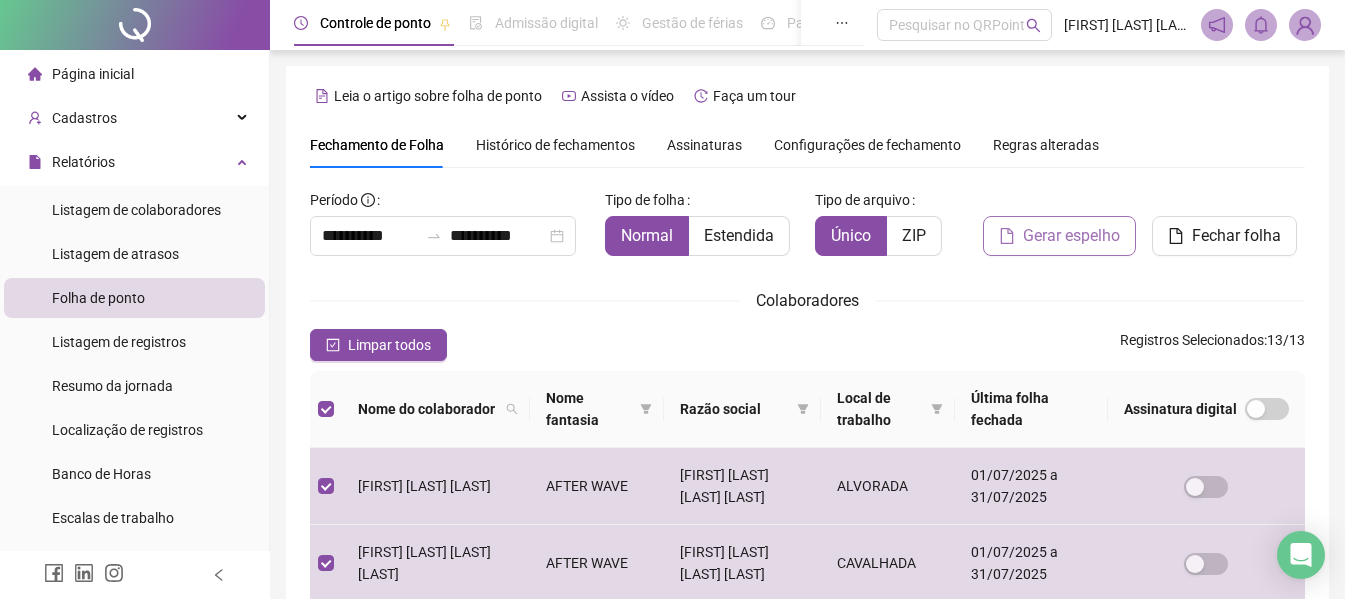 click on "Gerar espelho" at bounding box center (1059, 236) 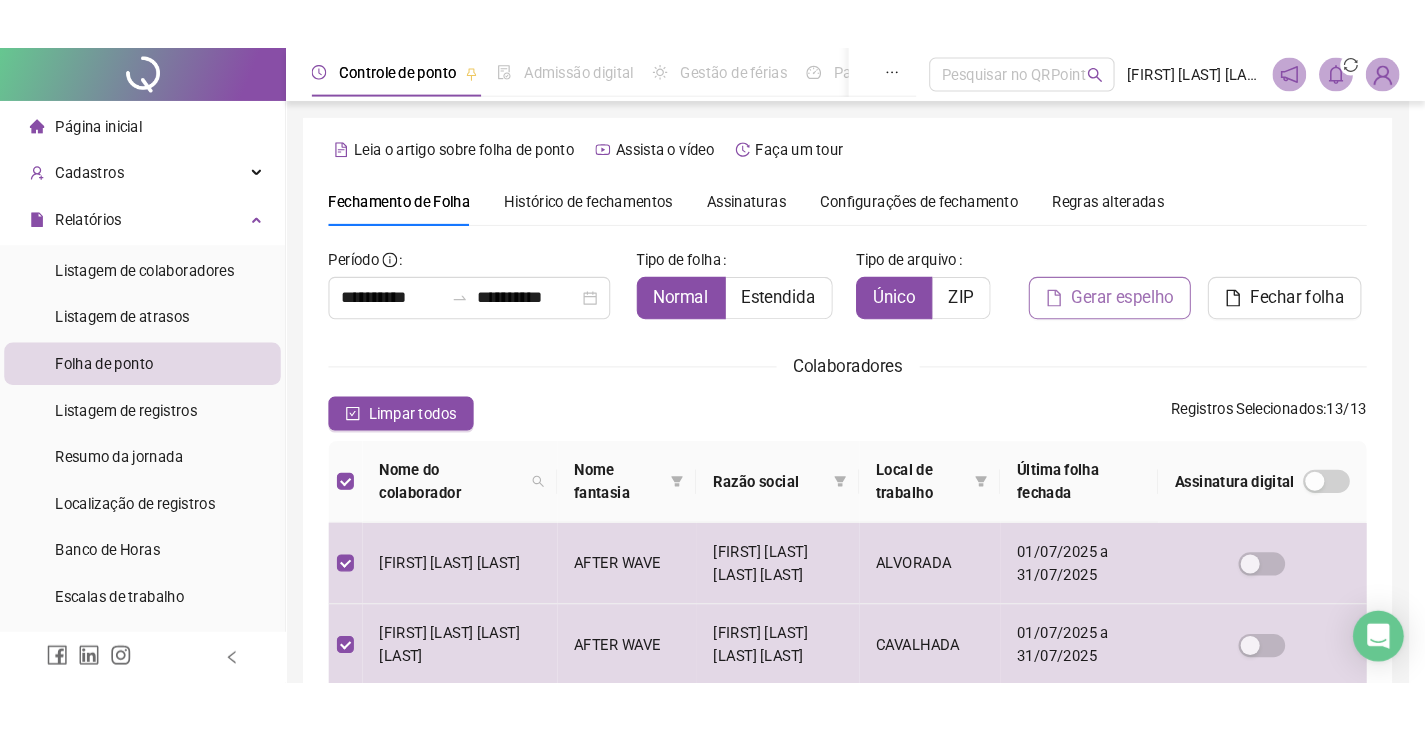 scroll, scrollTop: 110, scrollLeft: 0, axis: vertical 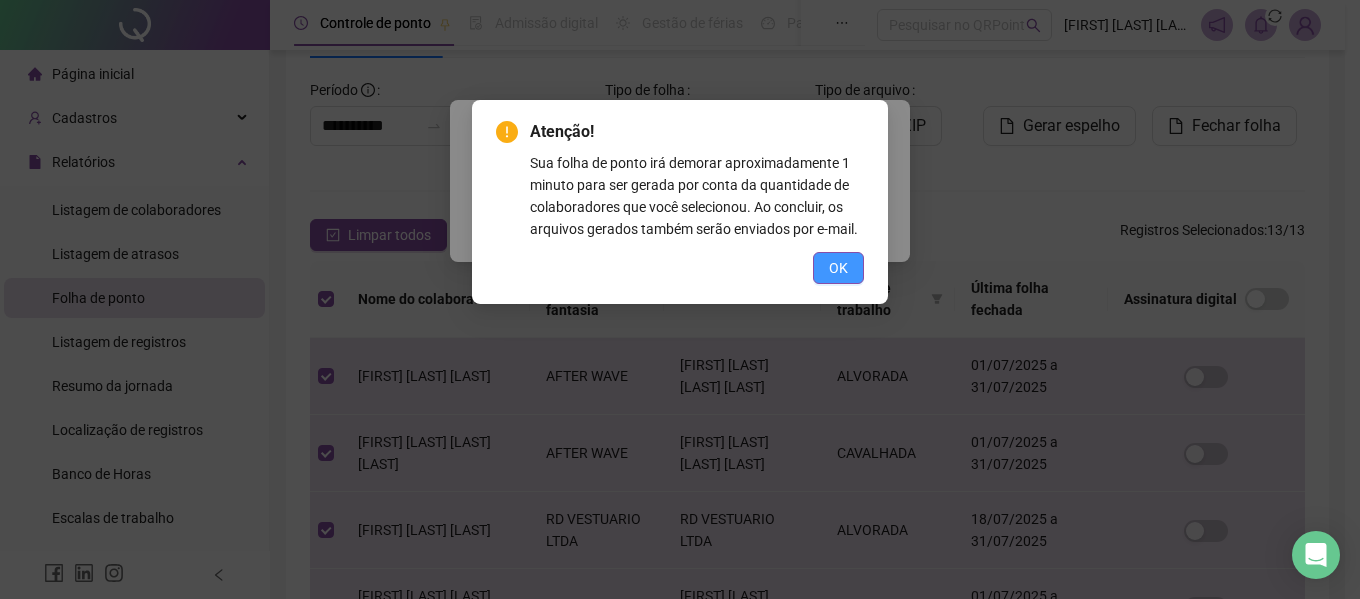 click on "OK" at bounding box center (838, 268) 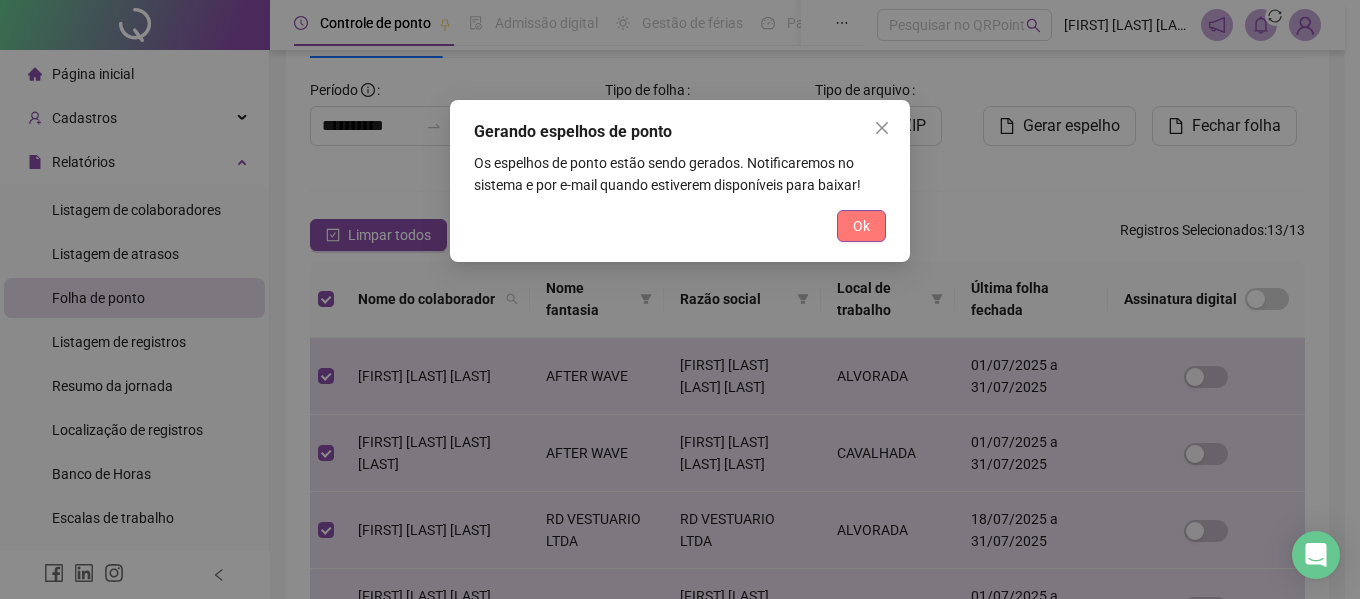 click on "Ok" at bounding box center [861, 226] 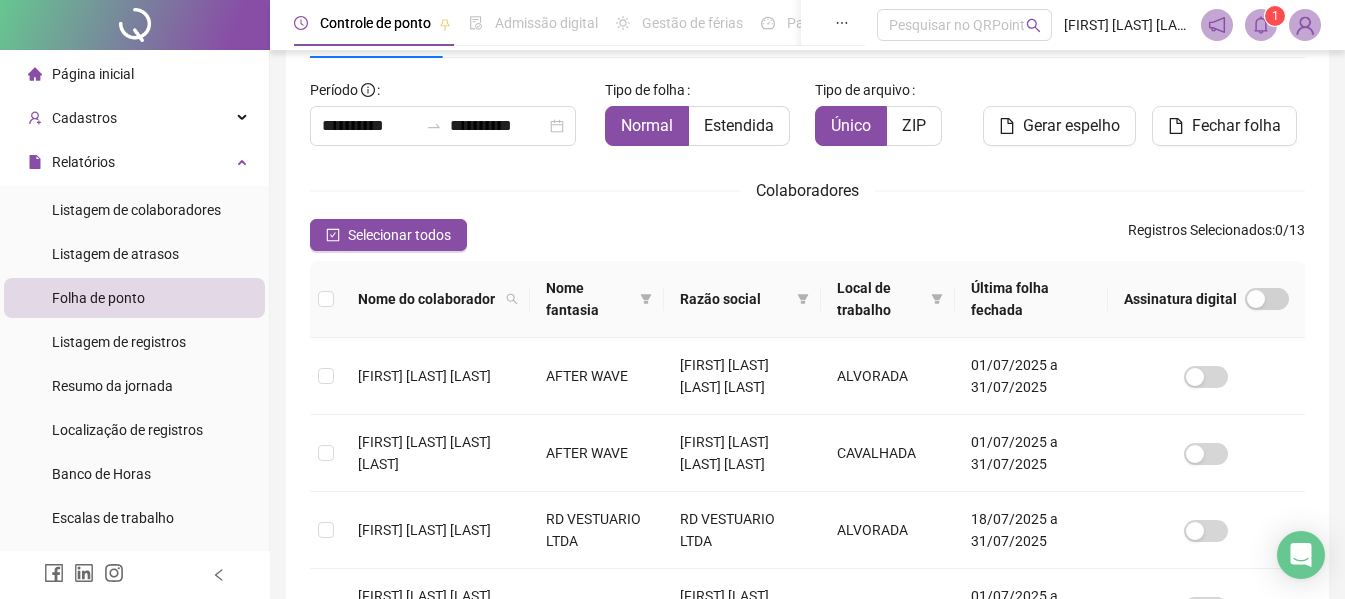 click 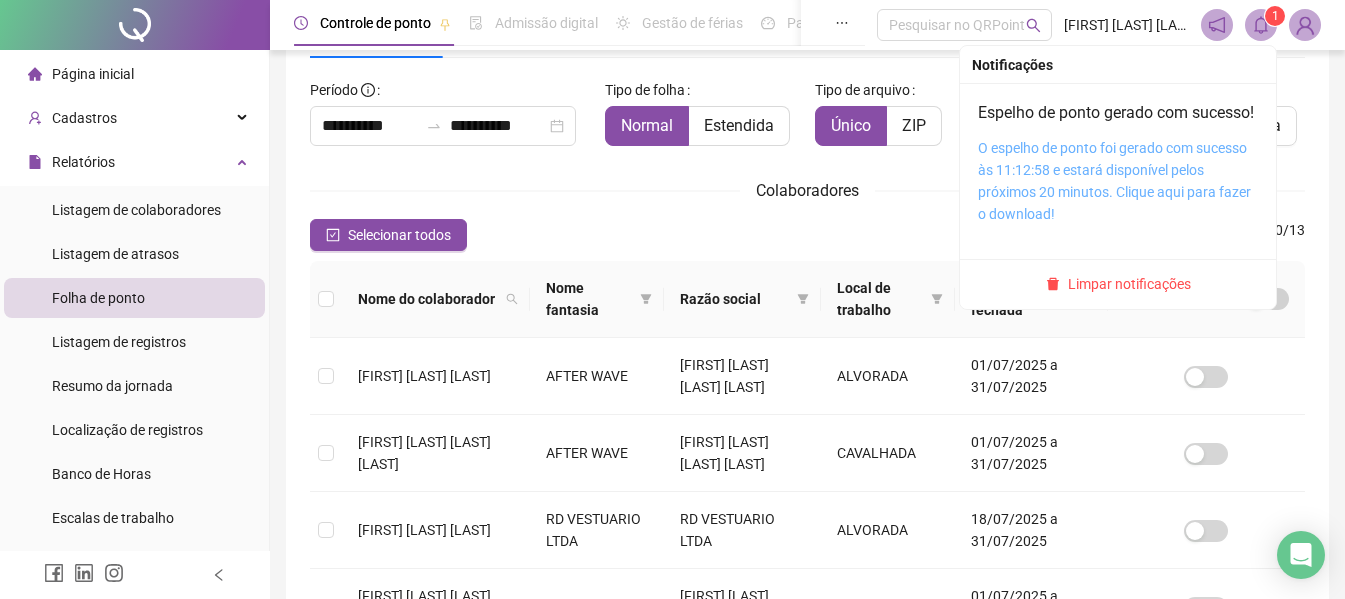 click on "O espelho de ponto foi gerado com sucesso às 11:12:58 e estará disponível pelos próximos 20 minutos.
Clique aqui para fazer o download!" at bounding box center [1114, 181] 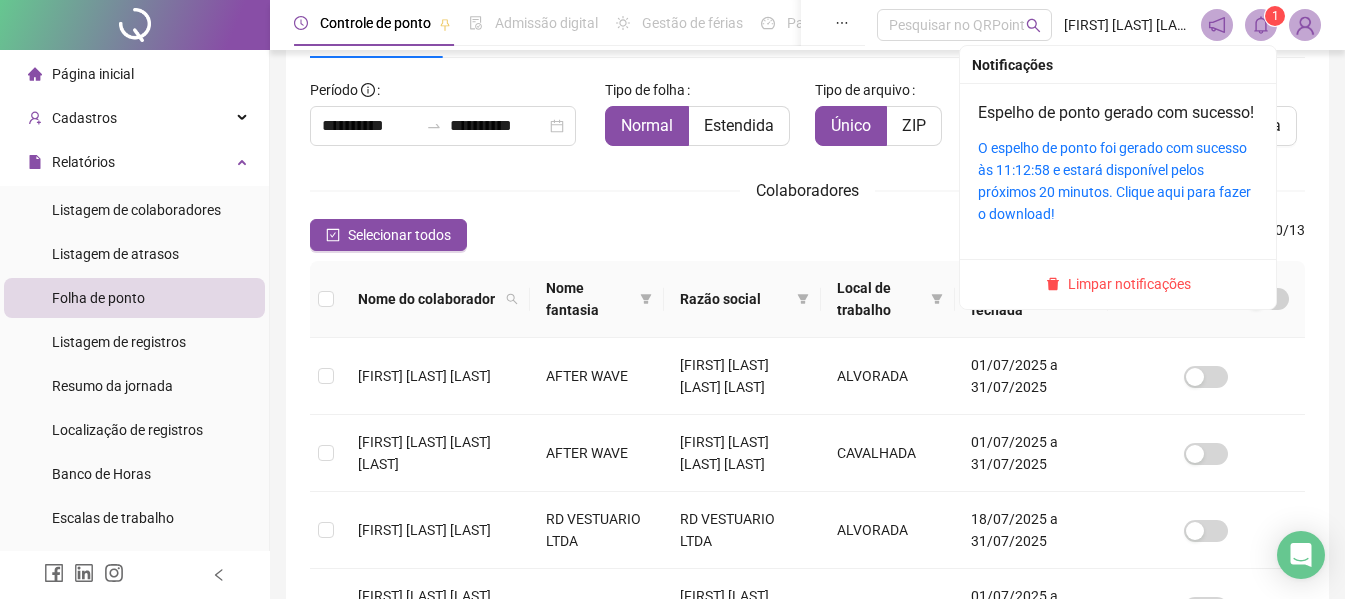 click 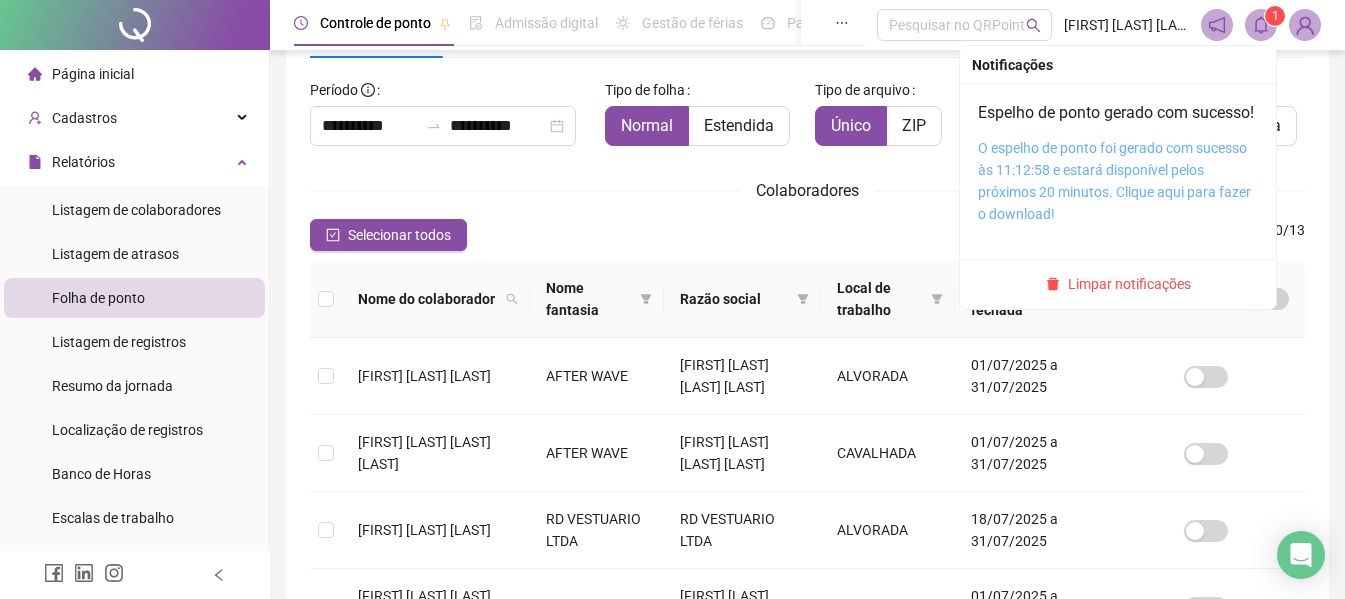 drag, startPoint x: 1000, startPoint y: 183, endPoint x: 1057, endPoint y: 193, distance: 57.870544 